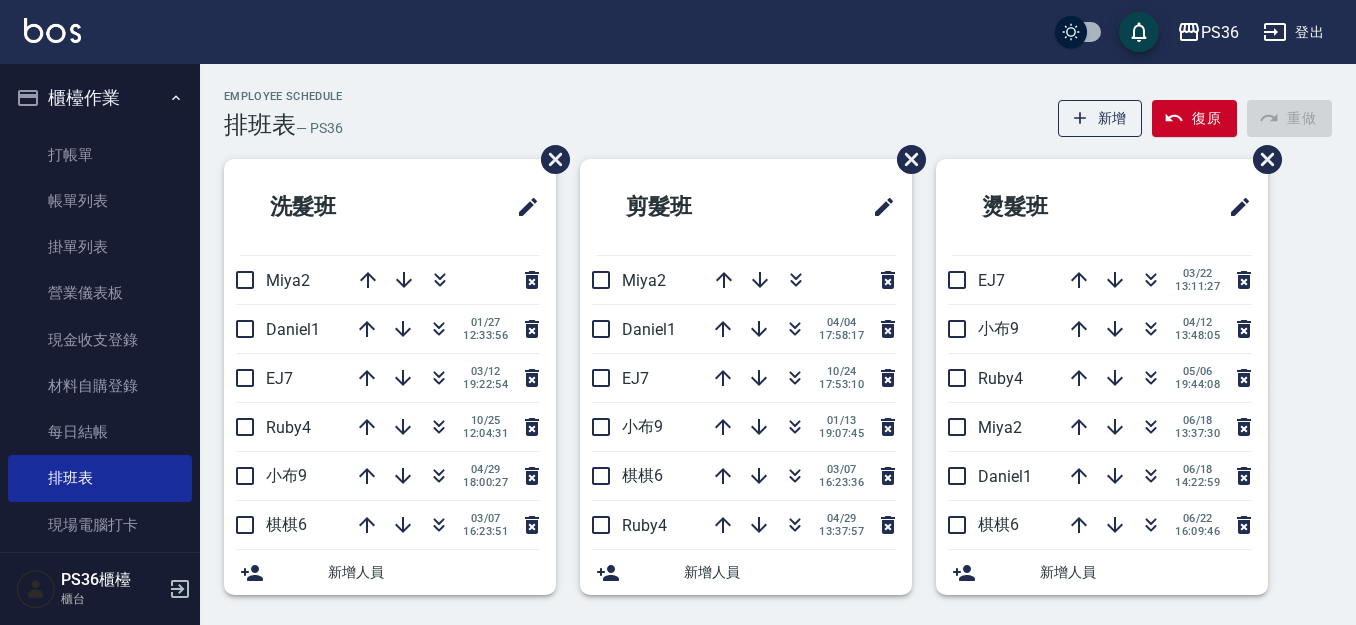 scroll, scrollTop: 0, scrollLeft: 0, axis: both 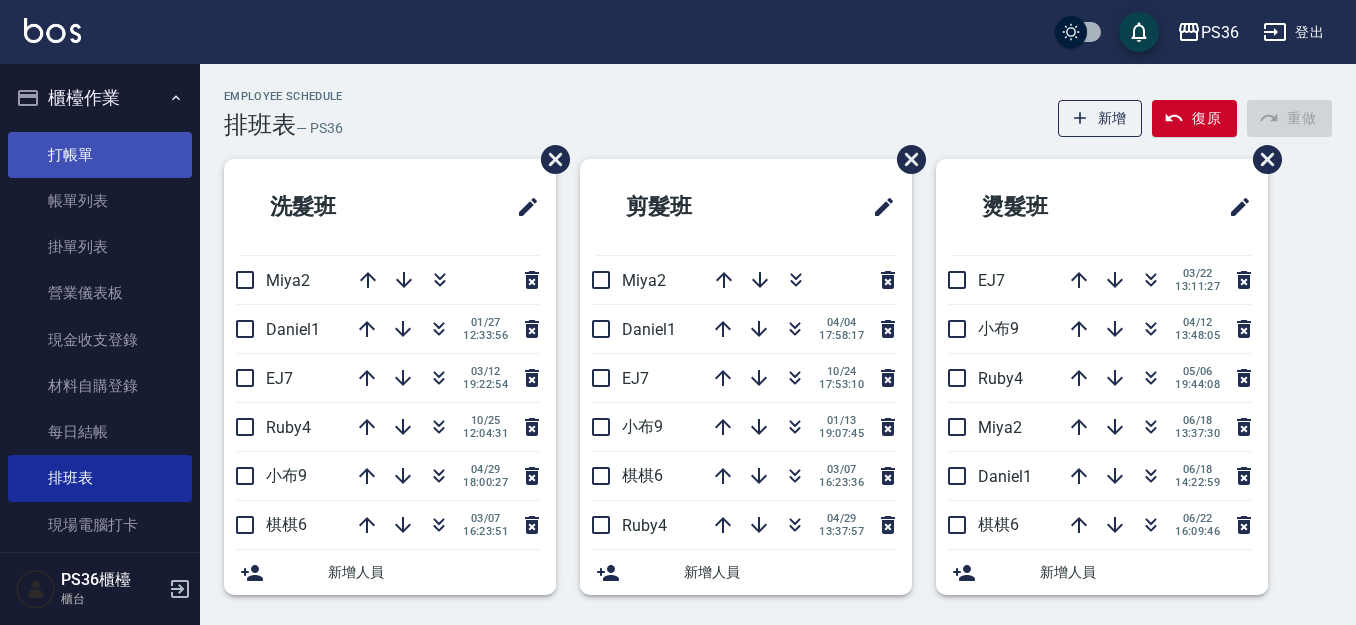 click on "打帳單" at bounding box center [100, 155] 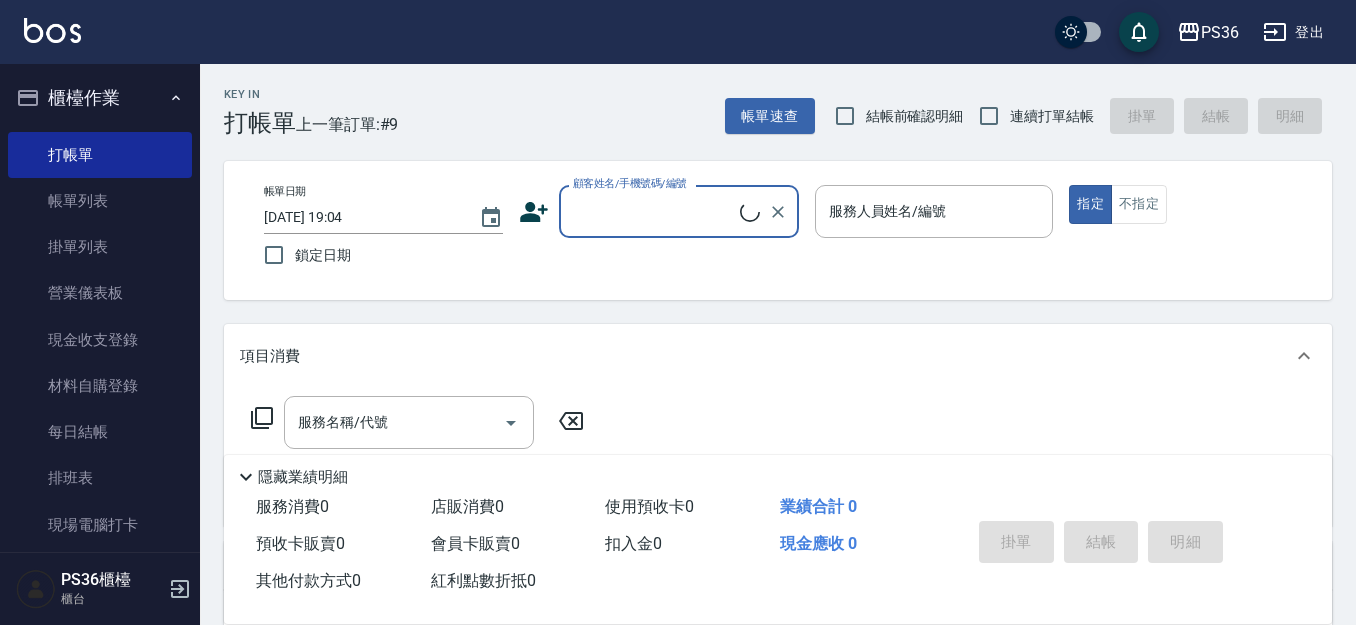 click 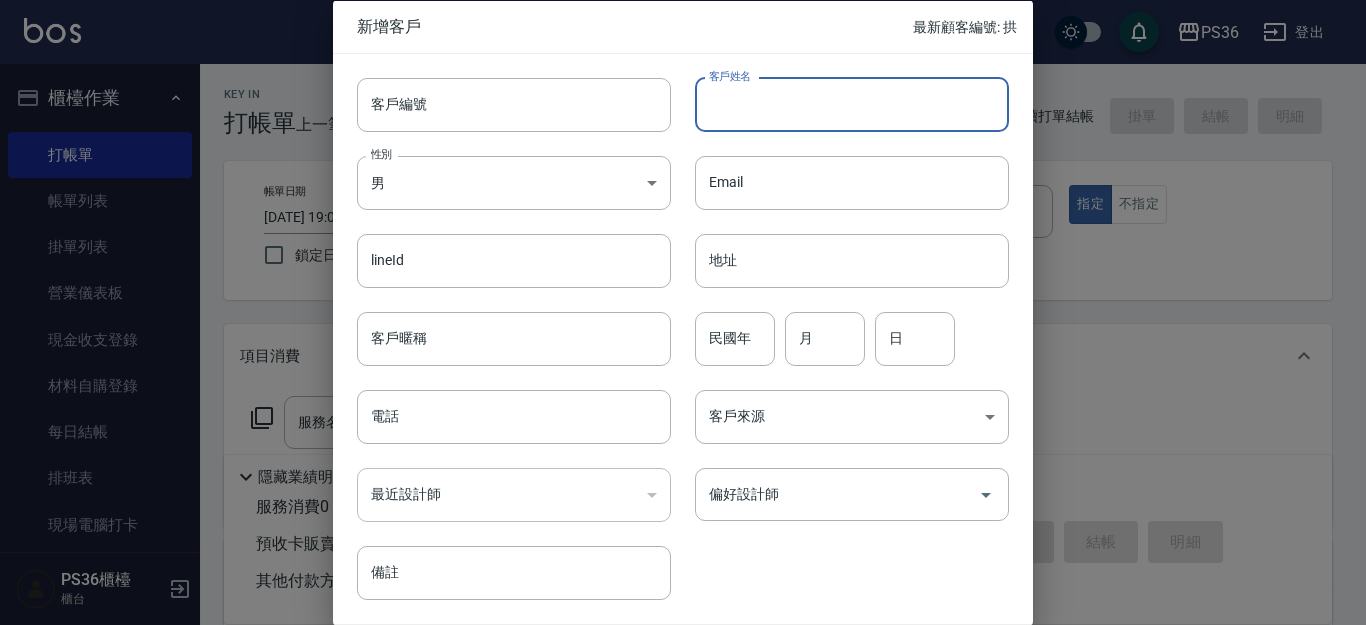 click on "客戶姓名" at bounding box center (852, 104) 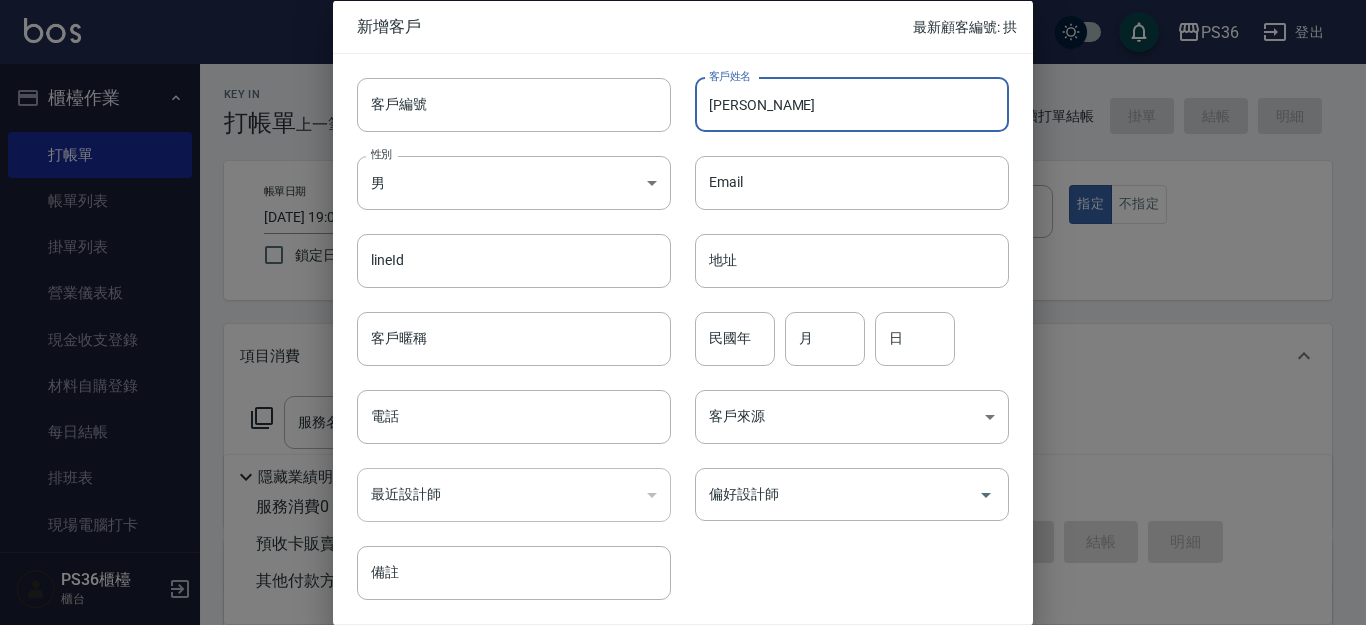 type on "[PERSON_NAME]" 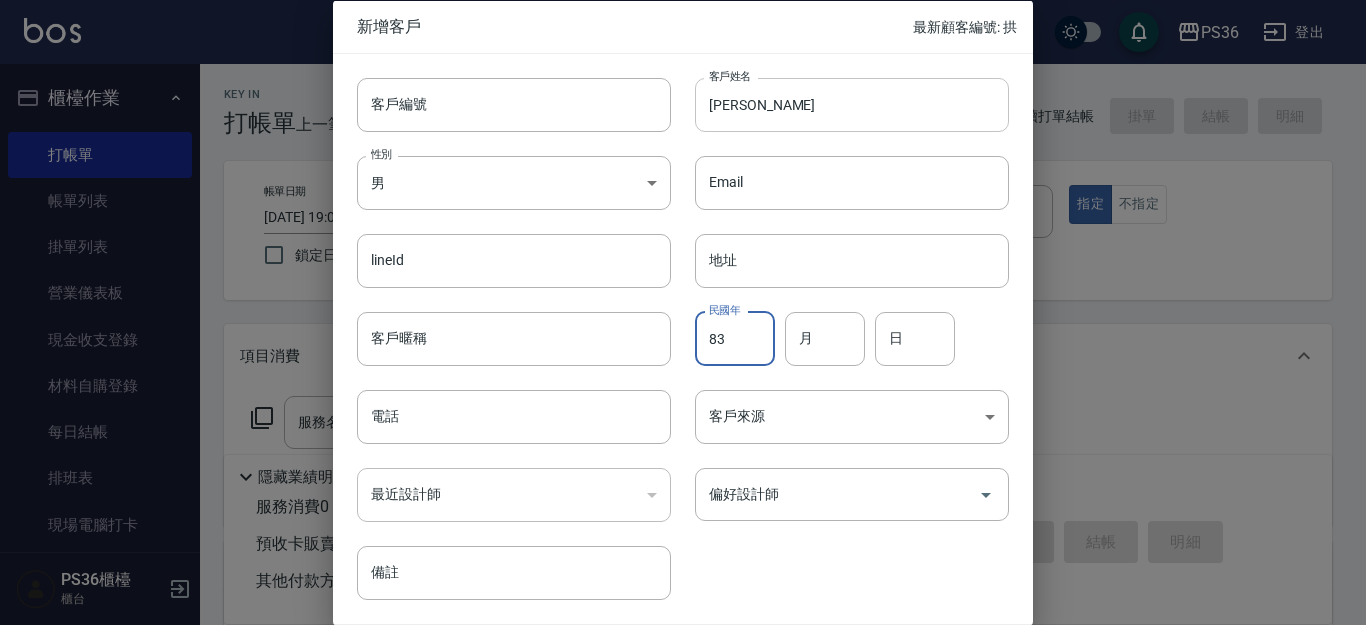 type on "83" 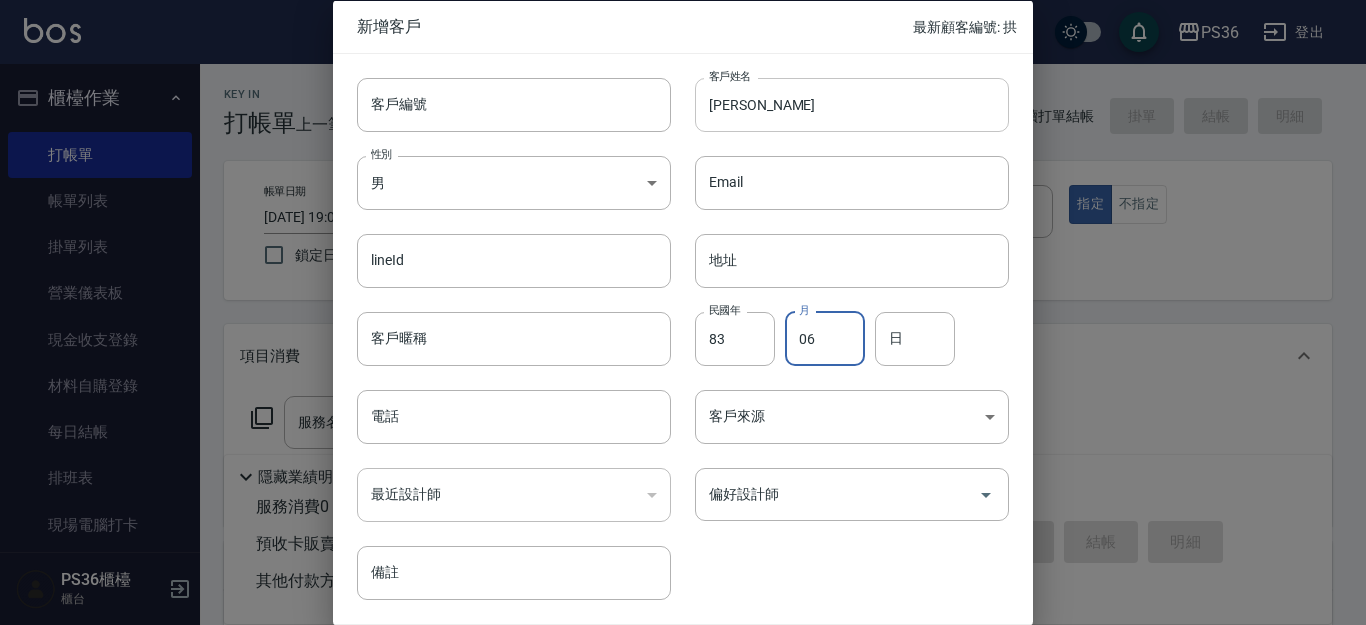 type on "06" 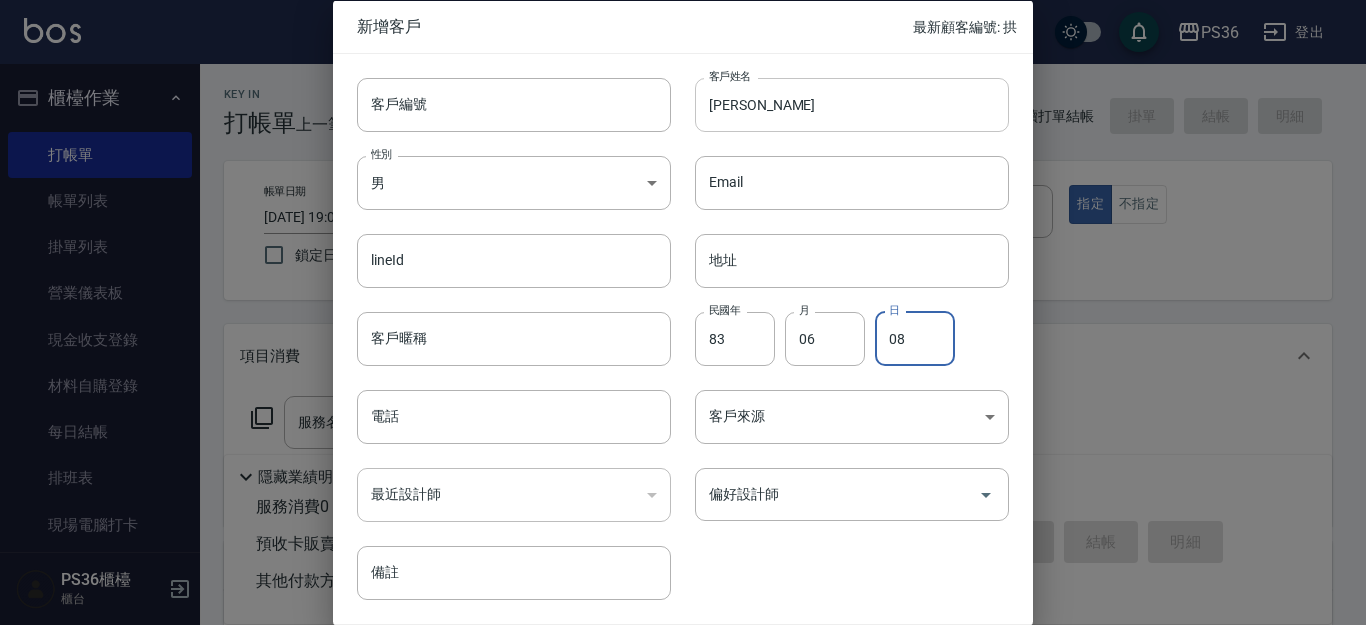type on "08" 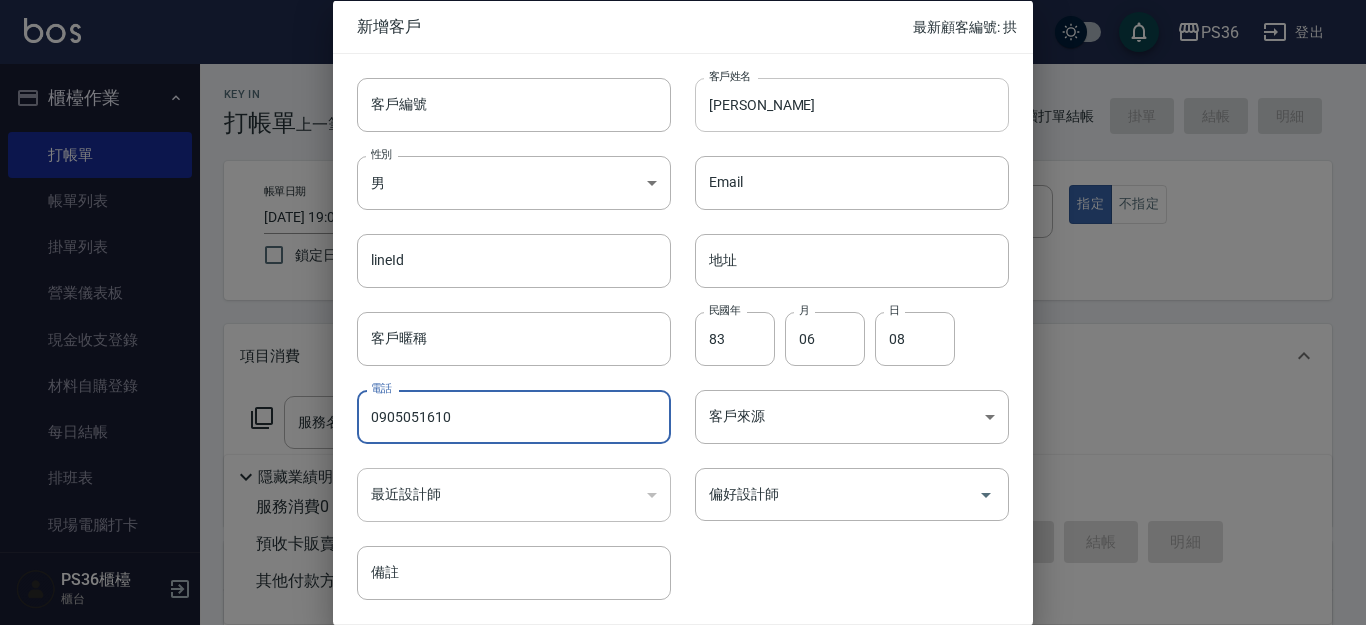 type on "0905051610" 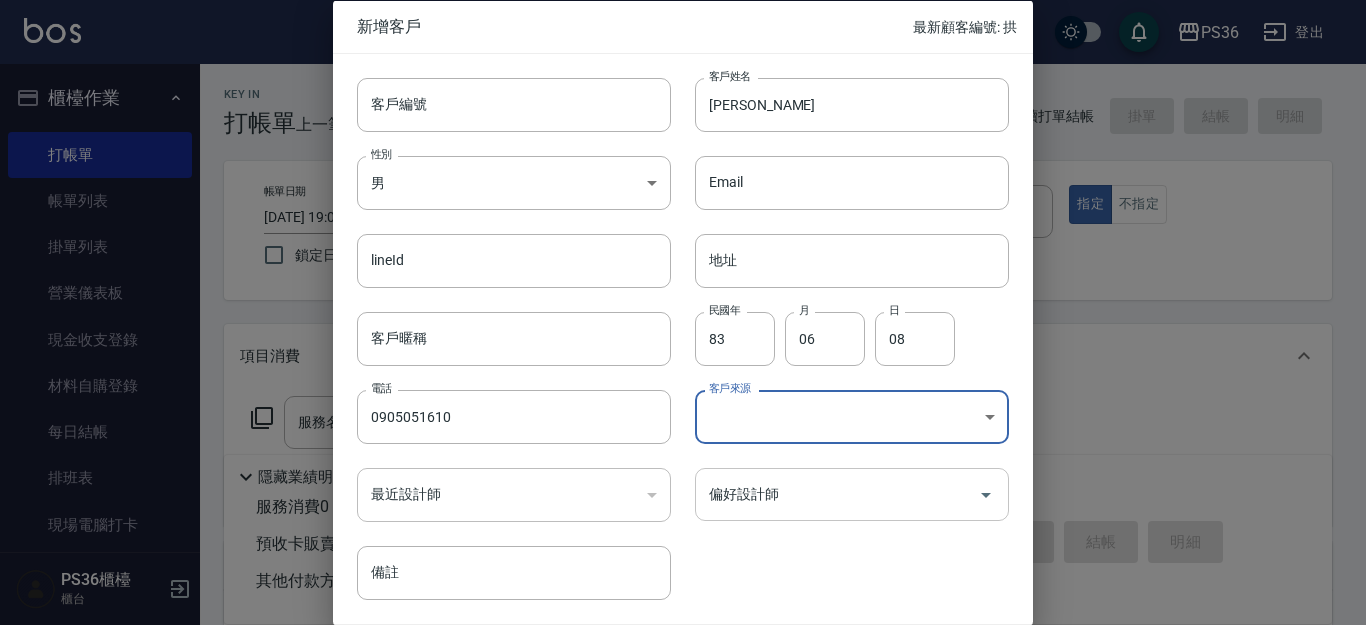 click 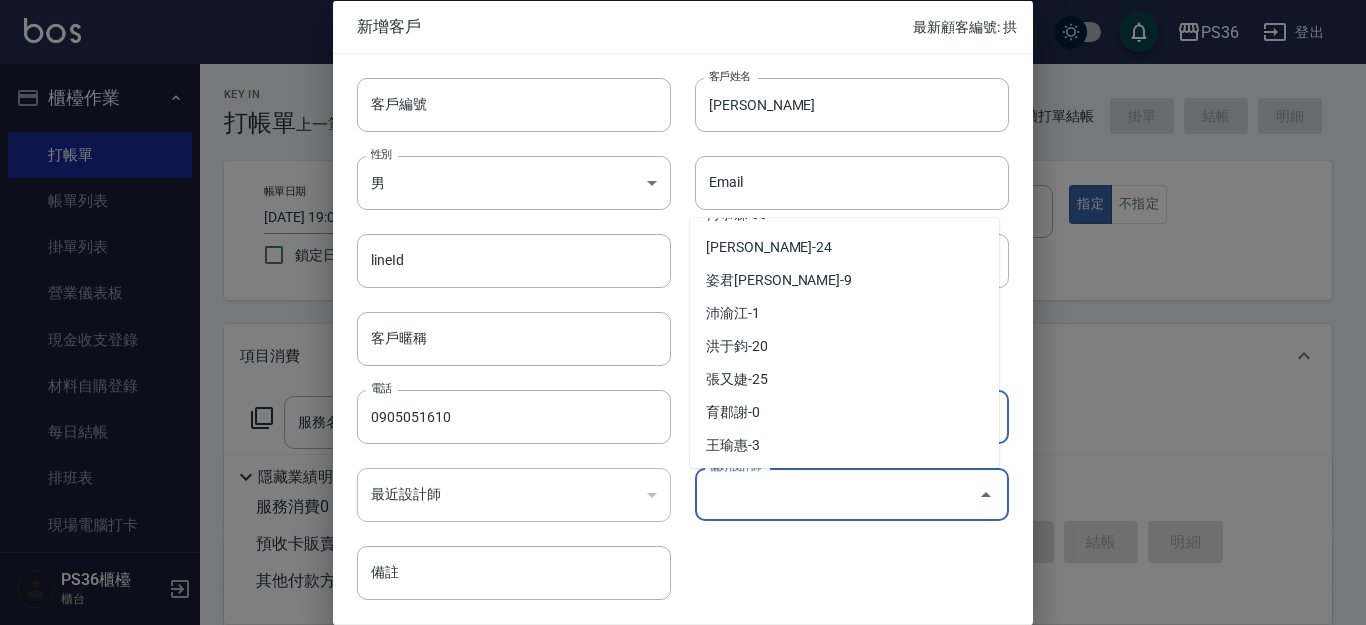 scroll, scrollTop: 260, scrollLeft: 0, axis: vertical 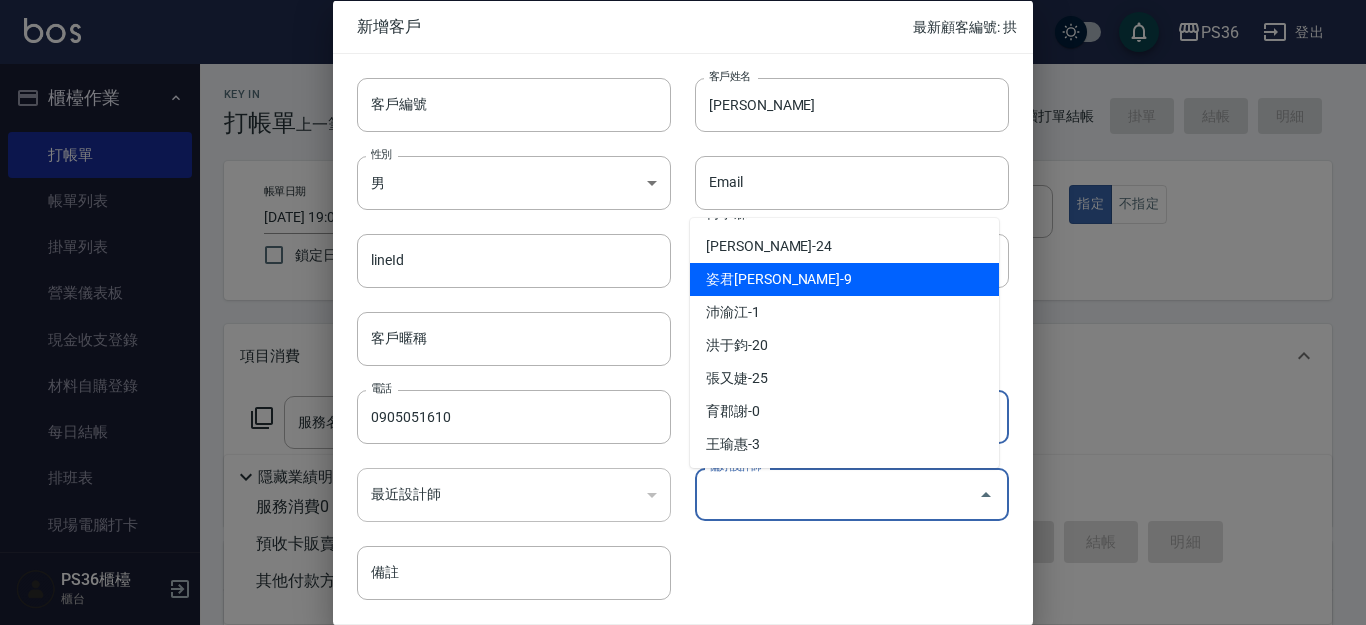 click on "姿君李-9" at bounding box center (844, 279) 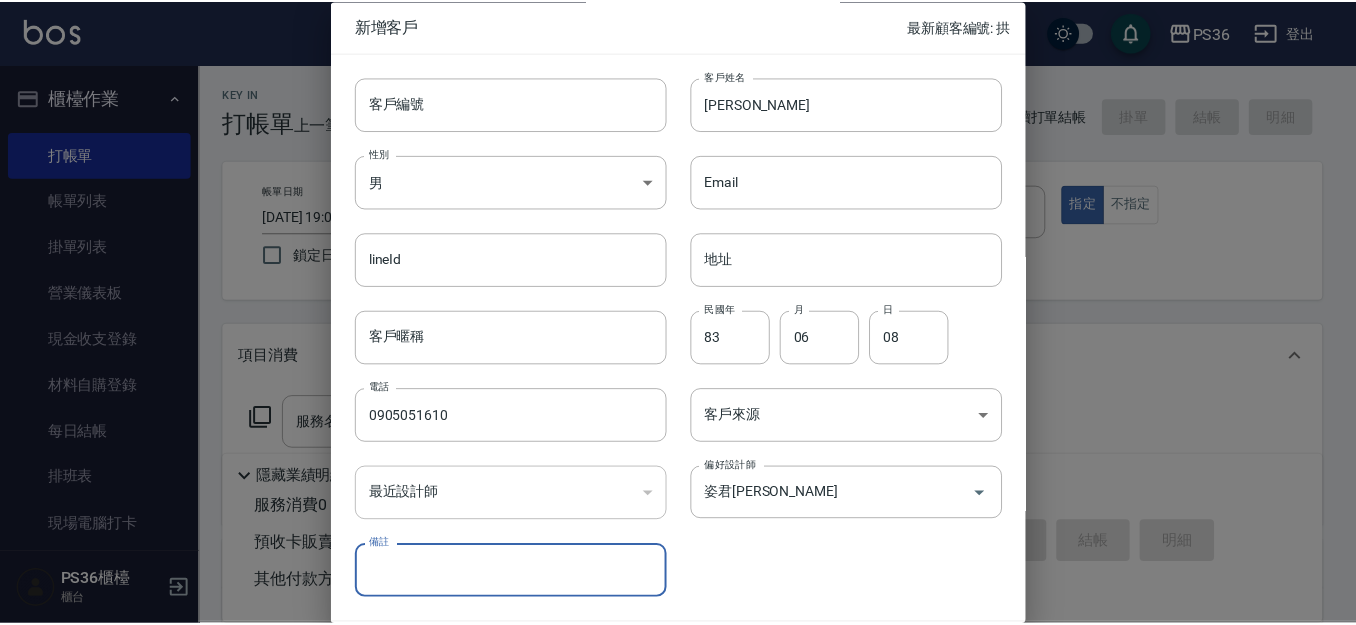 scroll, scrollTop: 68, scrollLeft: 0, axis: vertical 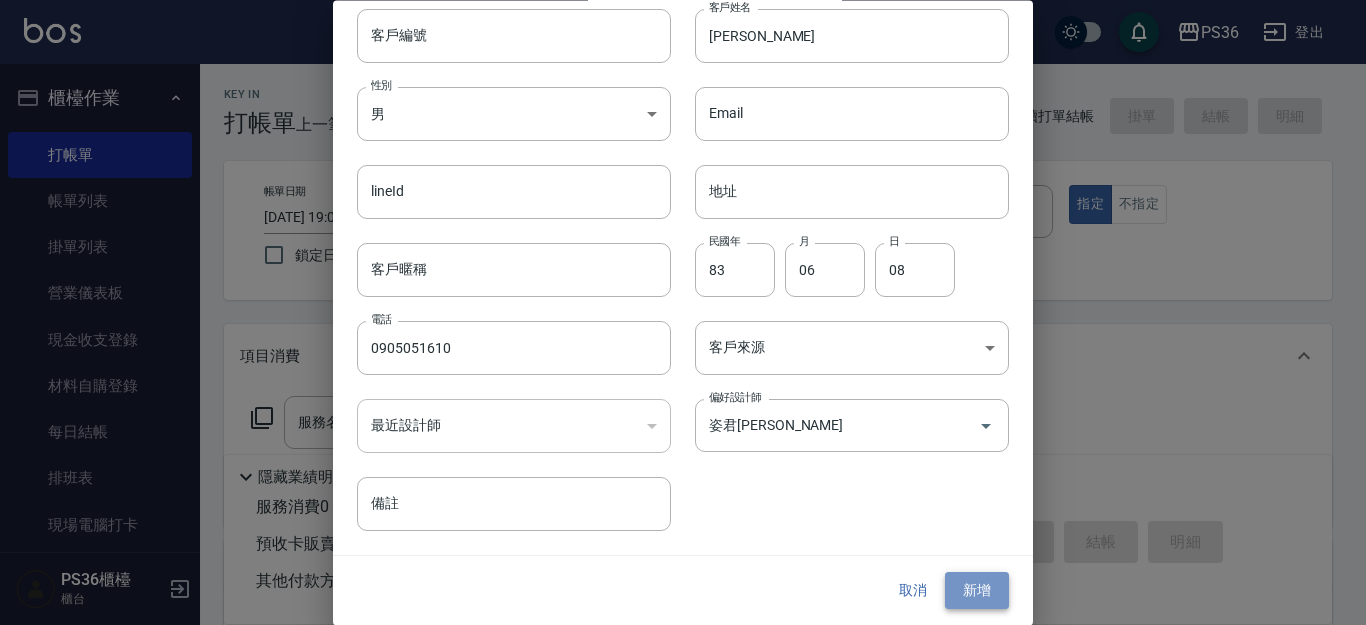 click on "新增" at bounding box center (977, 591) 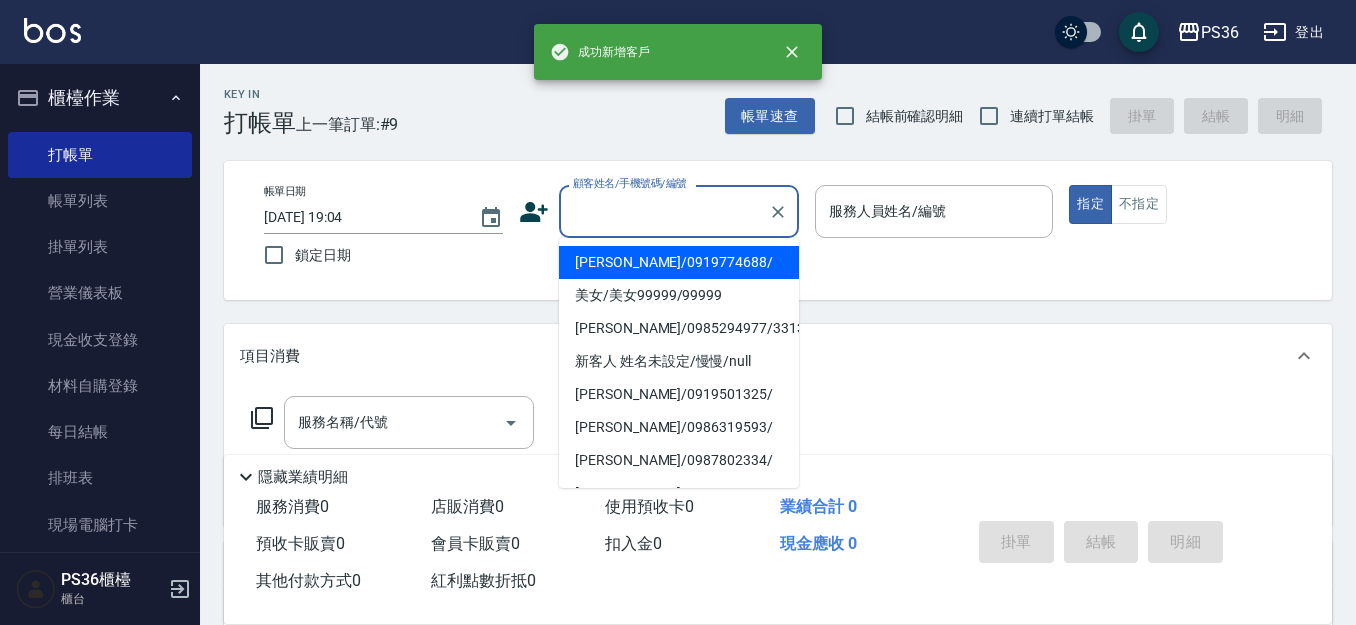 click on "顧客姓名/手機號碼/編號" at bounding box center [664, 211] 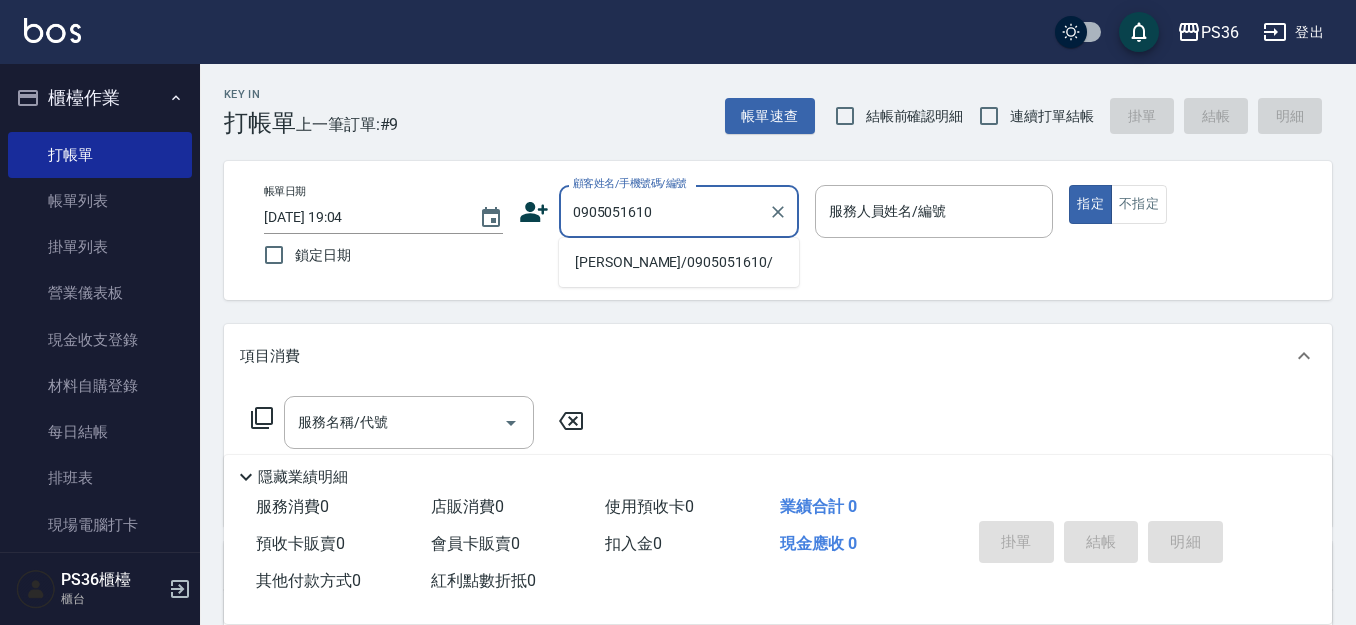 click on "劉伊玹/0905051610/" at bounding box center (679, 262) 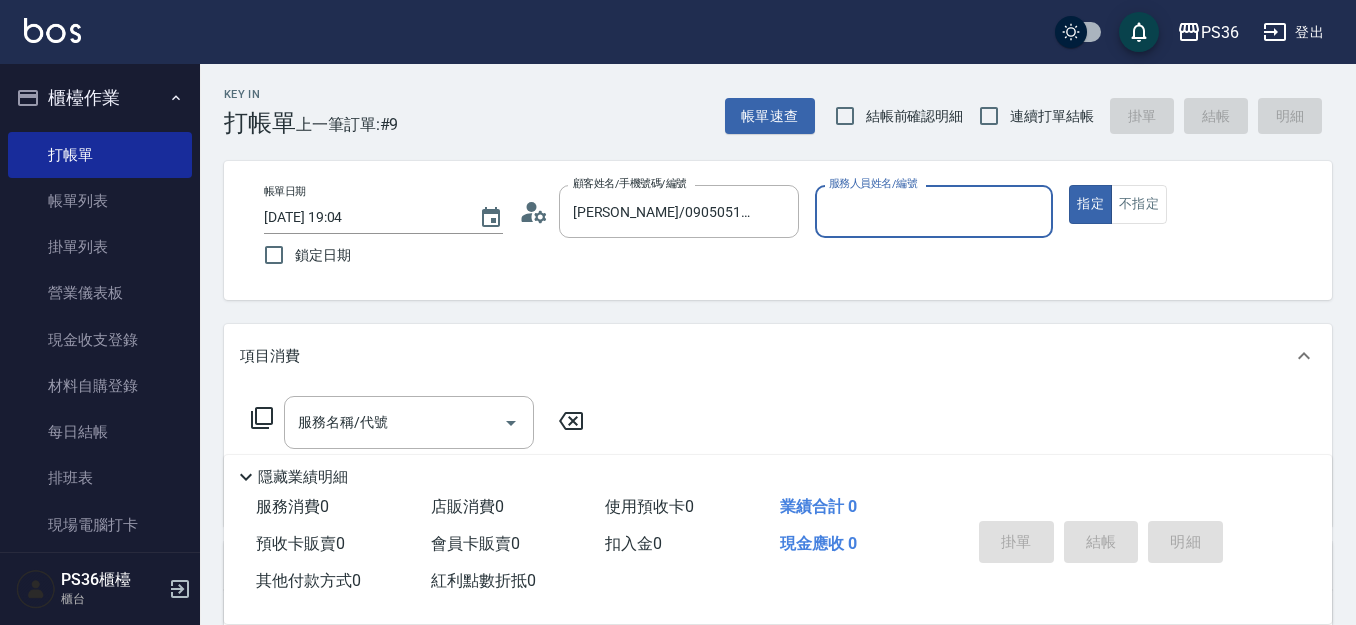type on "小布-9" 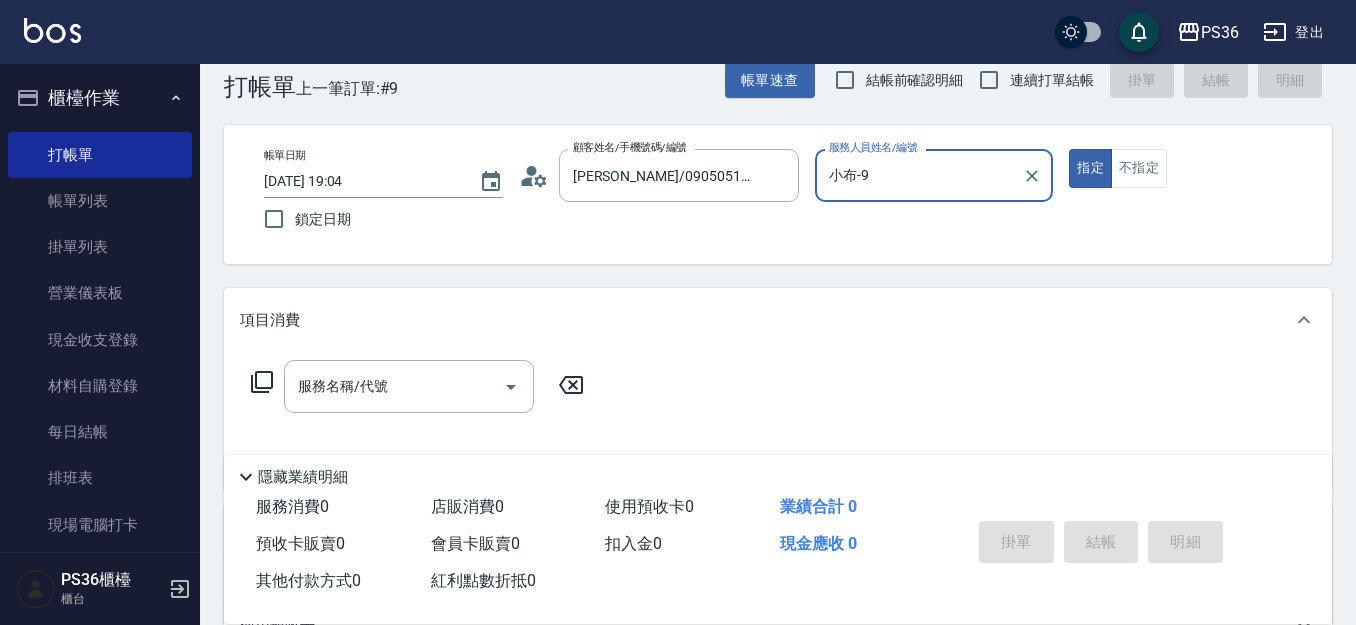 scroll, scrollTop: 100, scrollLeft: 0, axis: vertical 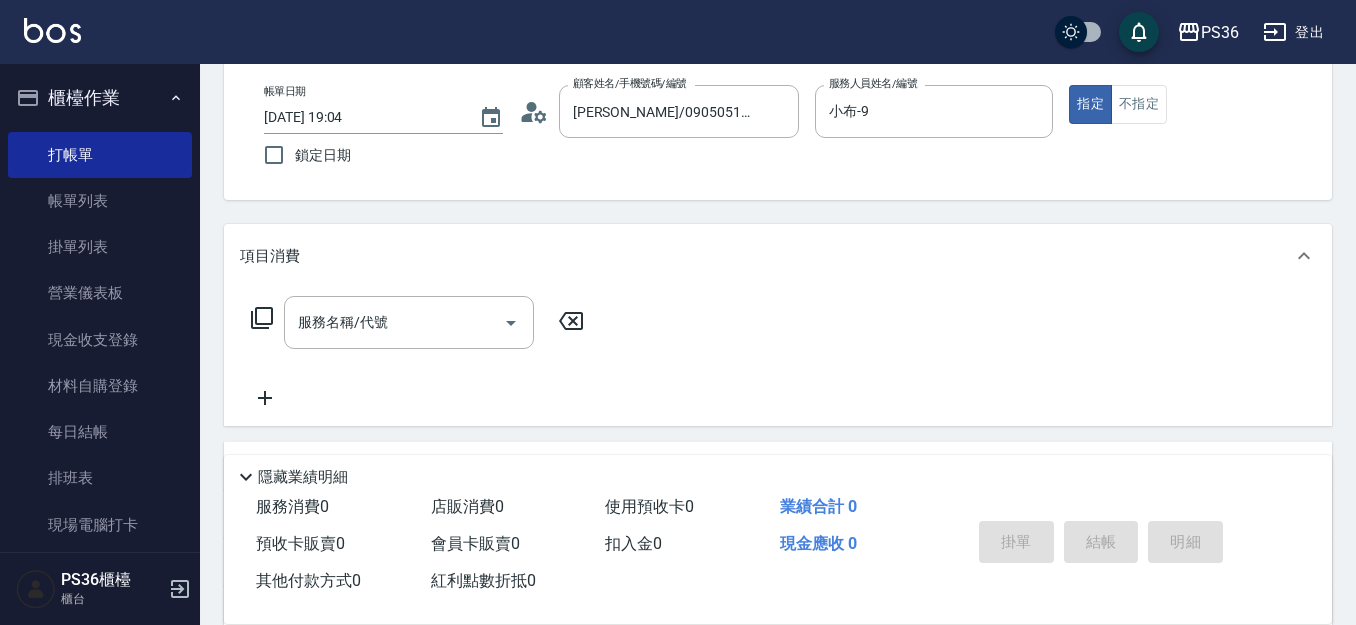 click 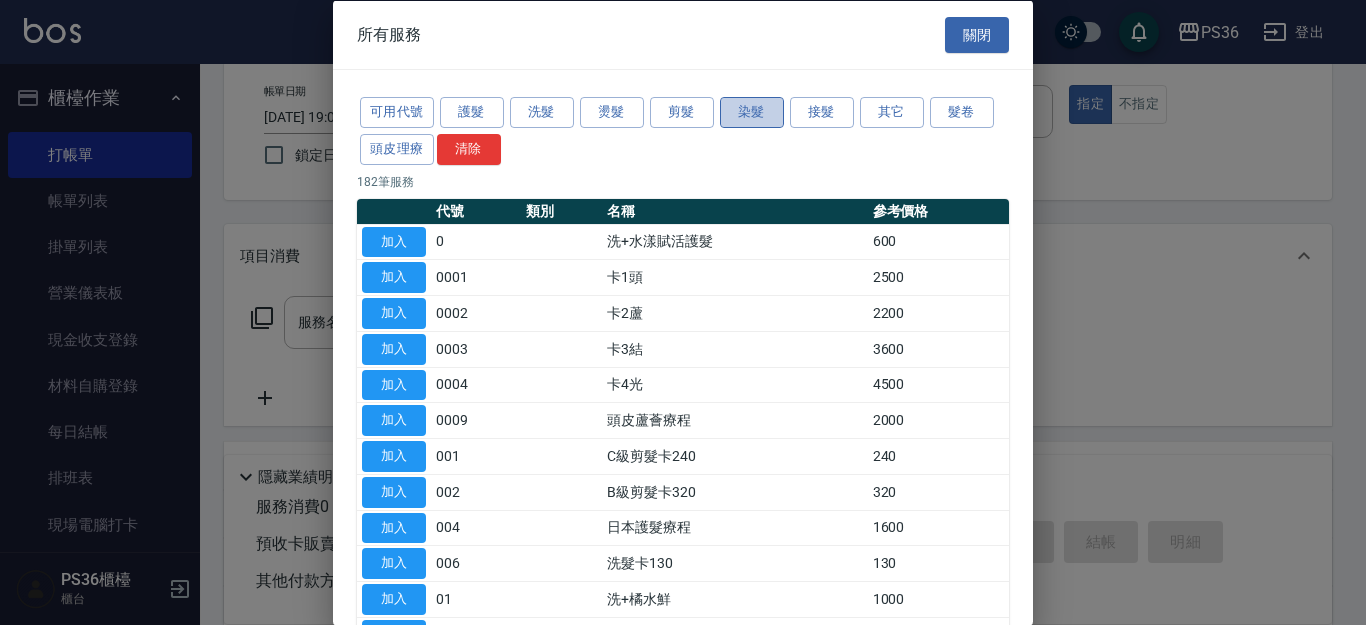 click on "染髮" at bounding box center (752, 112) 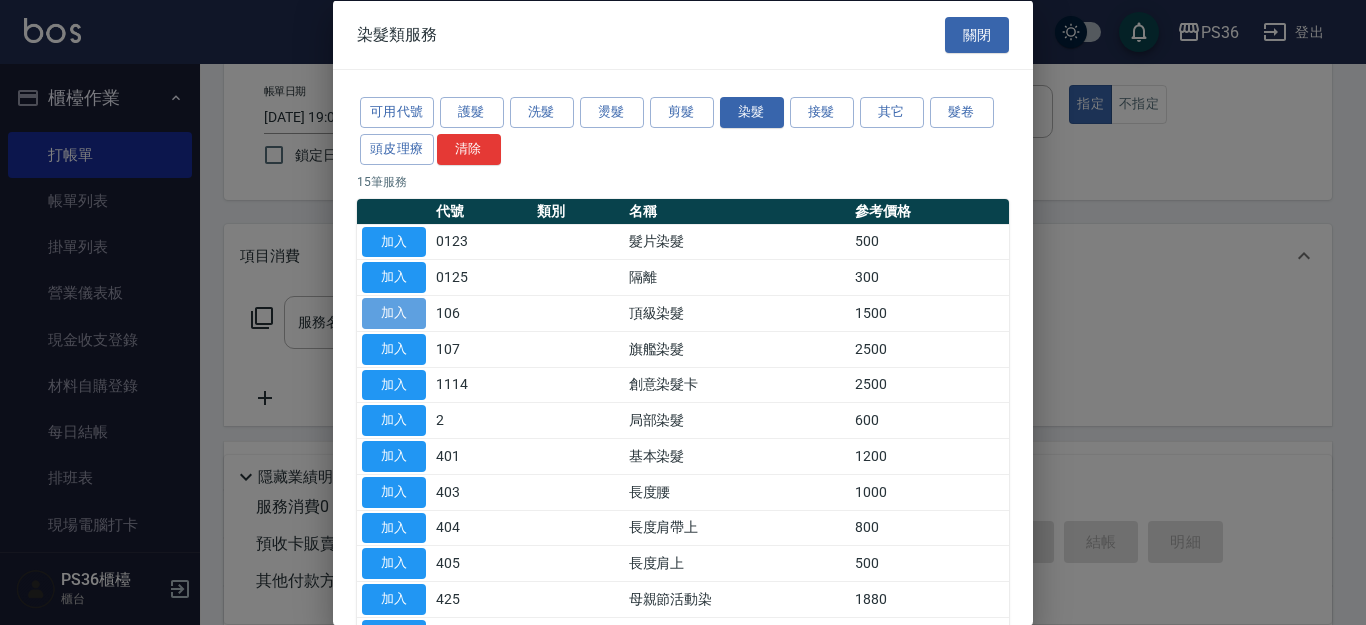 click on "加入" at bounding box center [394, 313] 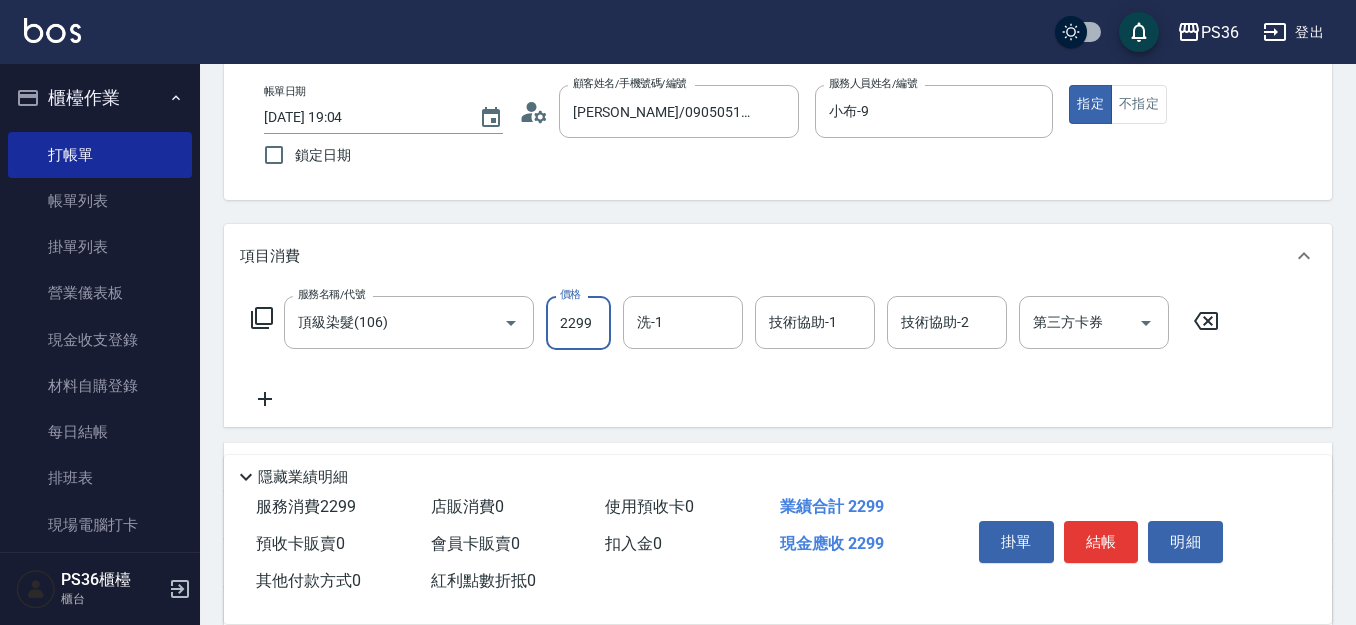 type on "2299" 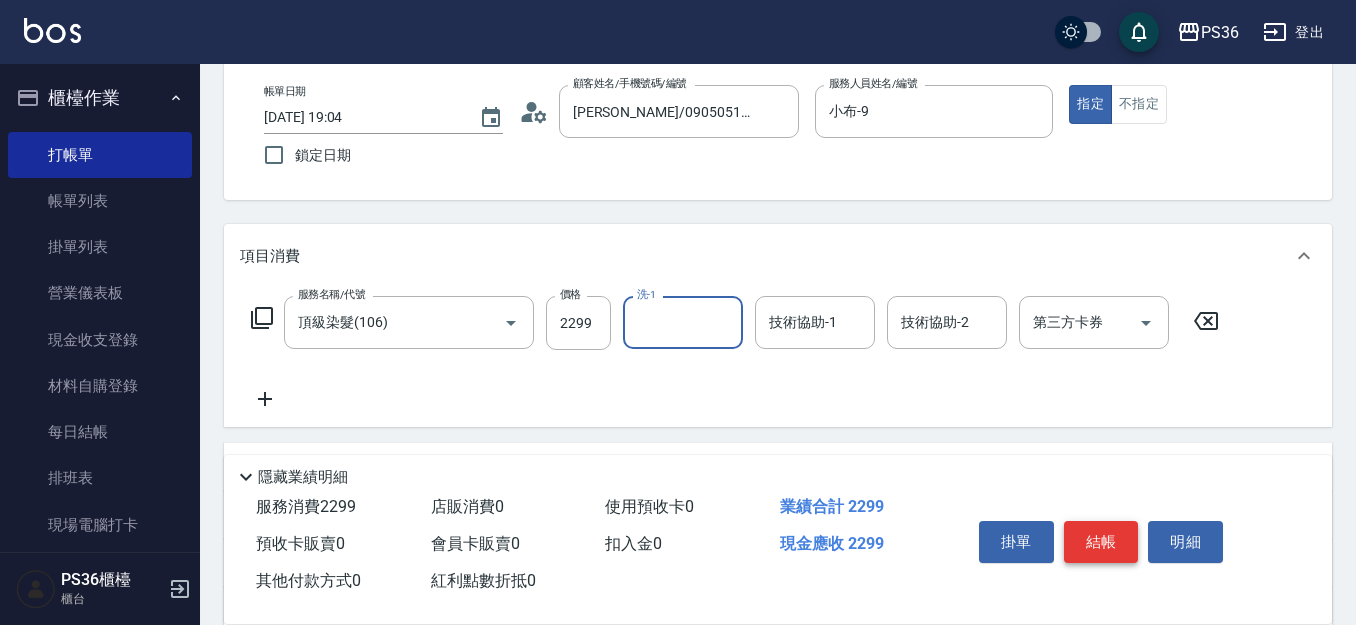 click on "結帳" at bounding box center (1101, 542) 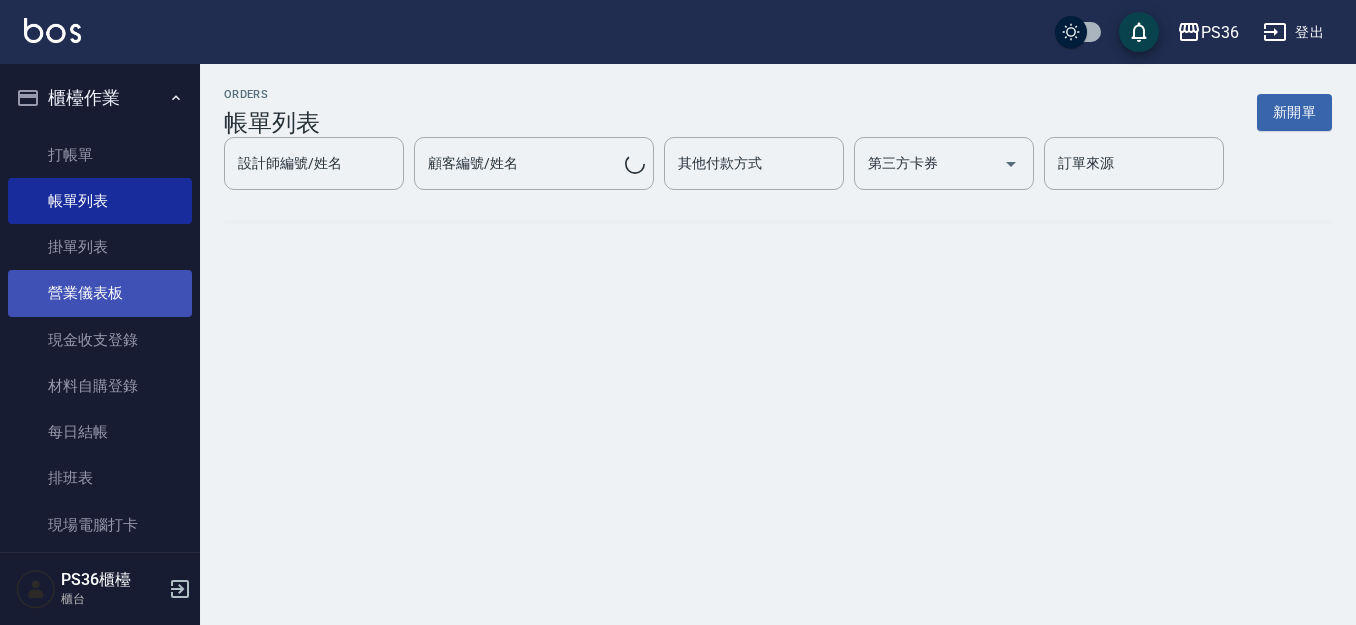 scroll, scrollTop: 0, scrollLeft: 0, axis: both 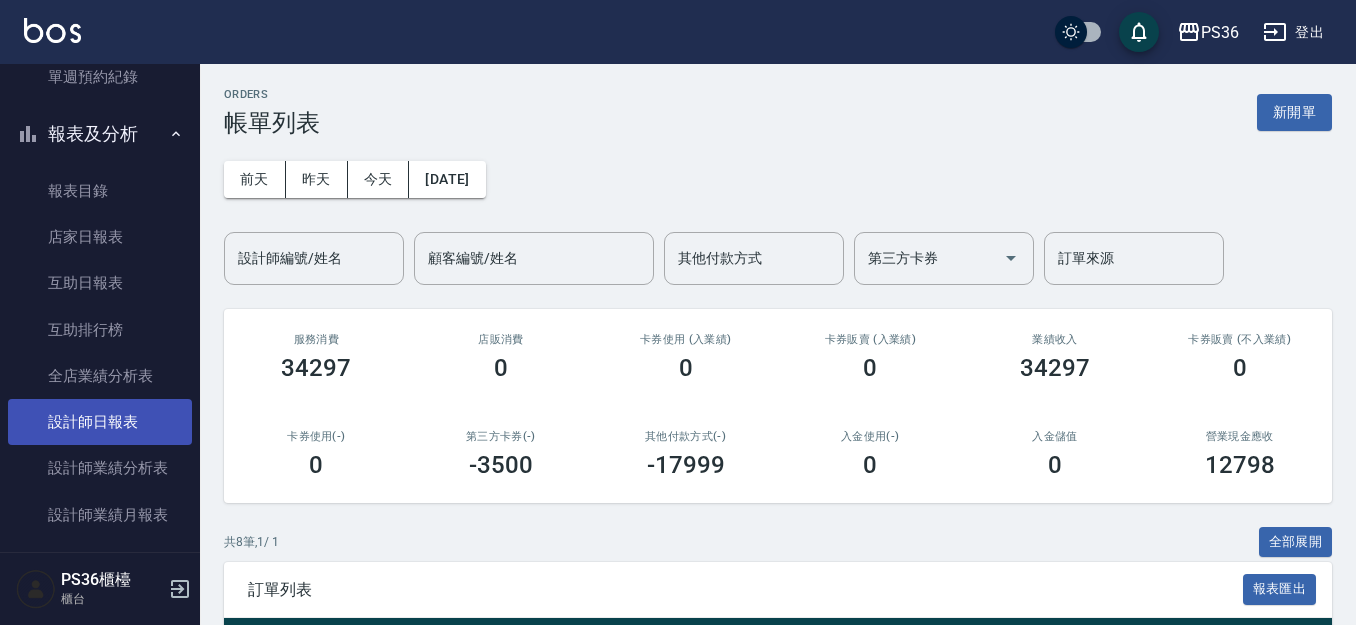 click on "設計師日報表" at bounding box center (100, 422) 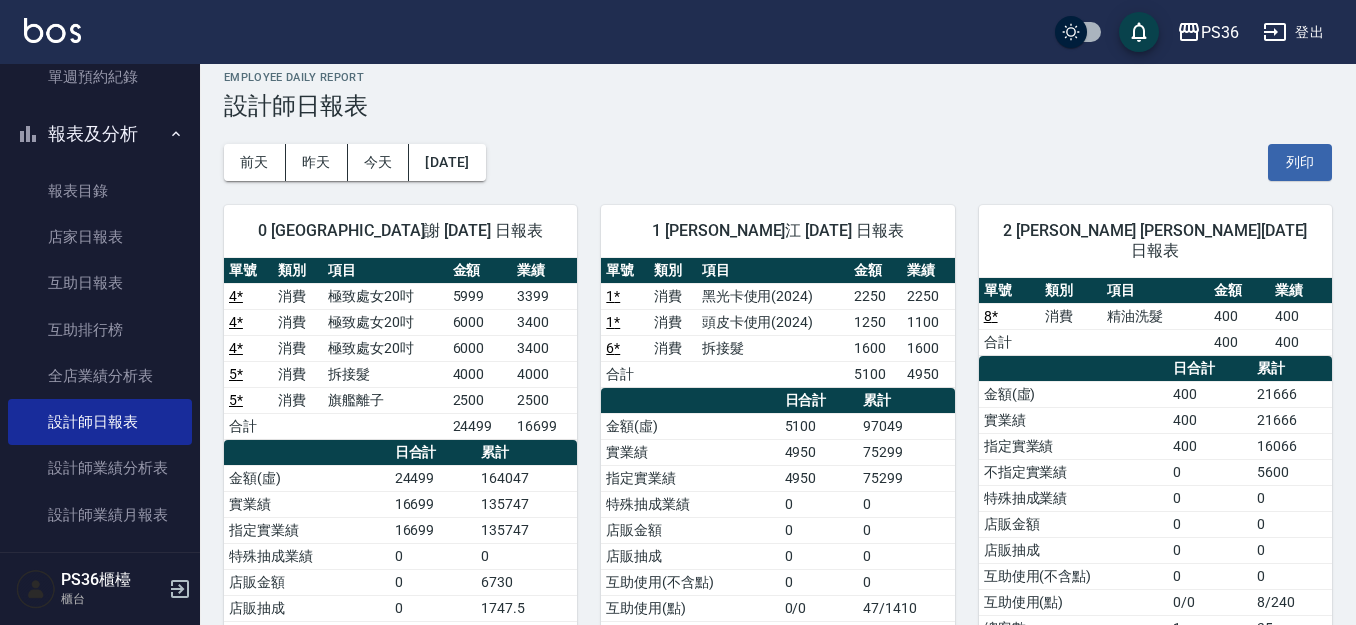 scroll, scrollTop: 800, scrollLeft: 0, axis: vertical 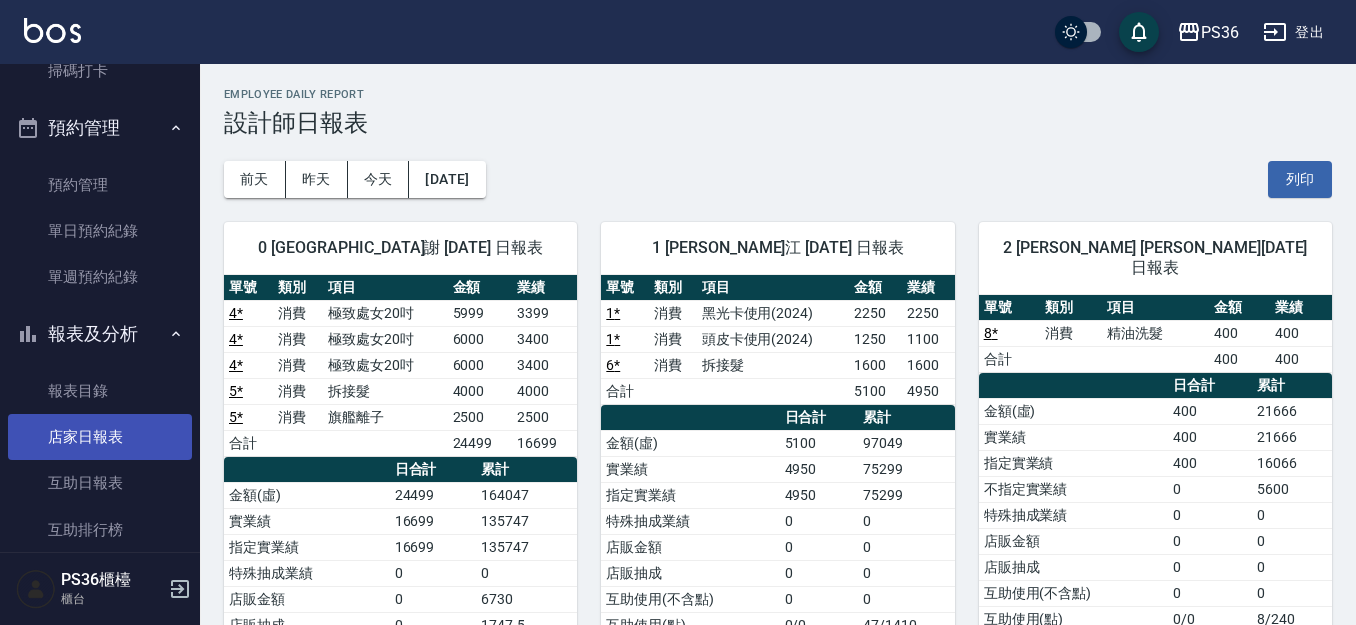 click on "店家日報表" at bounding box center [100, 437] 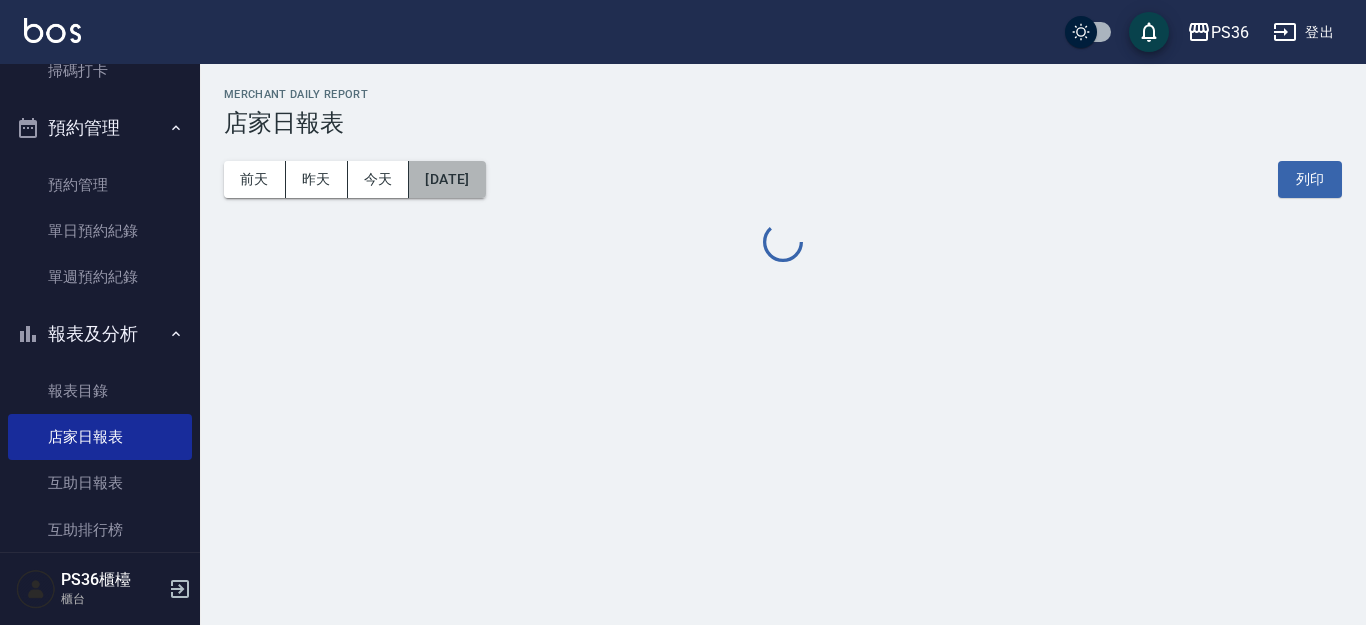 click on "[DATE]" at bounding box center [447, 179] 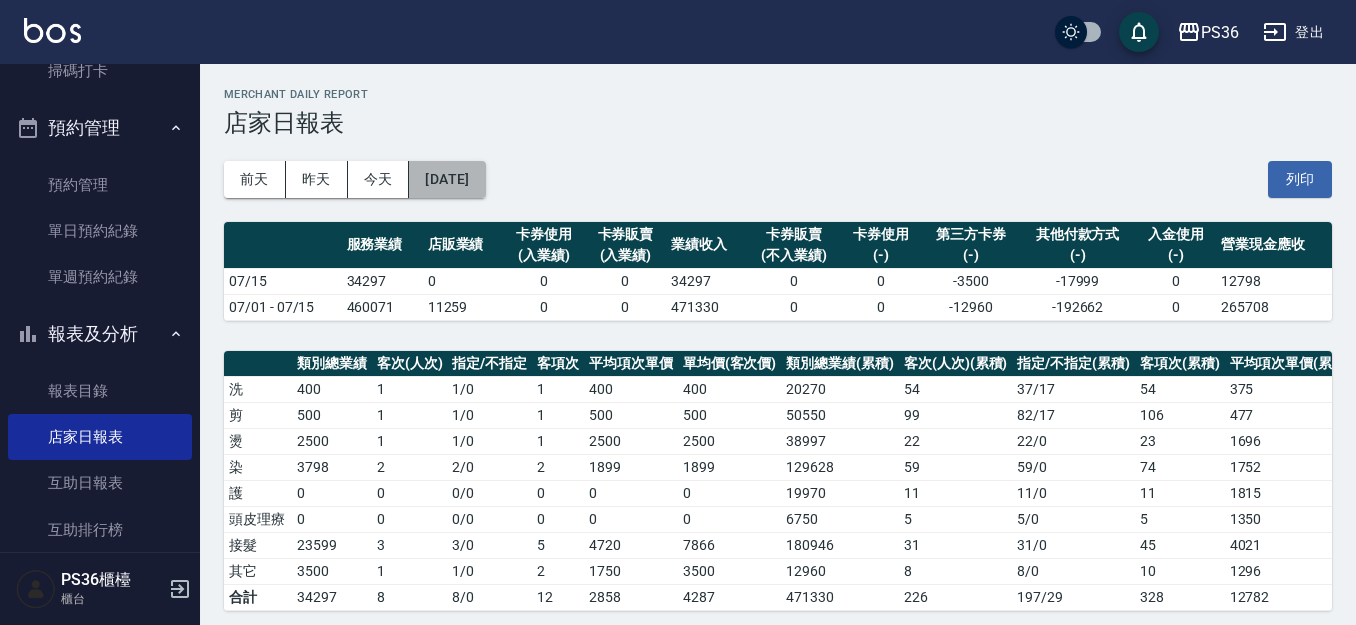 click on "[DATE]" at bounding box center (447, 179) 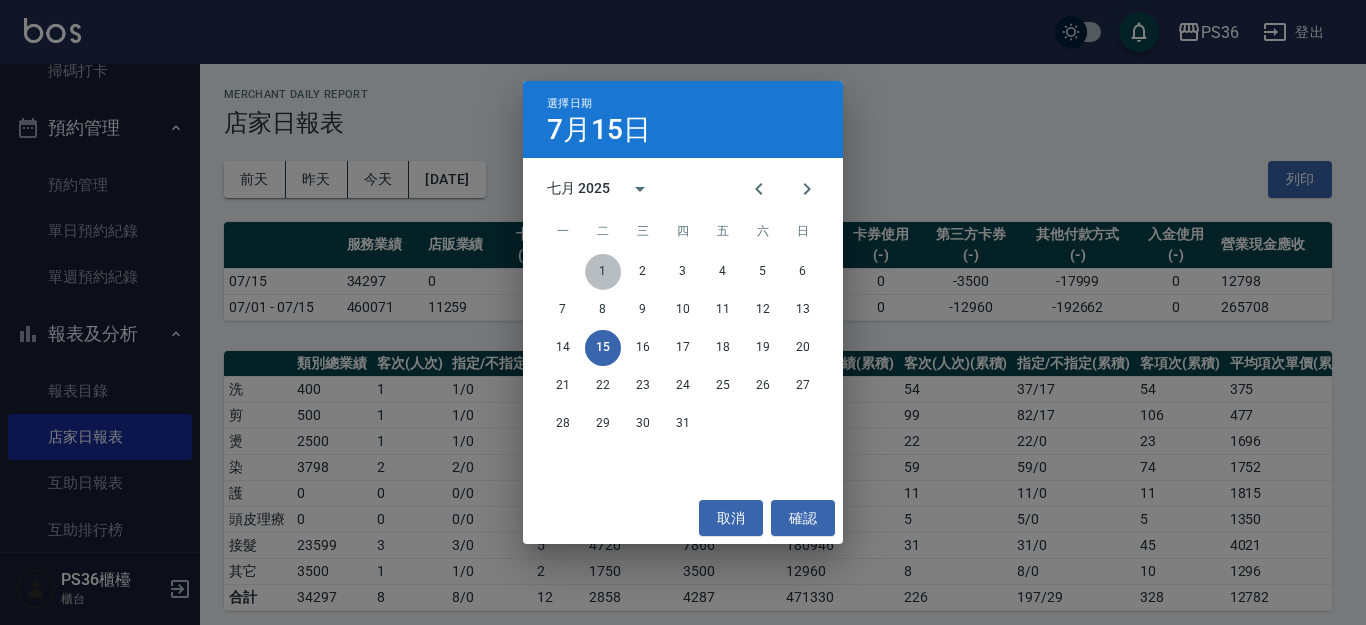 click on "1" at bounding box center [603, 272] 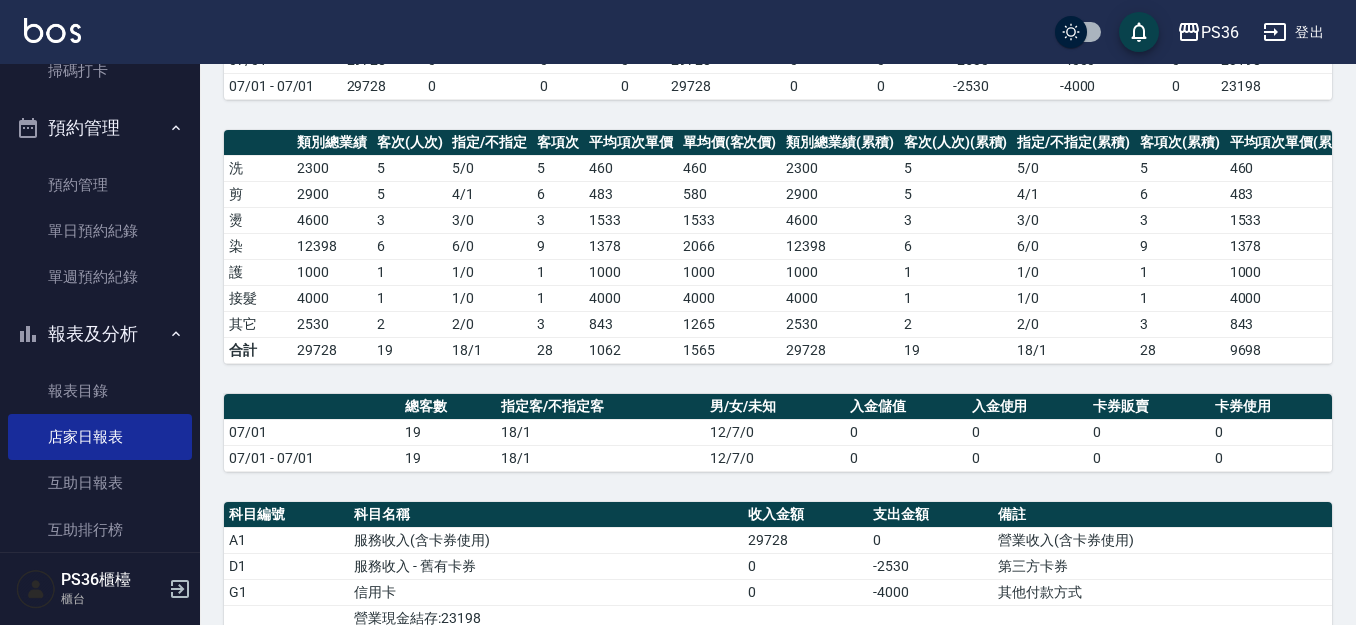 scroll, scrollTop: 0, scrollLeft: 0, axis: both 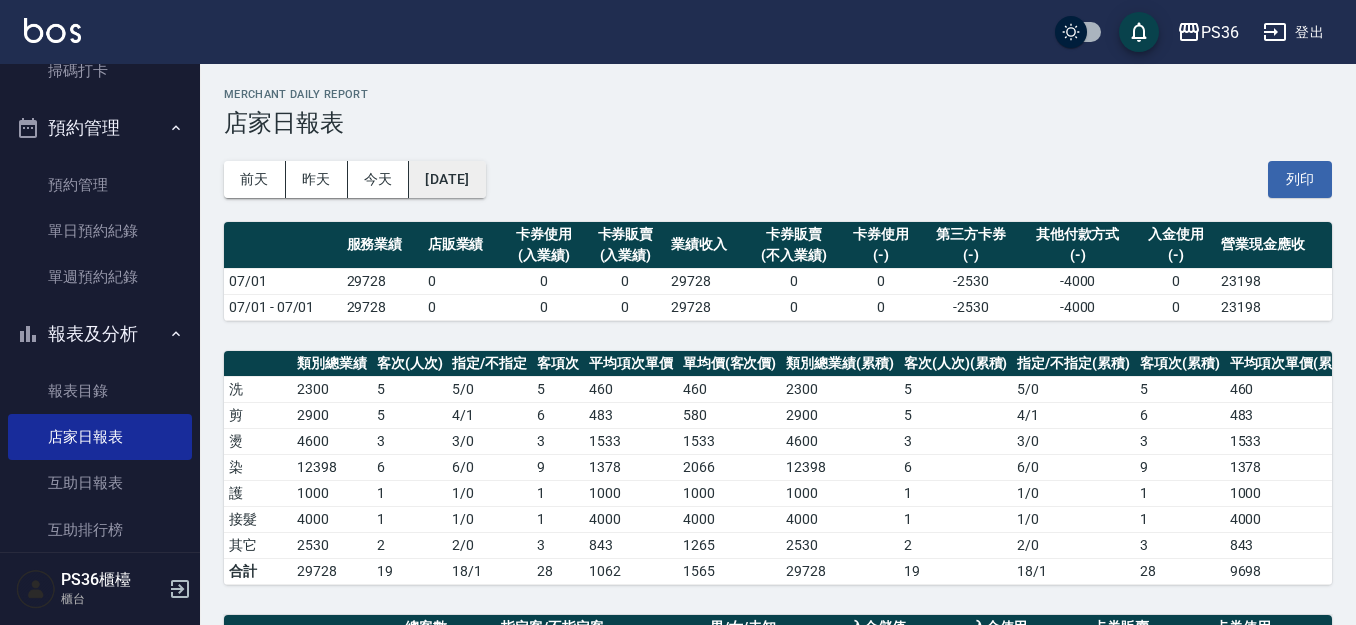 click on "[DATE]" at bounding box center [447, 179] 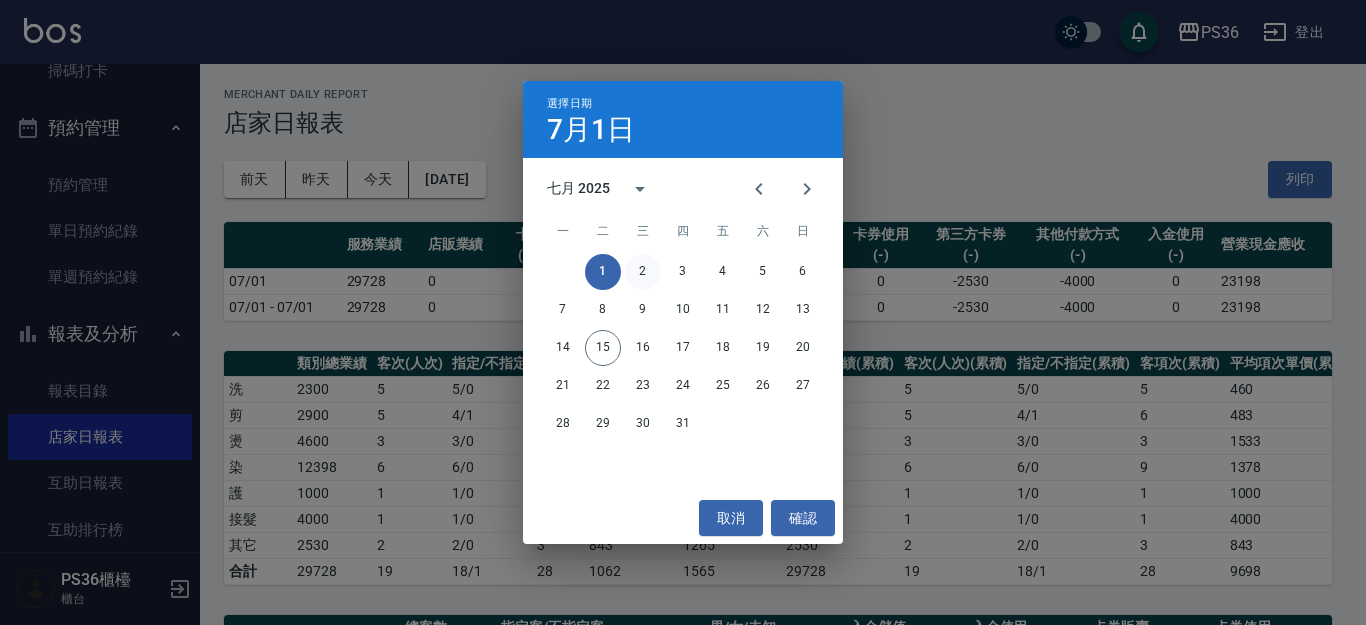 click on "2" at bounding box center (643, 272) 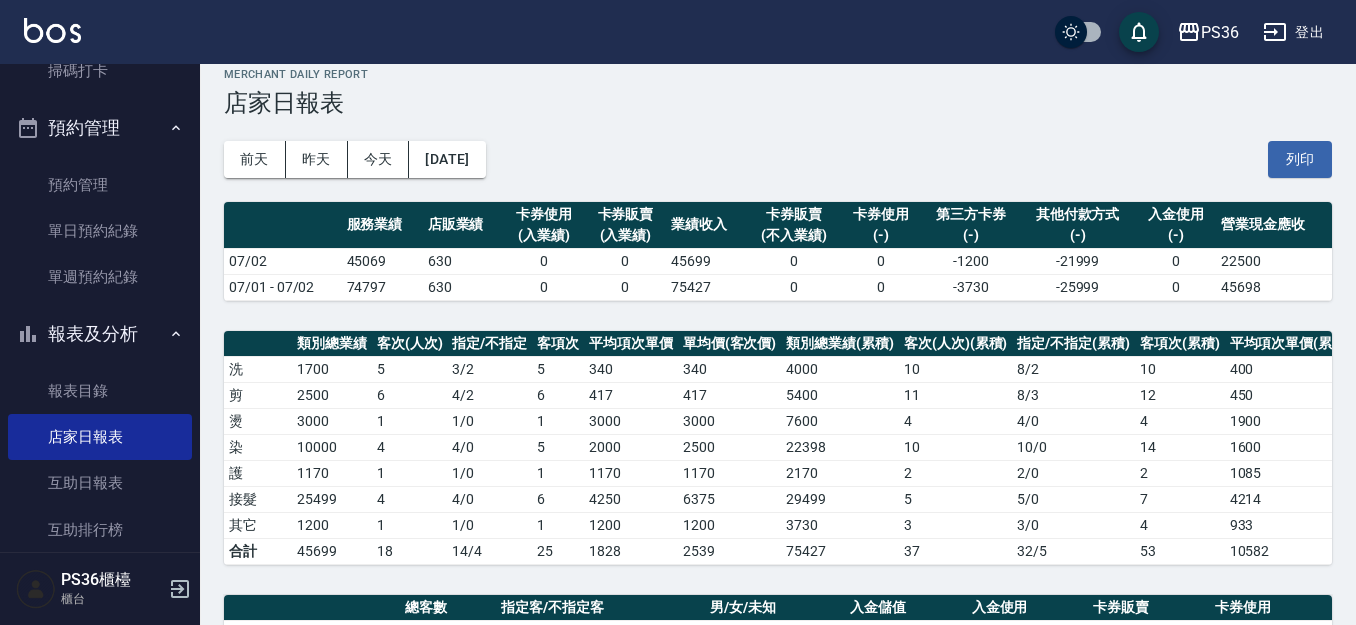scroll, scrollTop: 0, scrollLeft: 0, axis: both 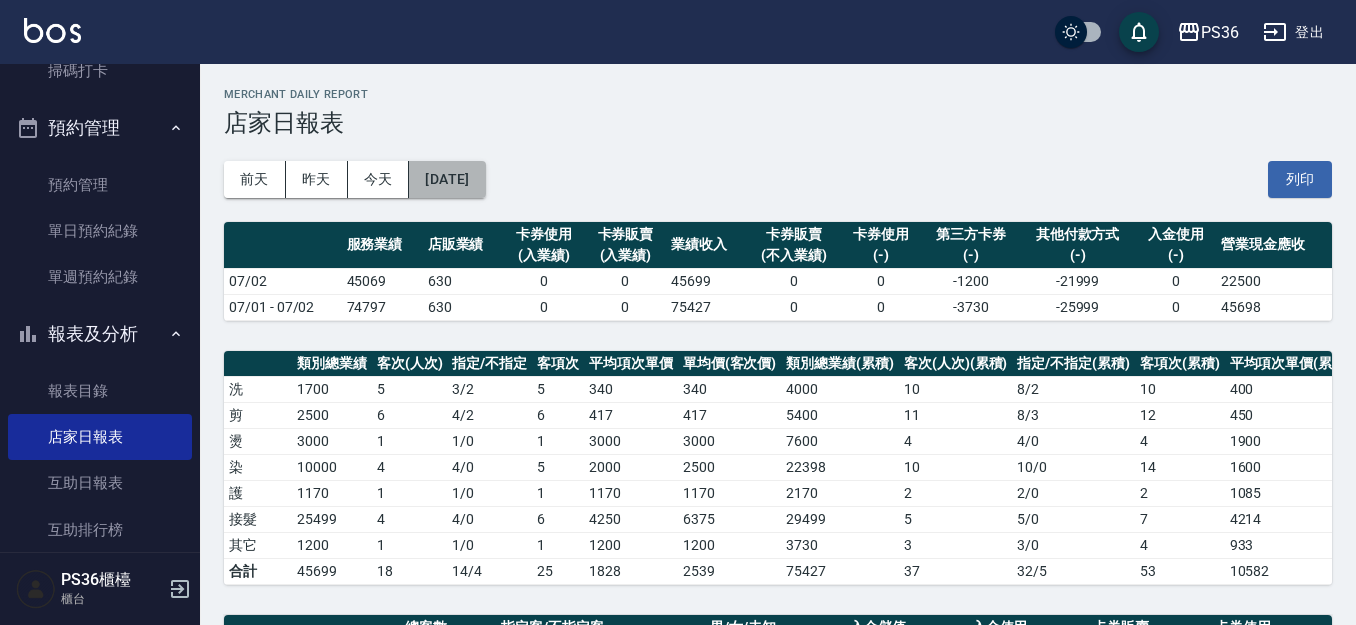 click on "[DATE]" at bounding box center (447, 179) 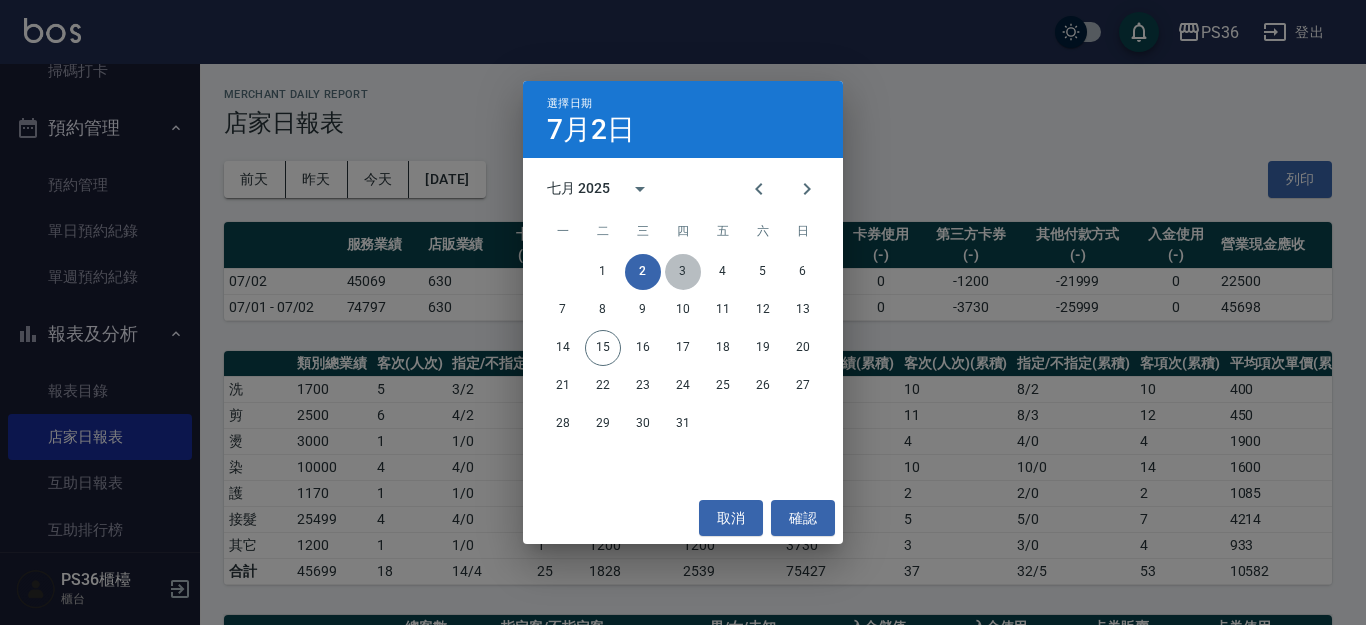 click on "3" at bounding box center [683, 272] 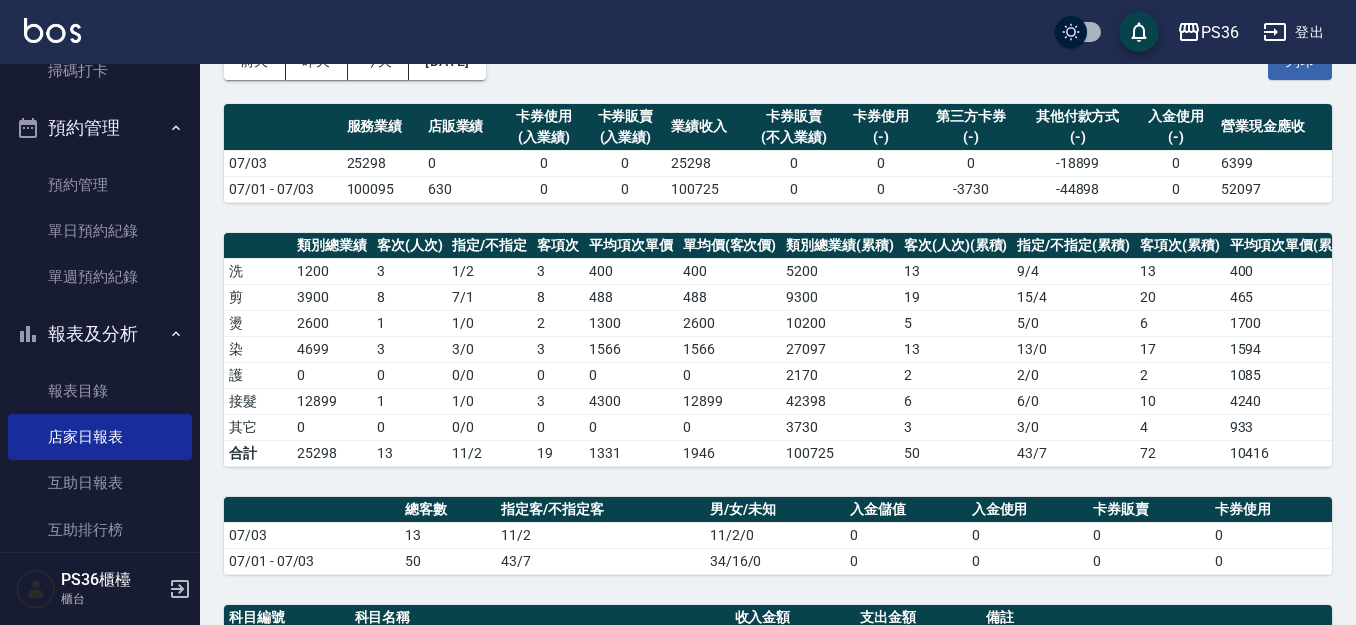scroll, scrollTop: 0, scrollLeft: 0, axis: both 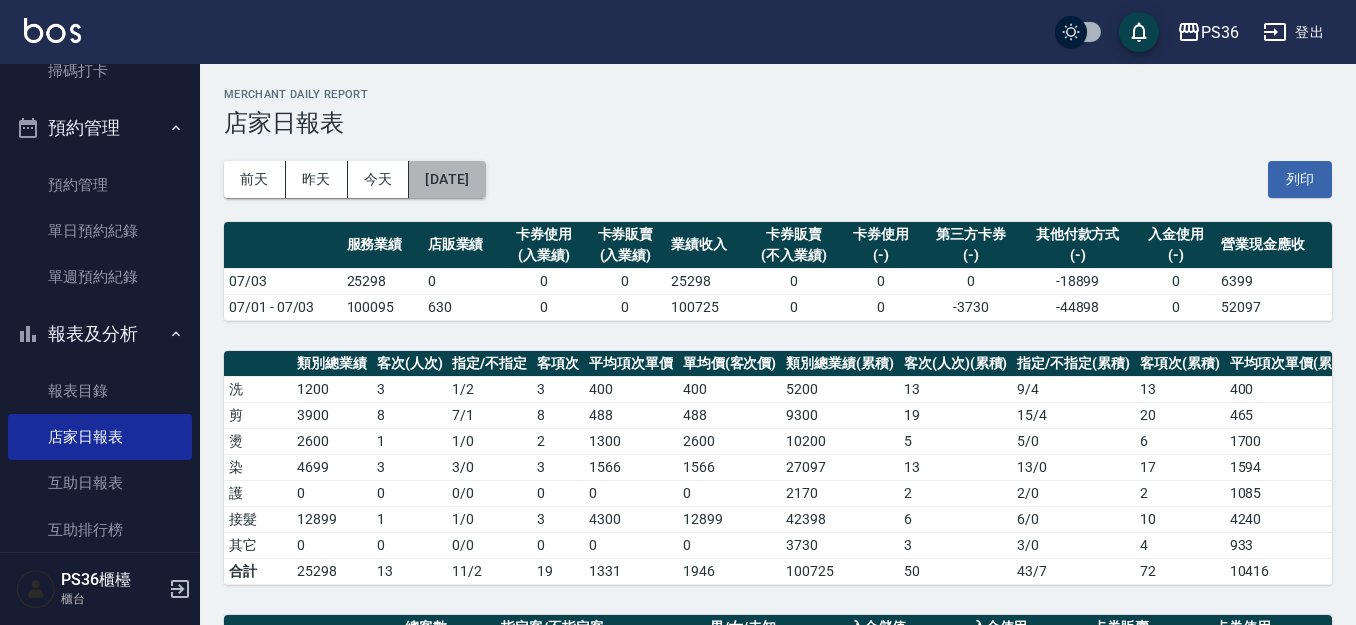 click on "[DATE]" at bounding box center [447, 179] 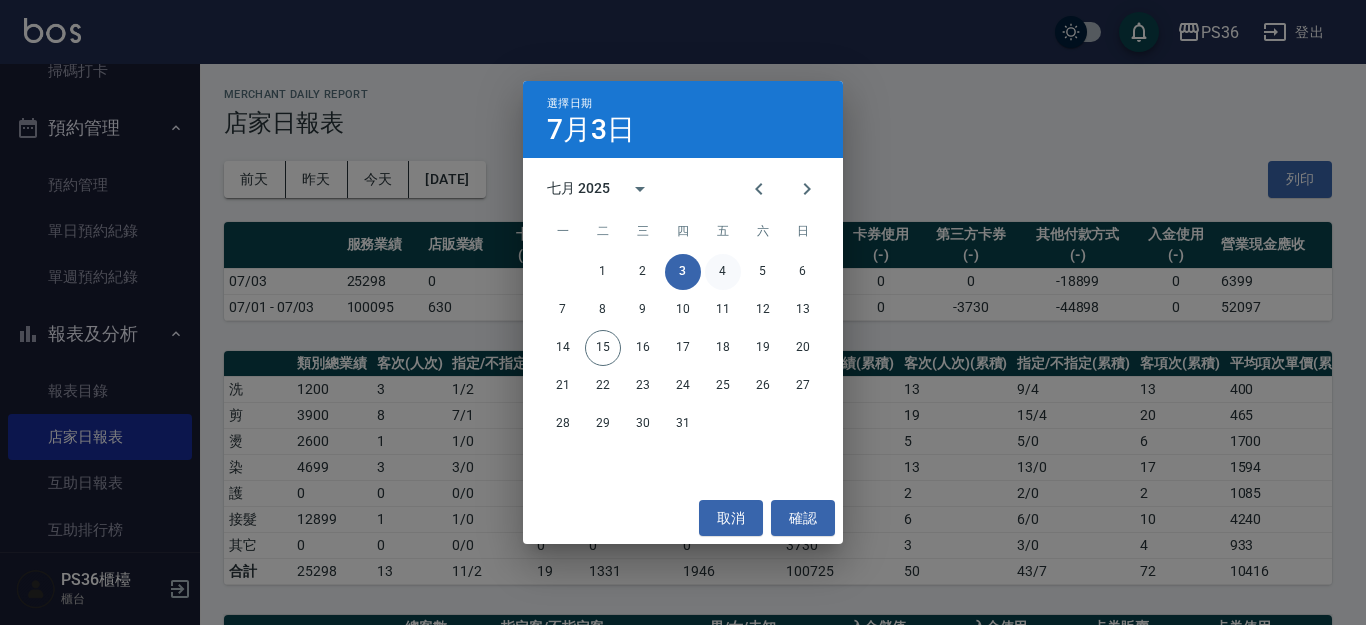 click on "4" at bounding box center (723, 272) 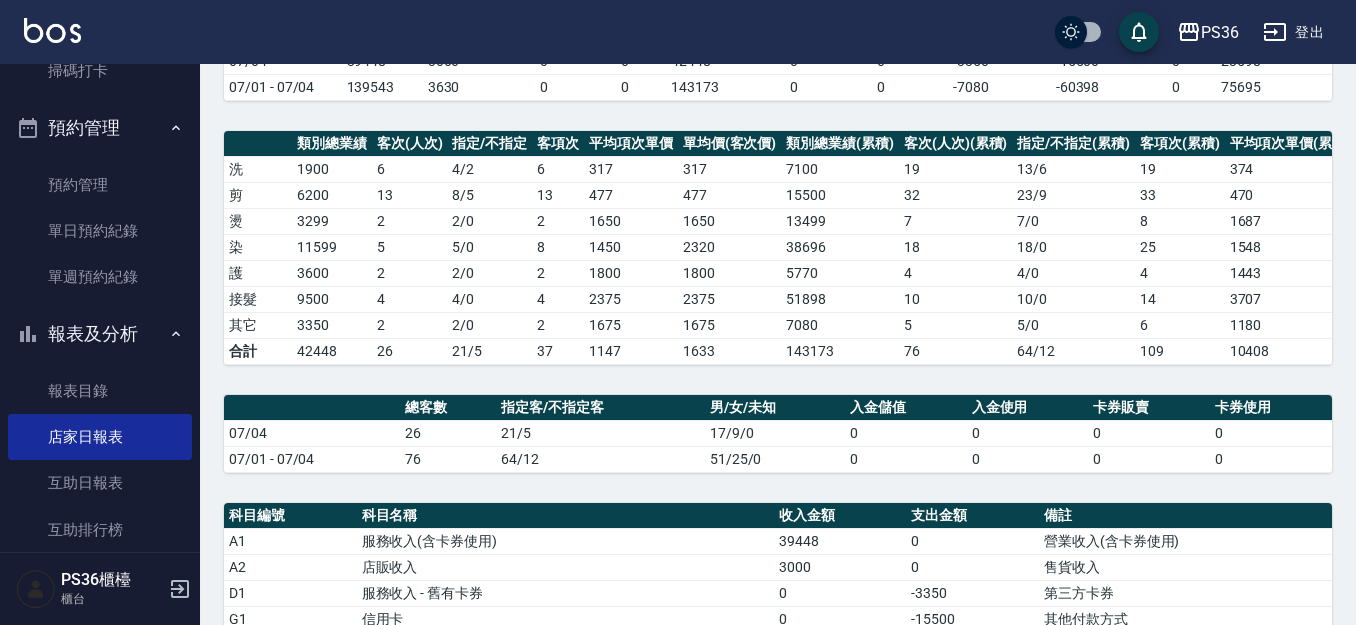 scroll, scrollTop: 0, scrollLeft: 0, axis: both 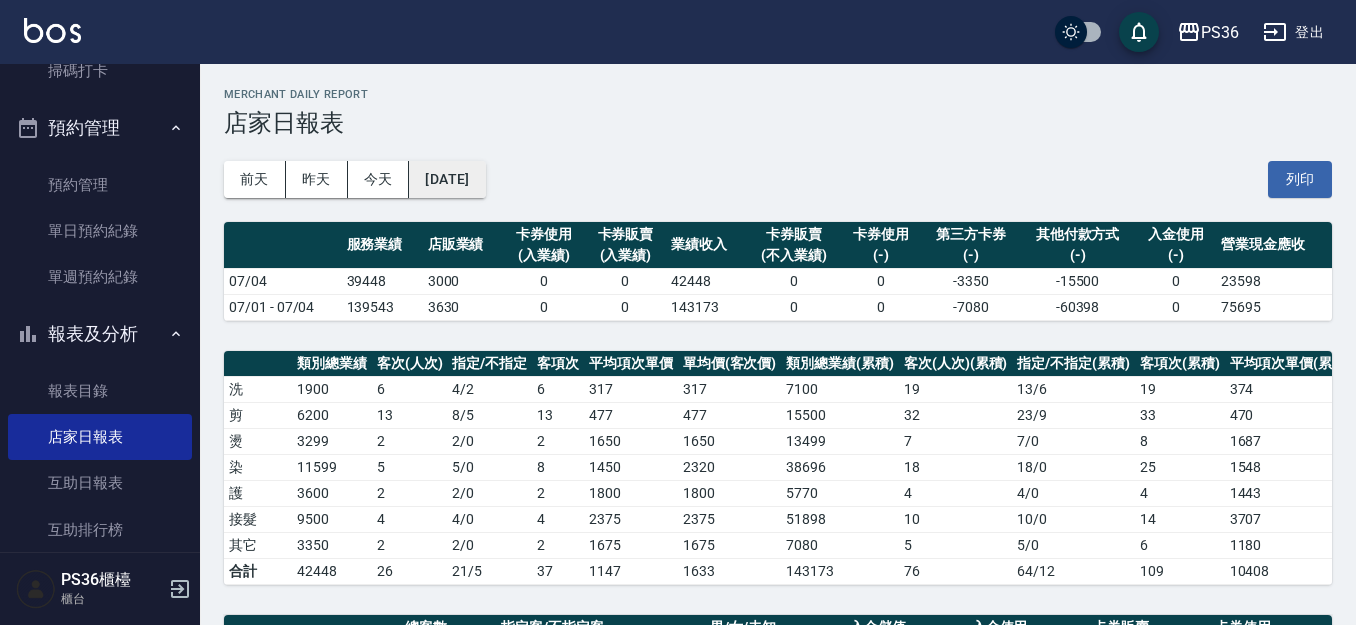 click on "[DATE]" at bounding box center (447, 179) 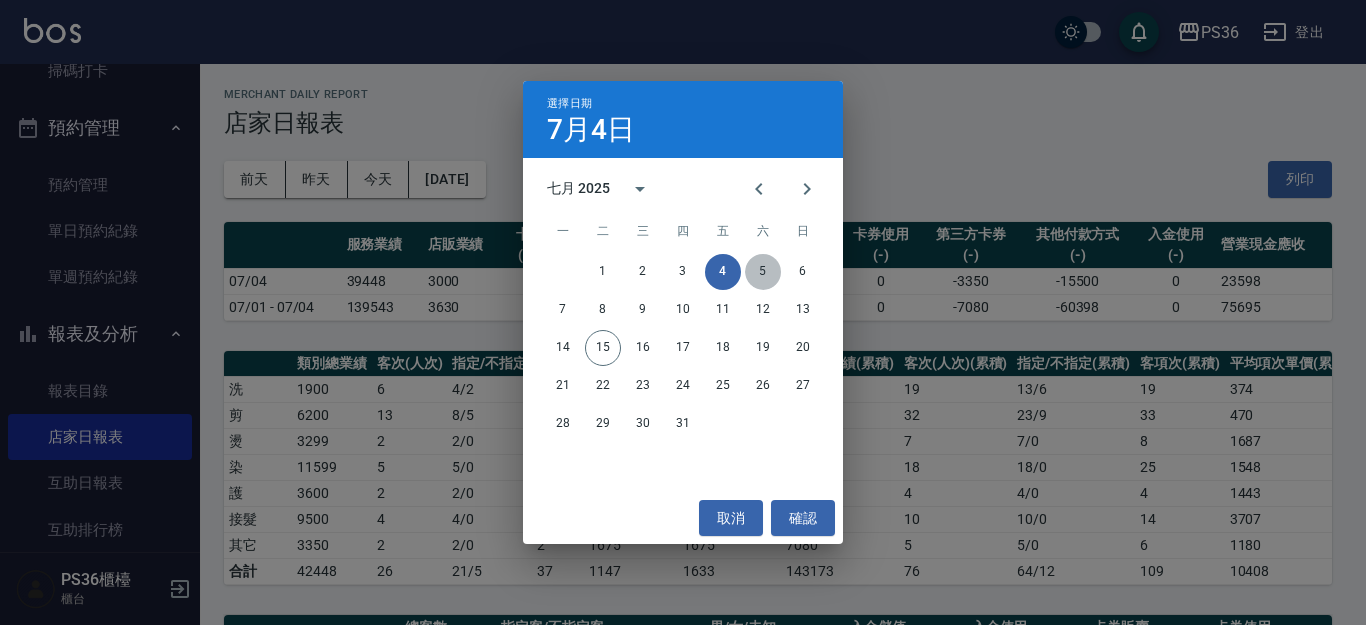 click on "5" at bounding box center [763, 272] 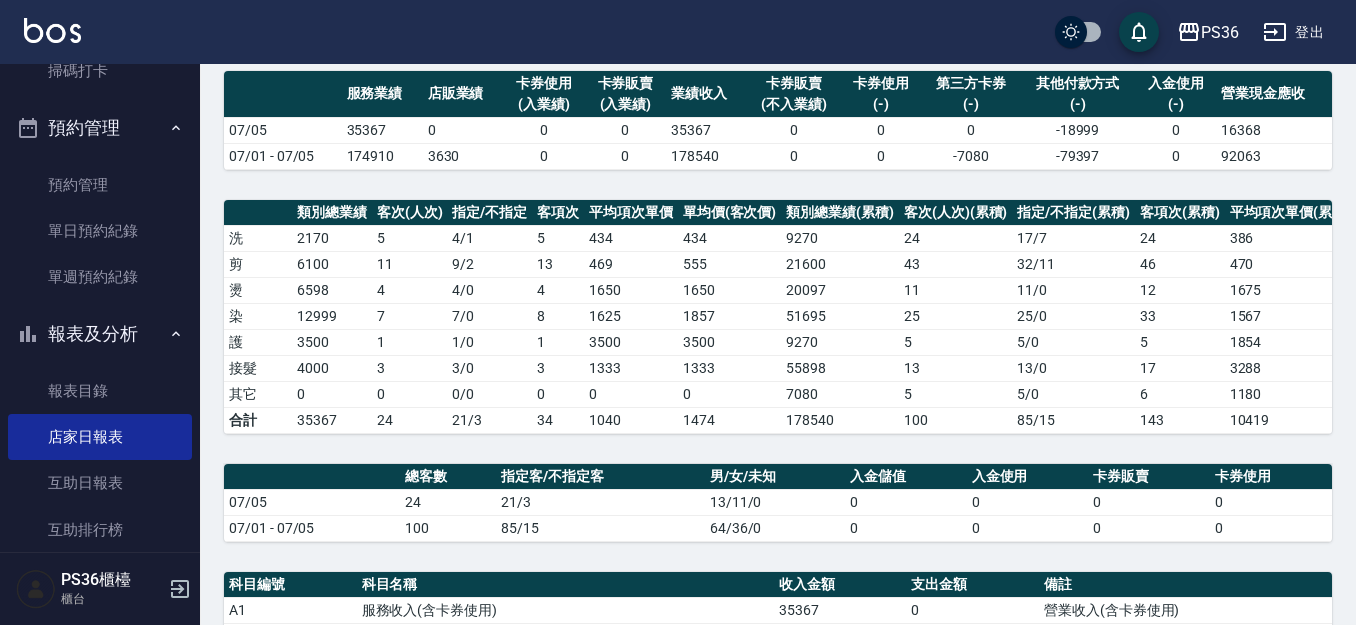 scroll, scrollTop: 0, scrollLeft: 0, axis: both 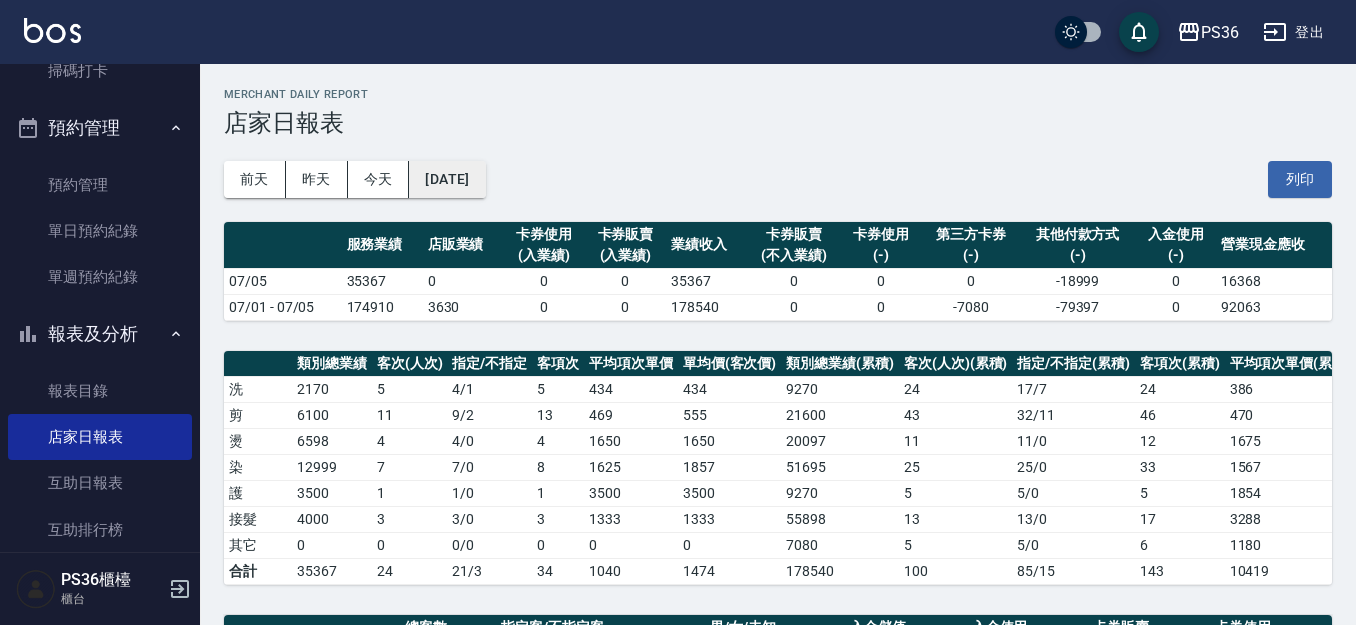 click on "[DATE]" at bounding box center [447, 179] 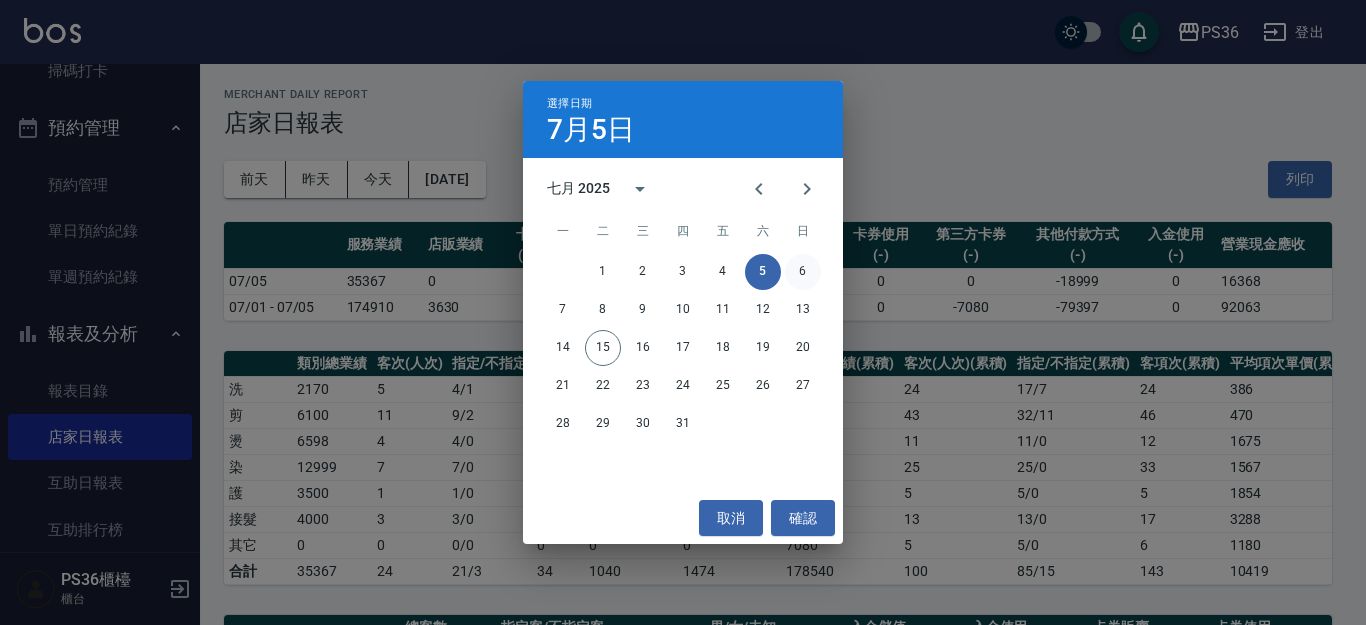 click on "6" at bounding box center [803, 272] 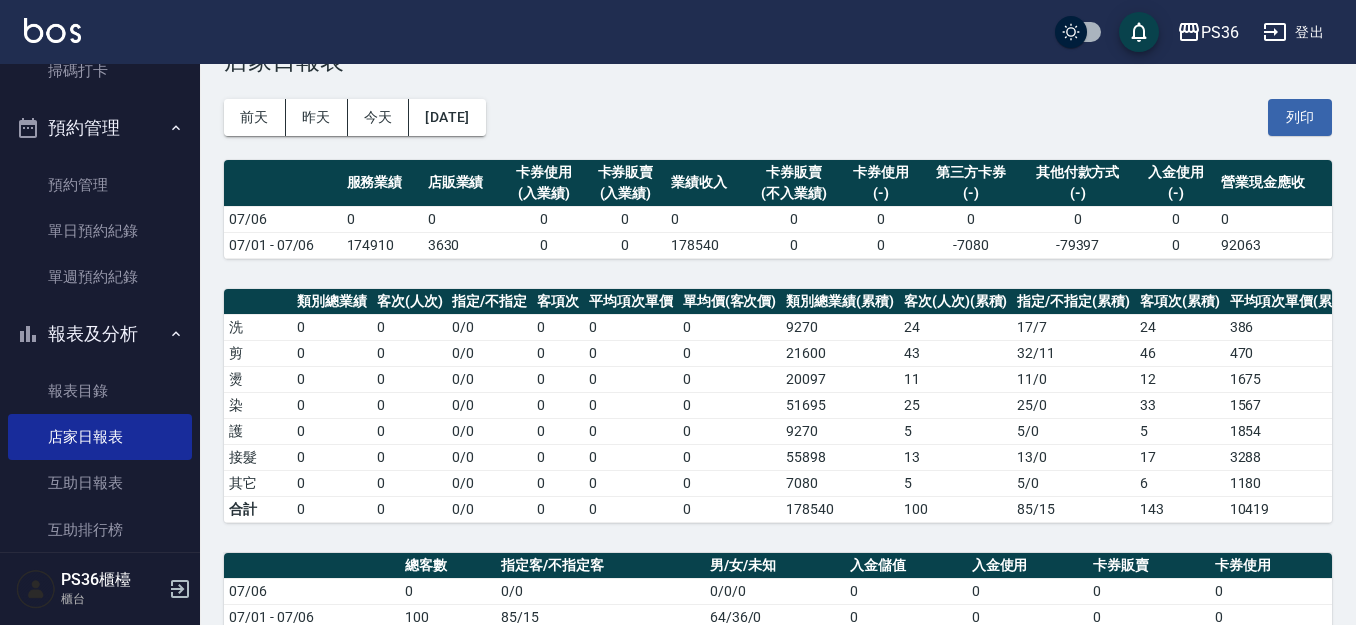 scroll, scrollTop: 0, scrollLeft: 0, axis: both 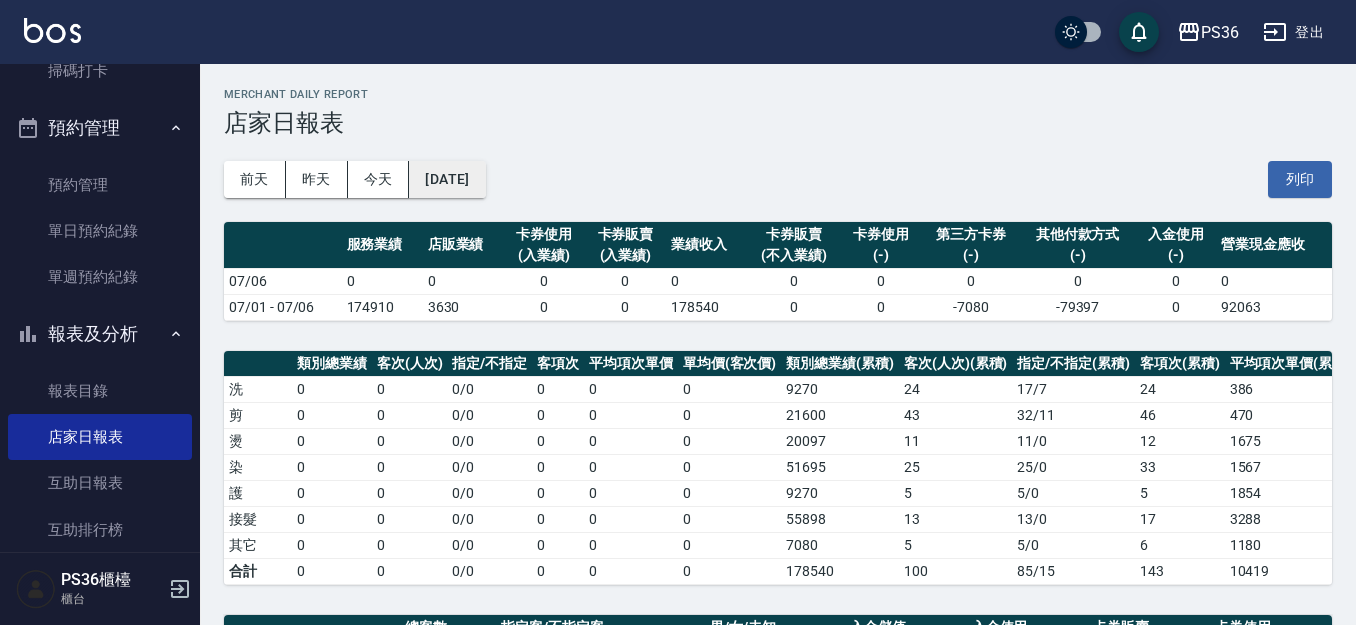 click on "[DATE]" at bounding box center [447, 179] 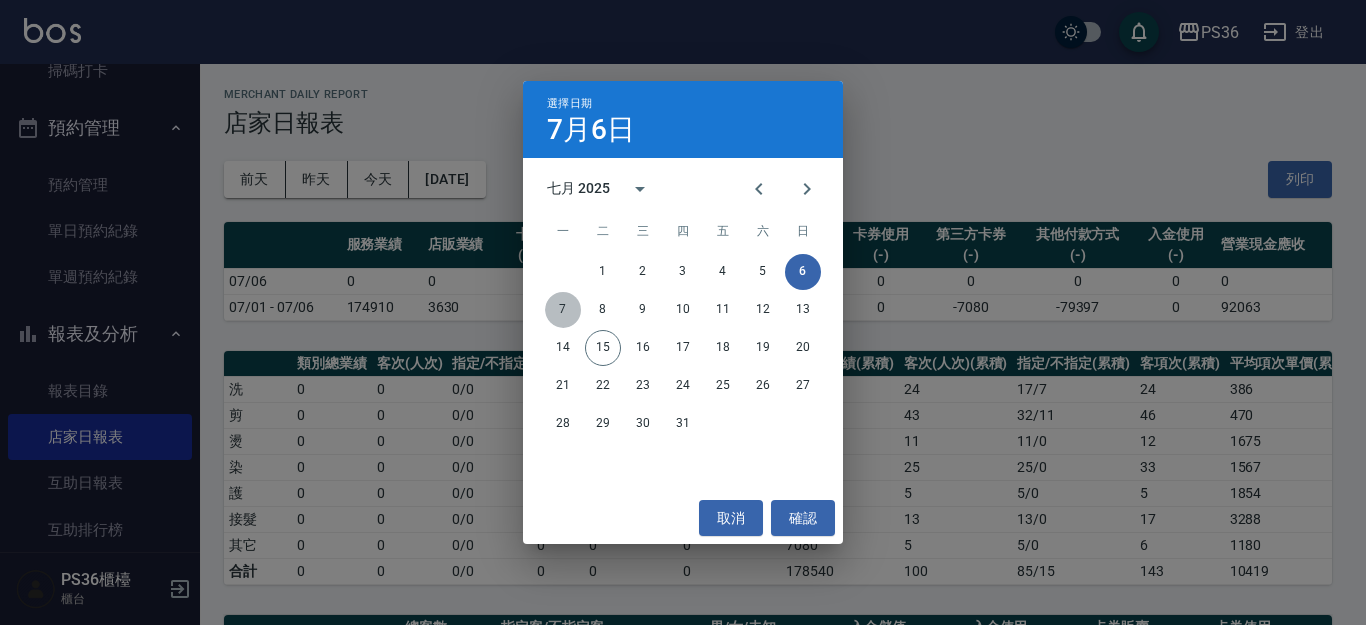 click on "7" at bounding box center (563, 310) 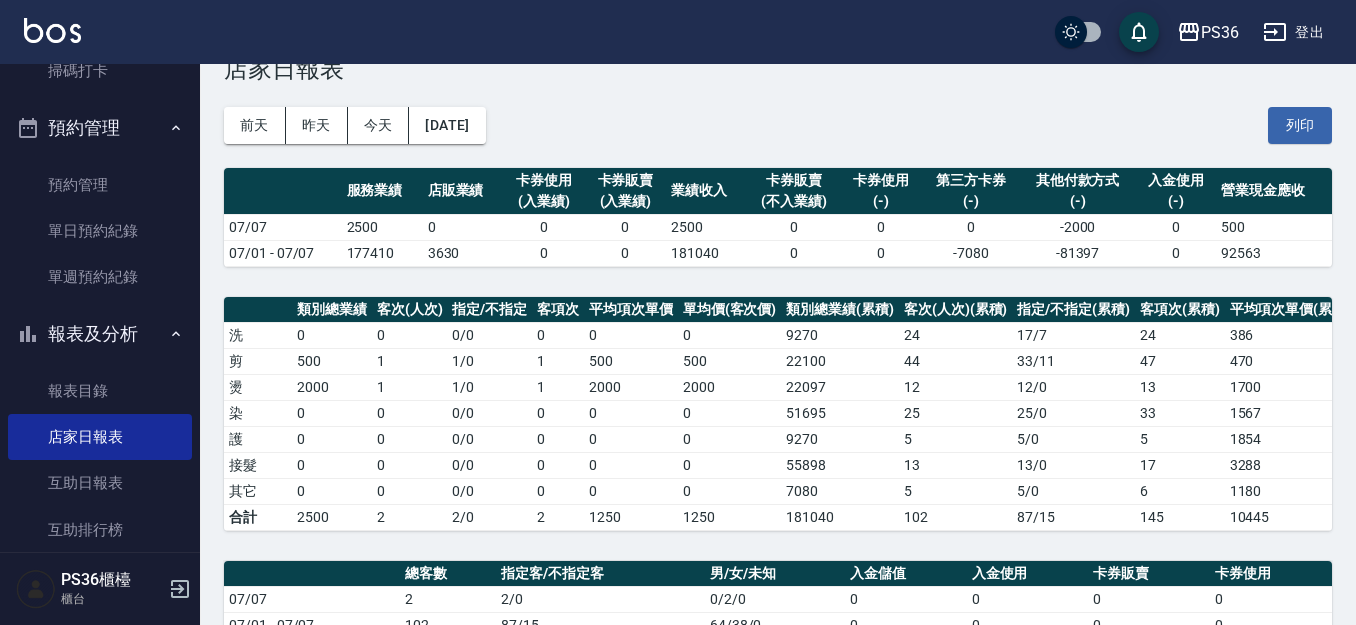 scroll, scrollTop: 0, scrollLeft: 0, axis: both 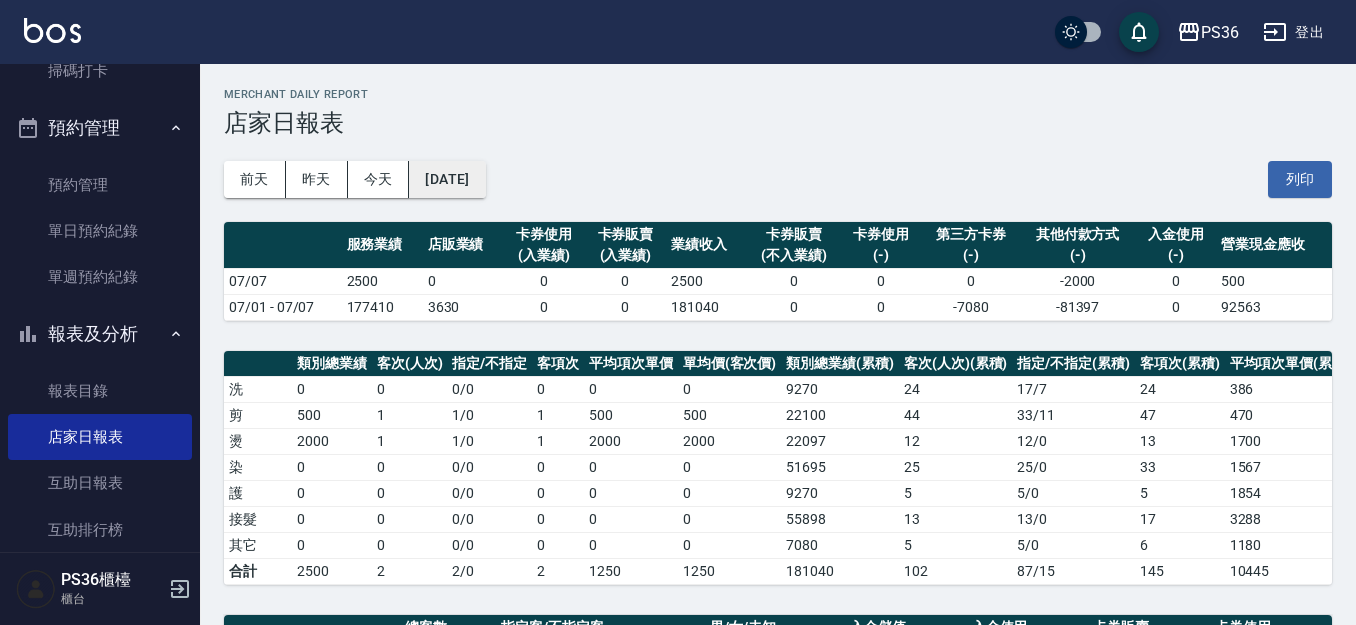 click on "[DATE]" at bounding box center (447, 179) 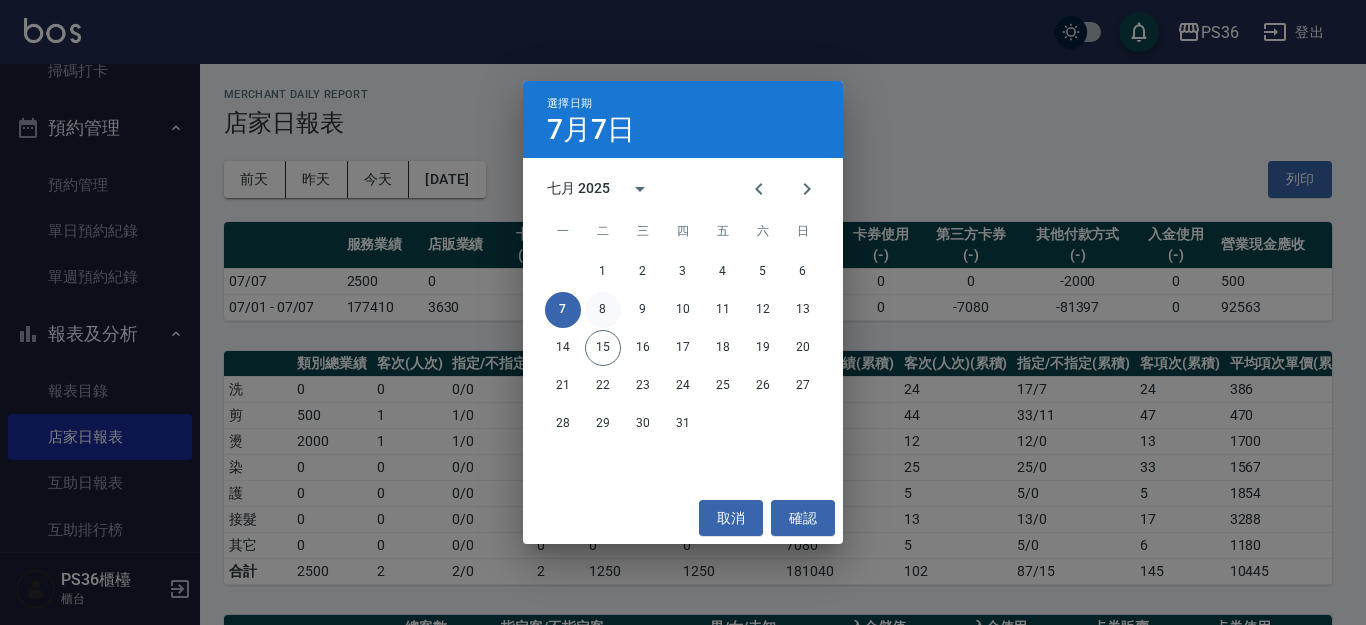 click on "8" at bounding box center [603, 310] 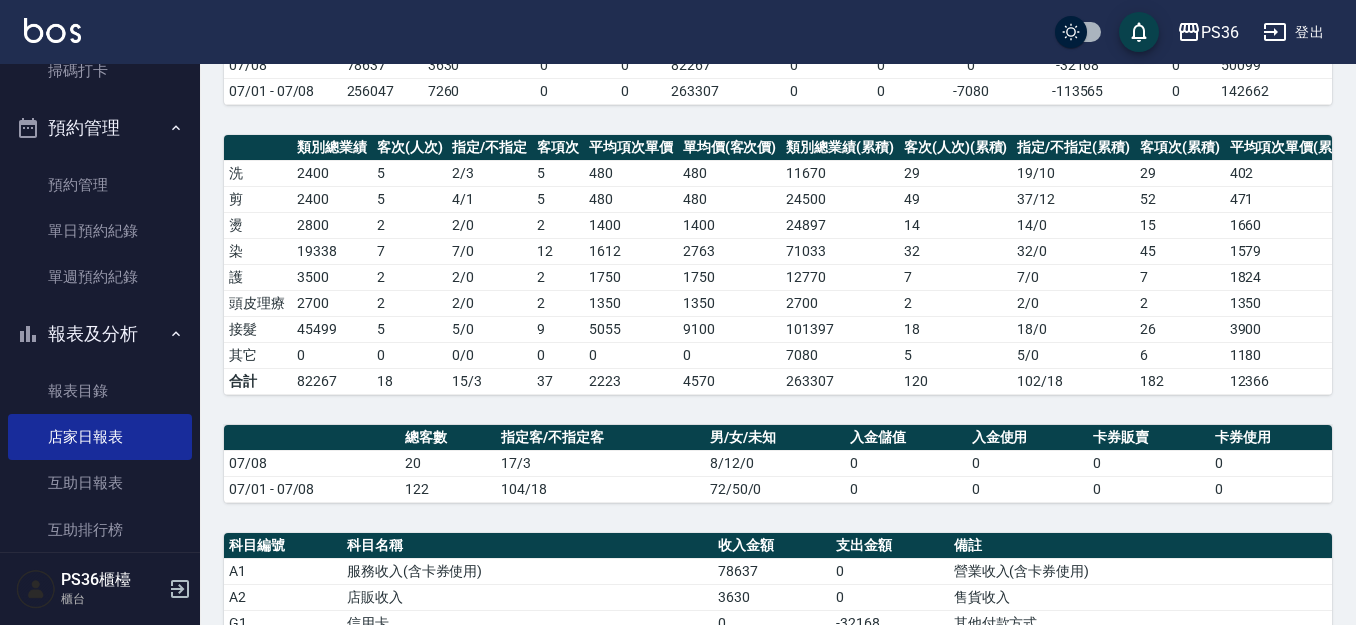 scroll, scrollTop: 0, scrollLeft: 0, axis: both 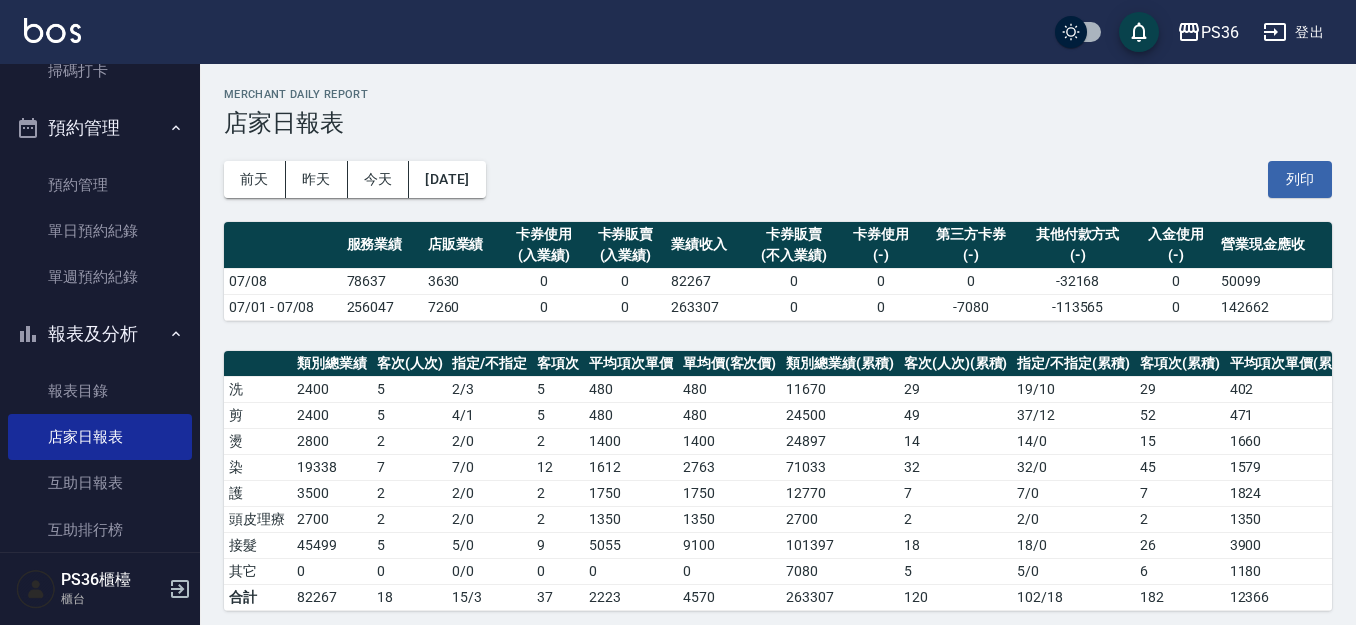 click on "前天 昨天 今天 2025/07/08 列印" at bounding box center [778, 179] 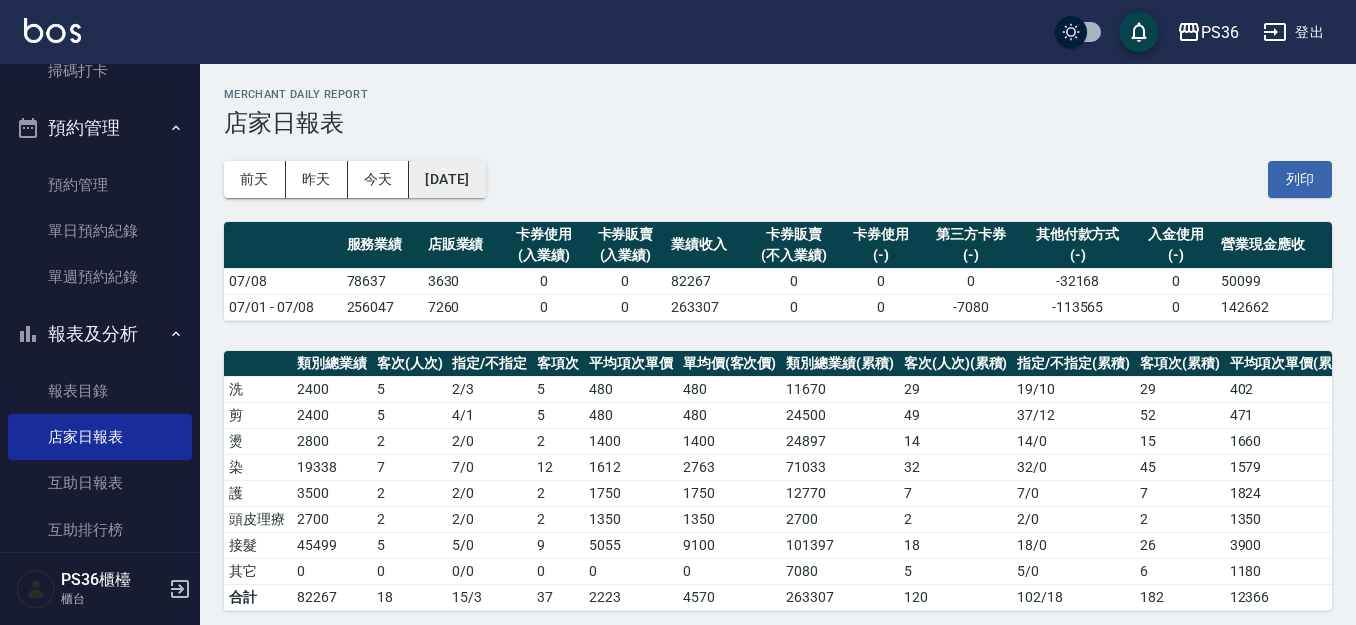 click on "[DATE]" at bounding box center [447, 179] 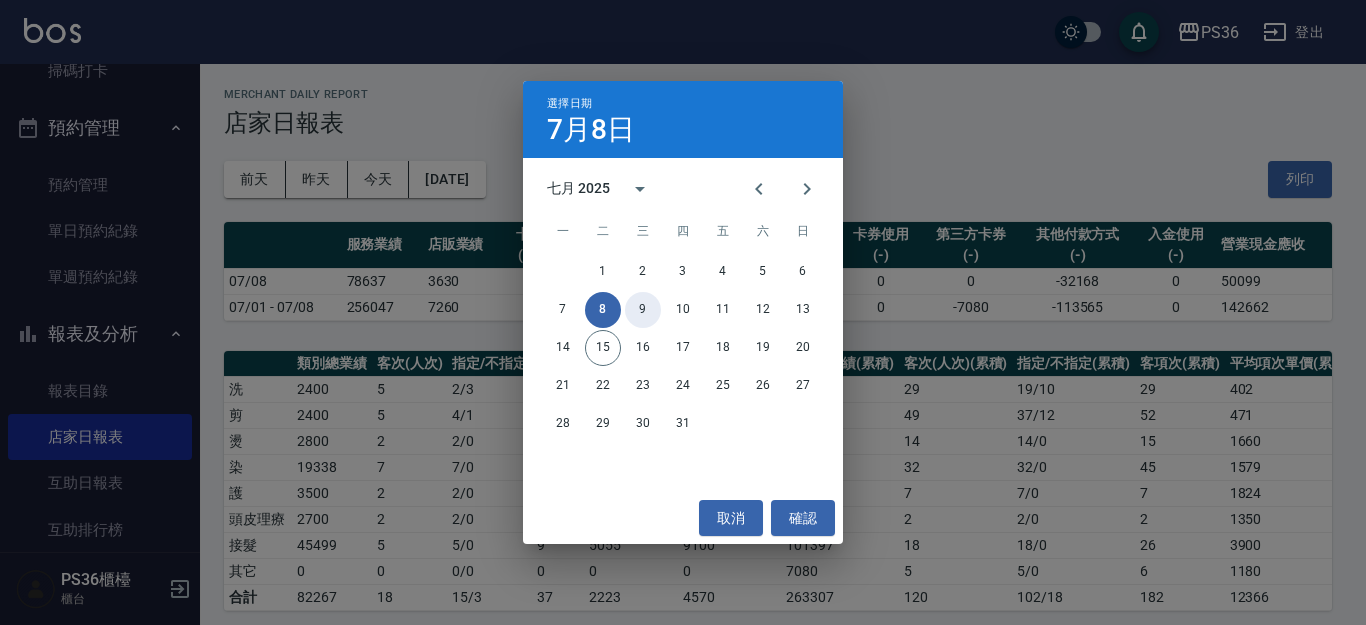 click on "9" at bounding box center [643, 310] 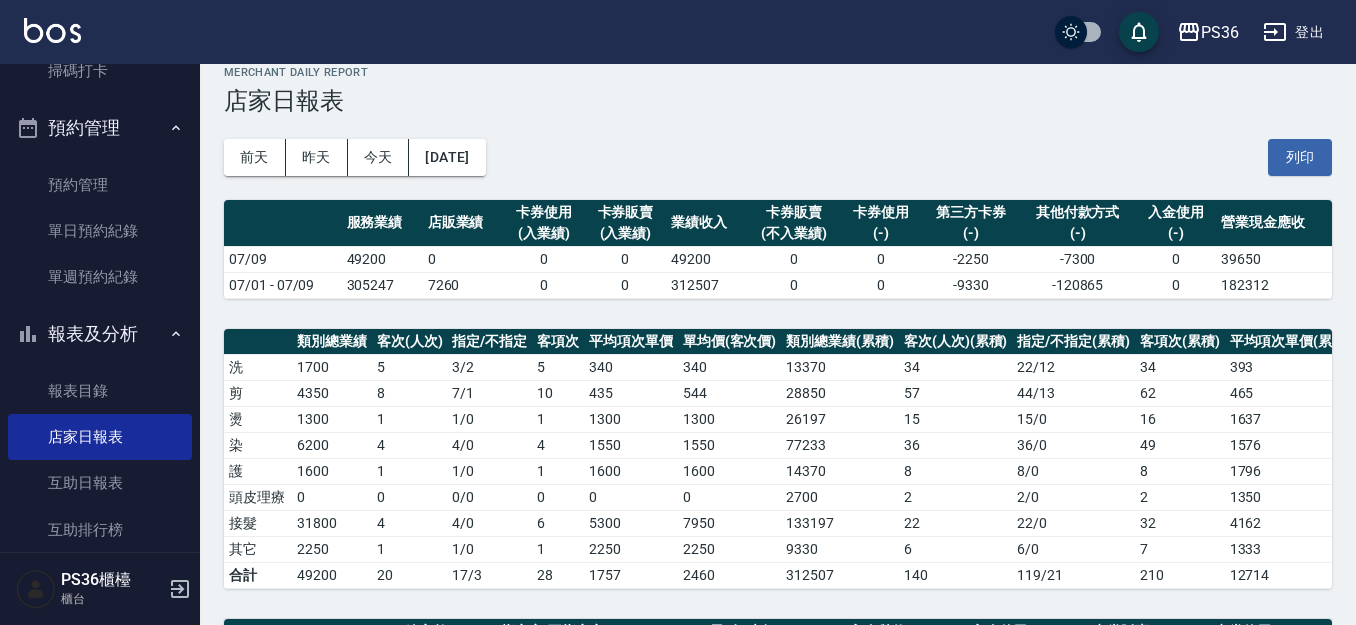 scroll, scrollTop: 0, scrollLeft: 0, axis: both 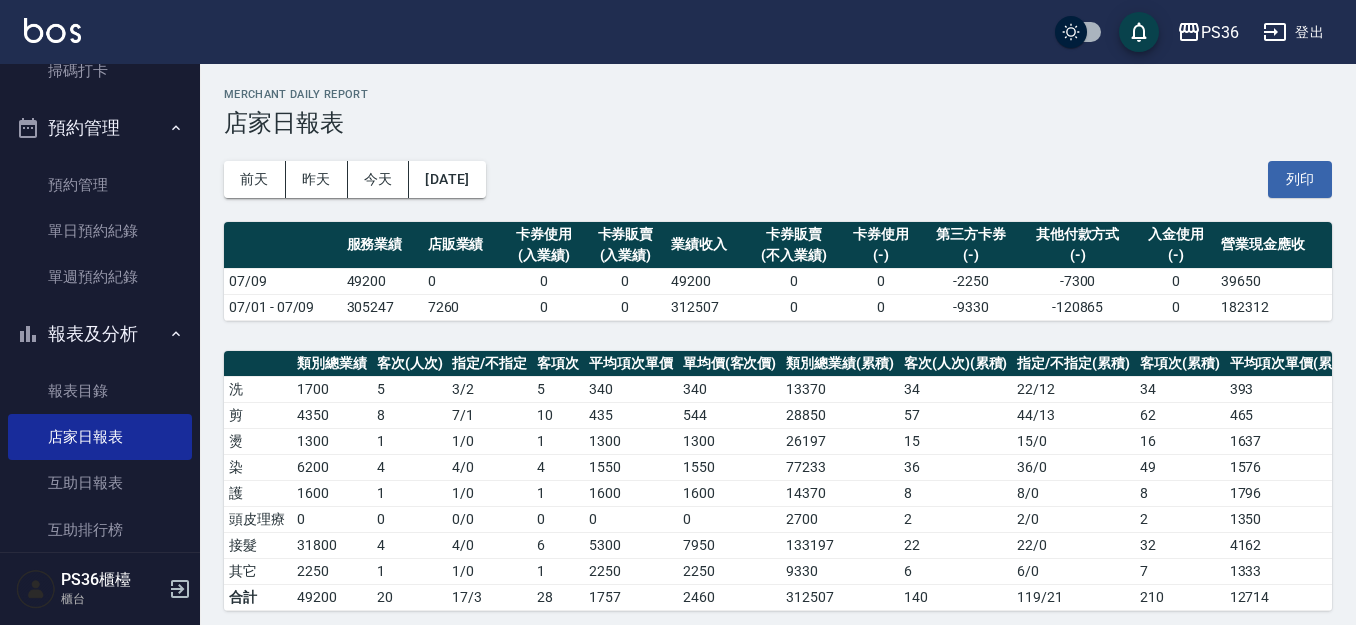 click on "前天 昨天 今天 2025/07/09 列印" at bounding box center (778, 179) 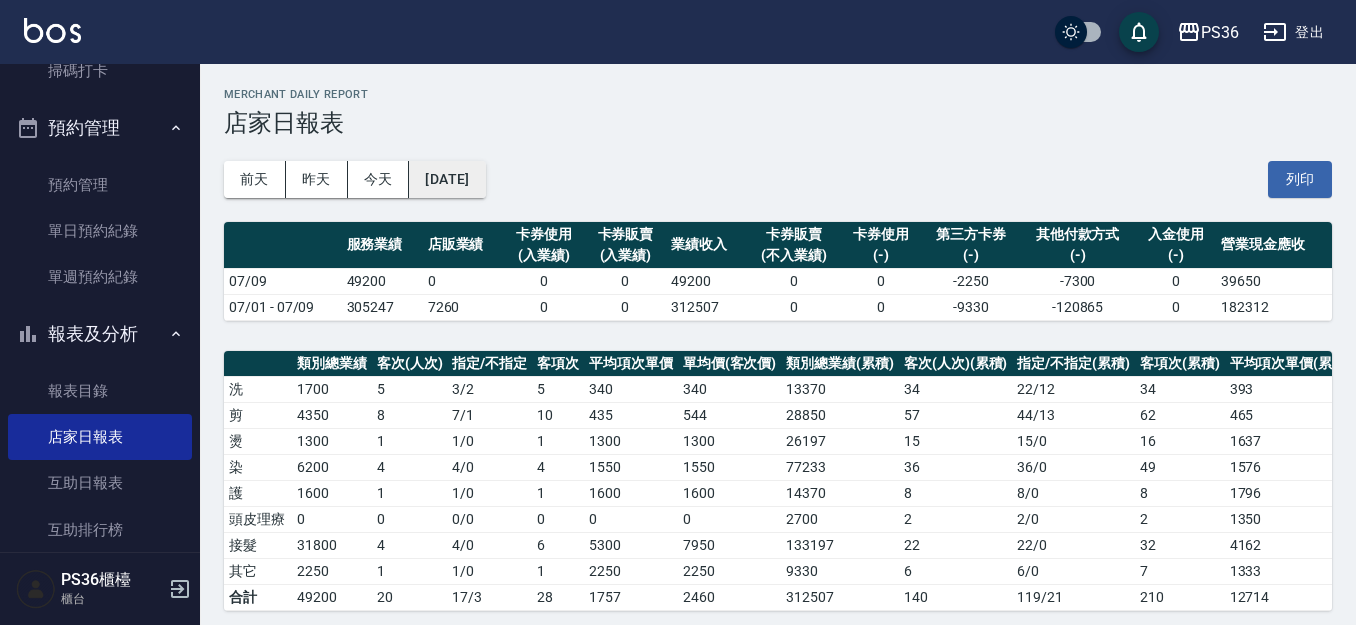 click on "[DATE]" at bounding box center [447, 179] 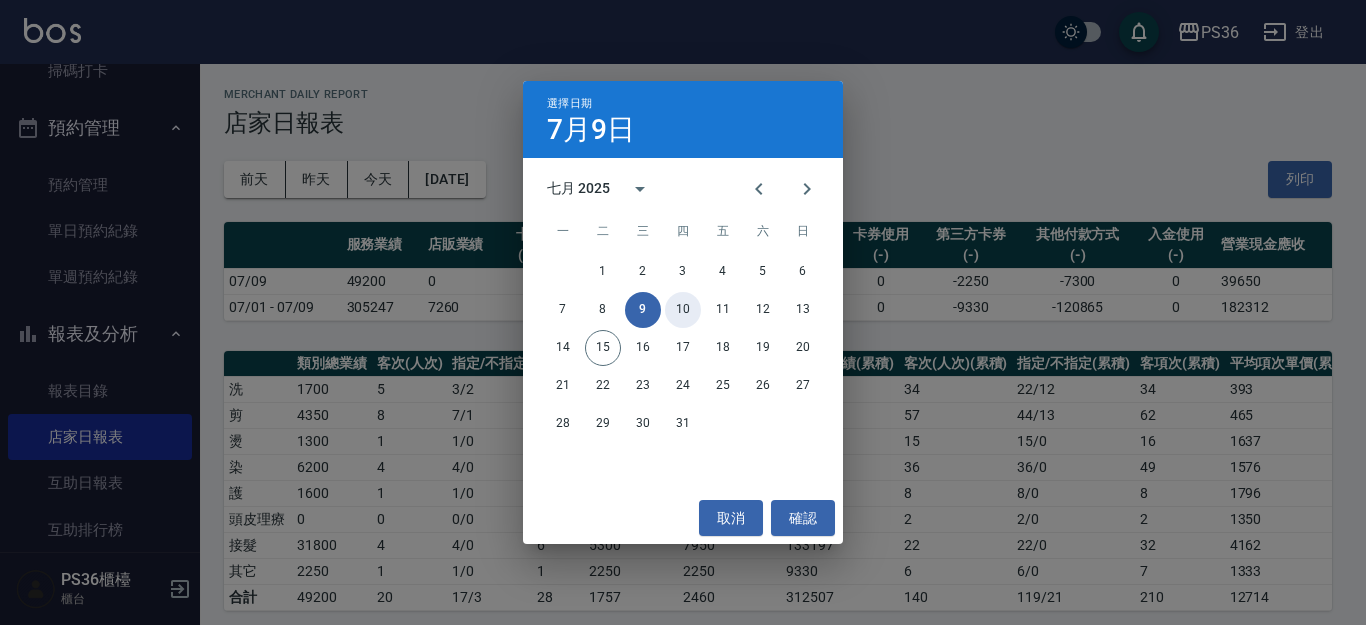 click on "10" at bounding box center [683, 310] 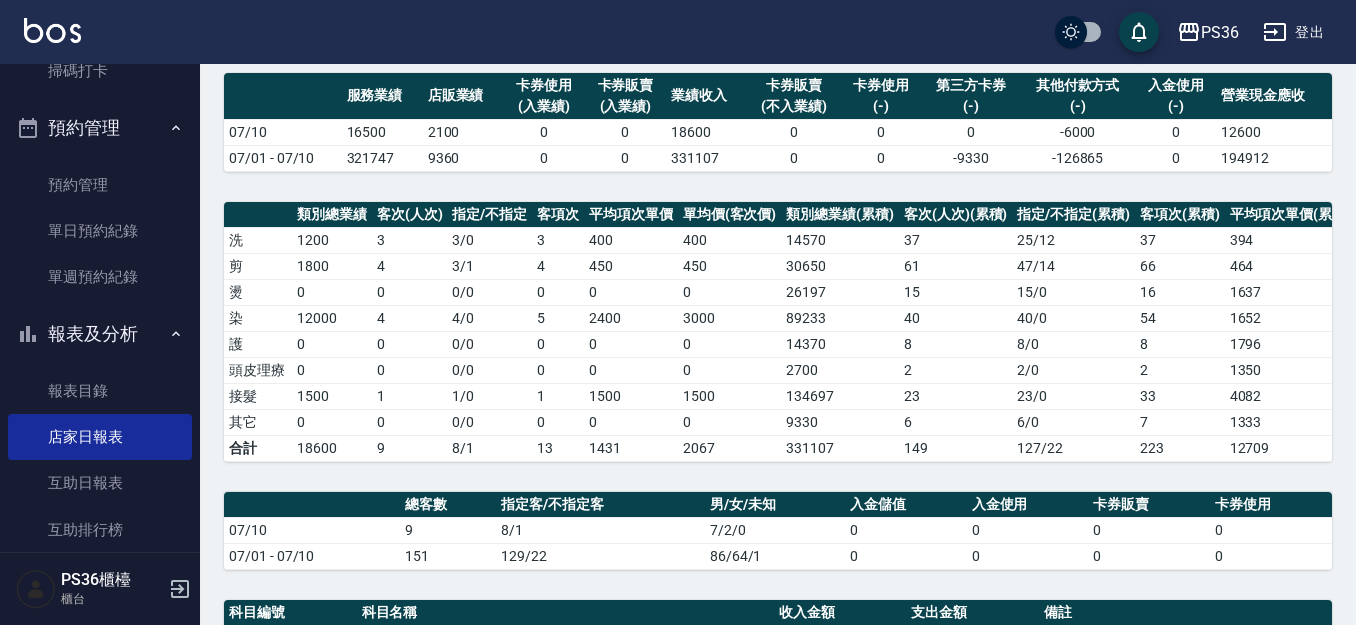 scroll, scrollTop: 0, scrollLeft: 0, axis: both 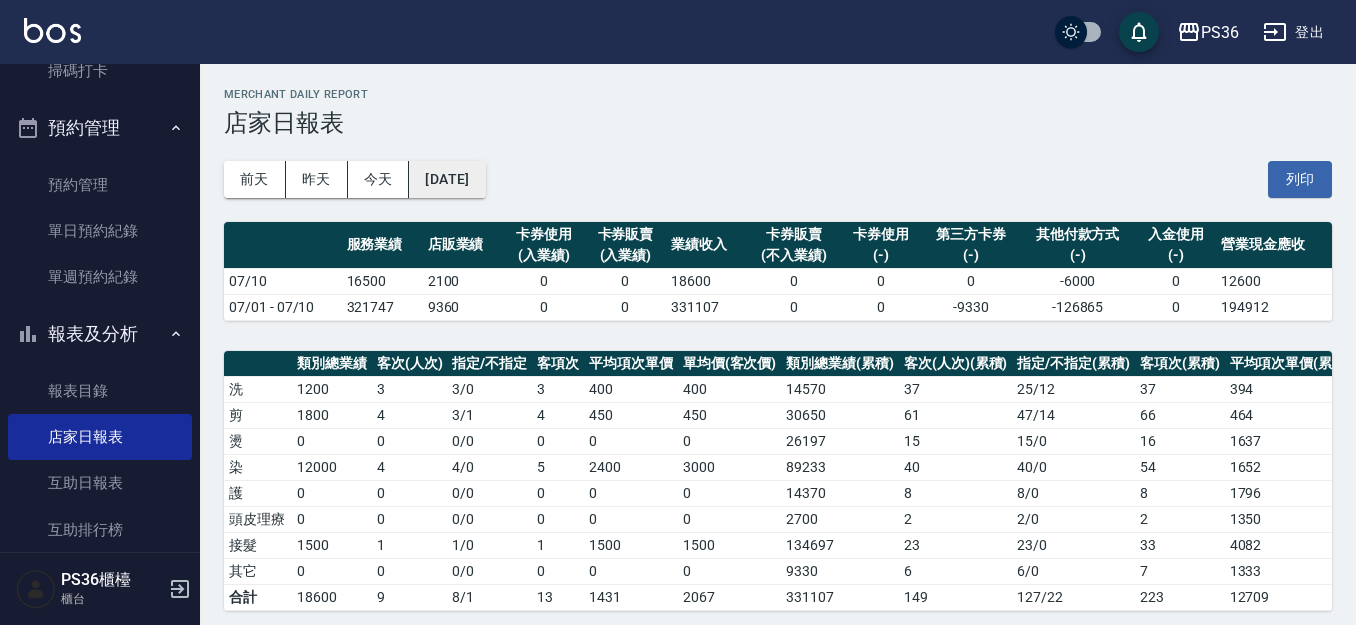 click on "[DATE]" at bounding box center (447, 179) 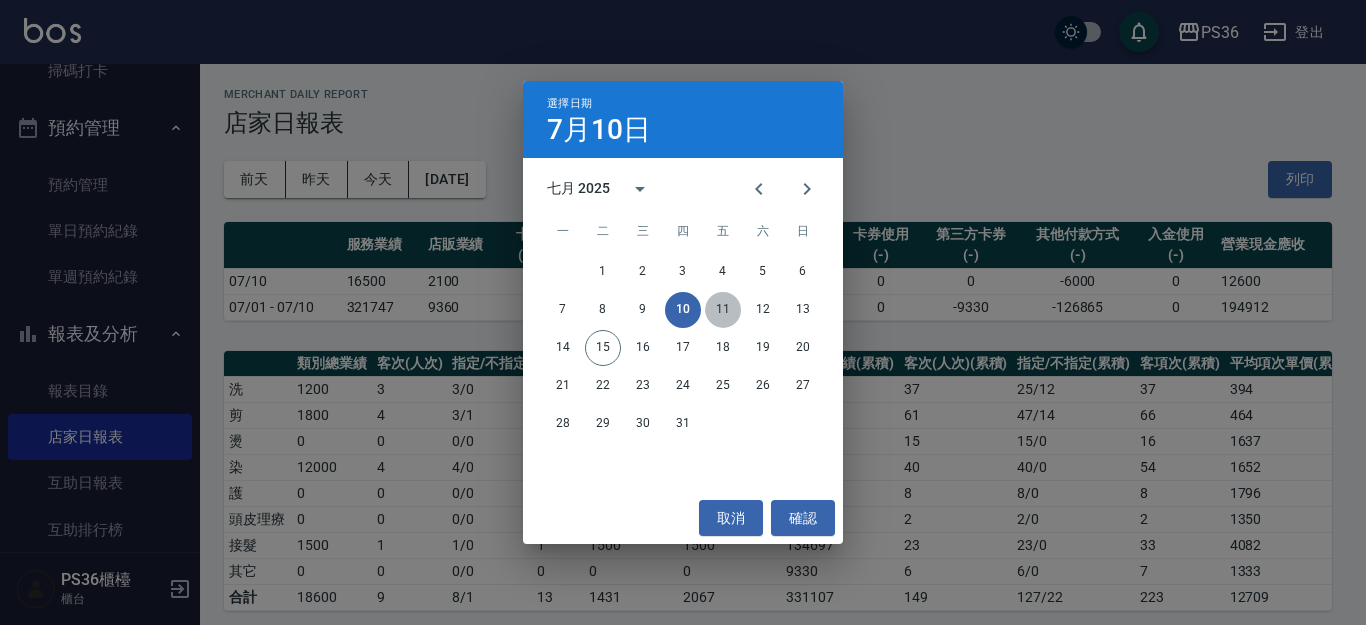 click on "11" at bounding box center (723, 310) 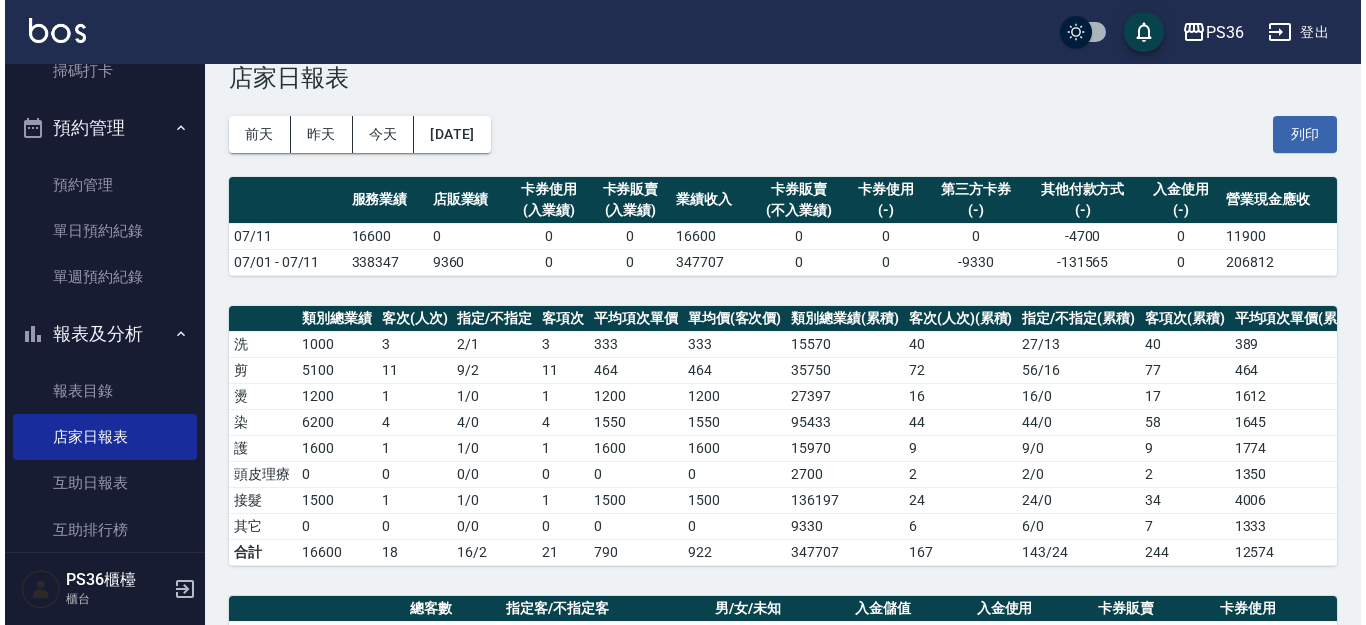 scroll, scrollTop: 0, scrollLeft: 0, axis: both 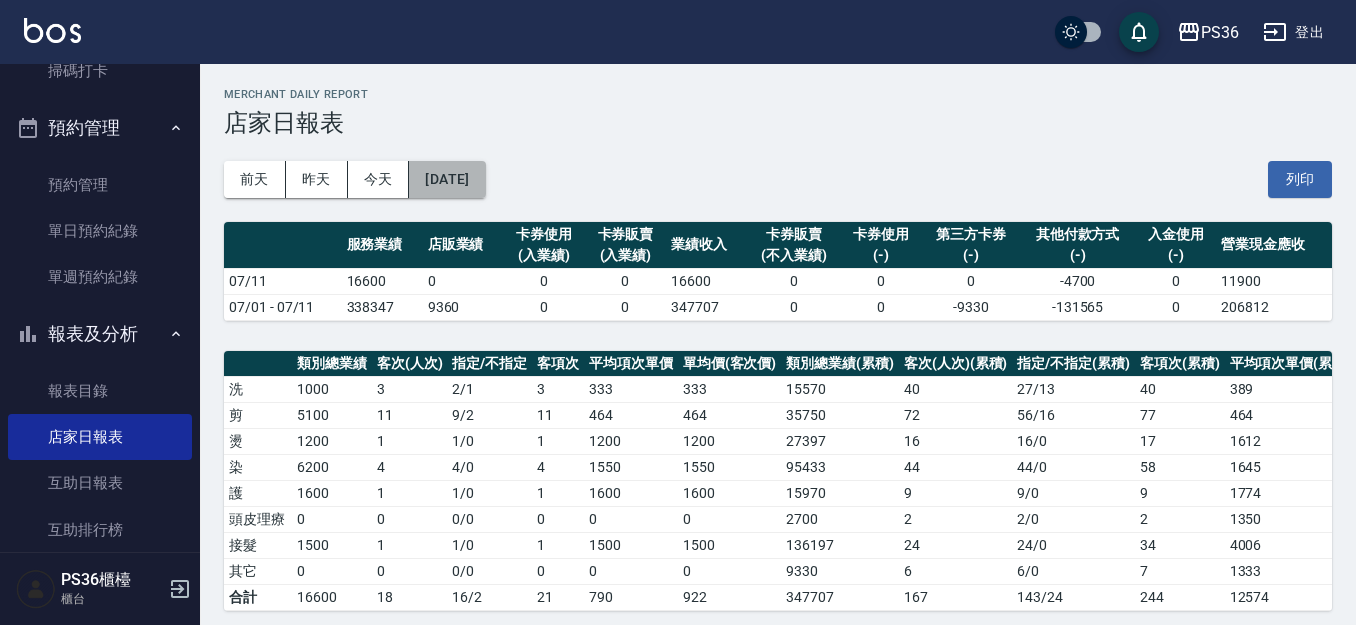 click on "[DATE]" at bounding box center (447, 179) 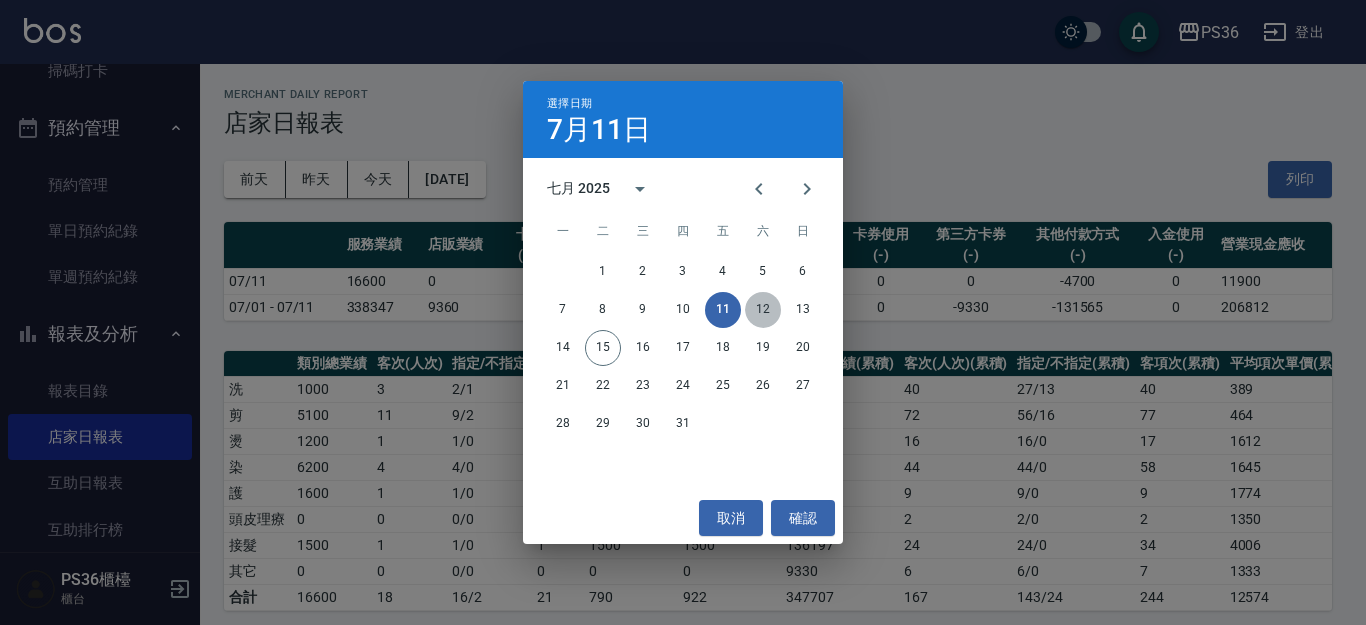 click on "12" at bounding box center [763, 310] 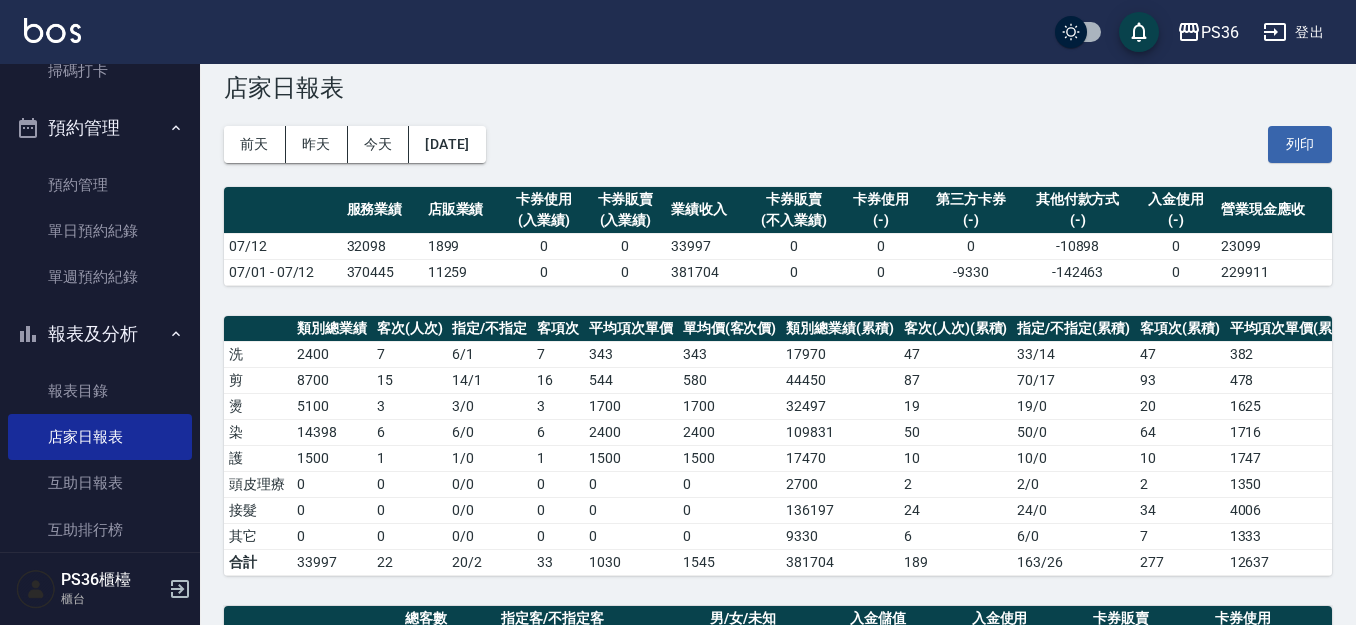 scroll, scrollTop: 0, scrollLeft: 0, axis: both 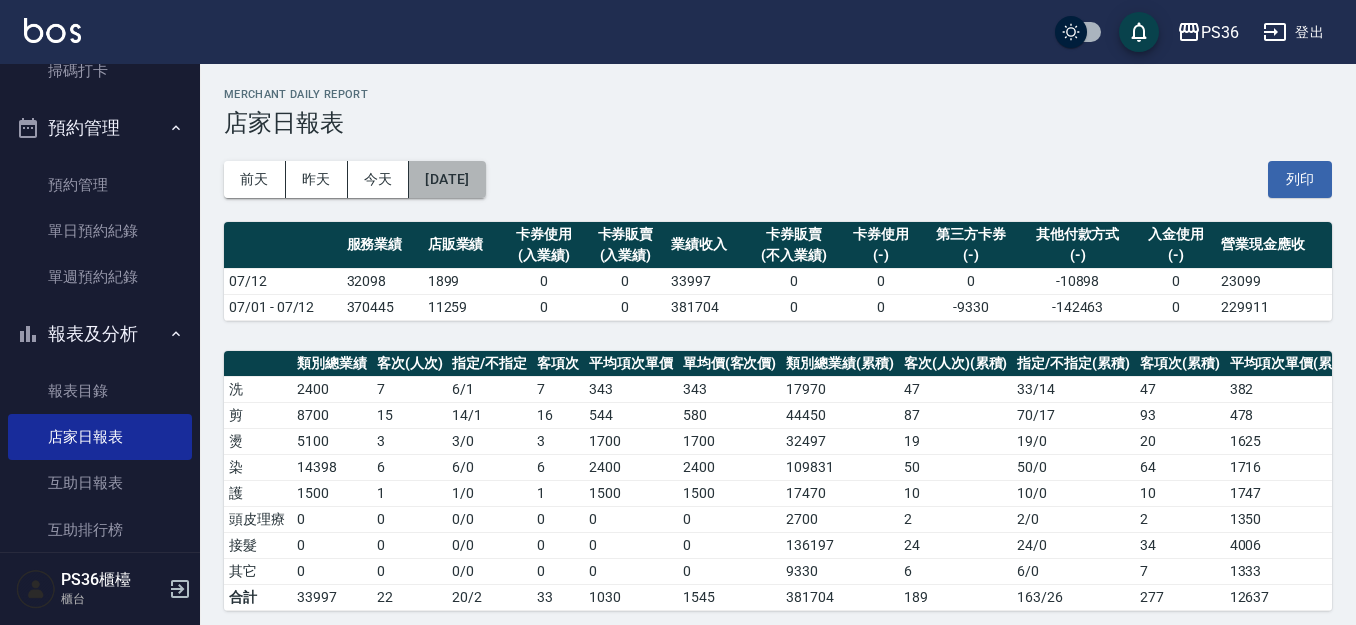 click on "[DATE]" at bounding box center (447, 179) 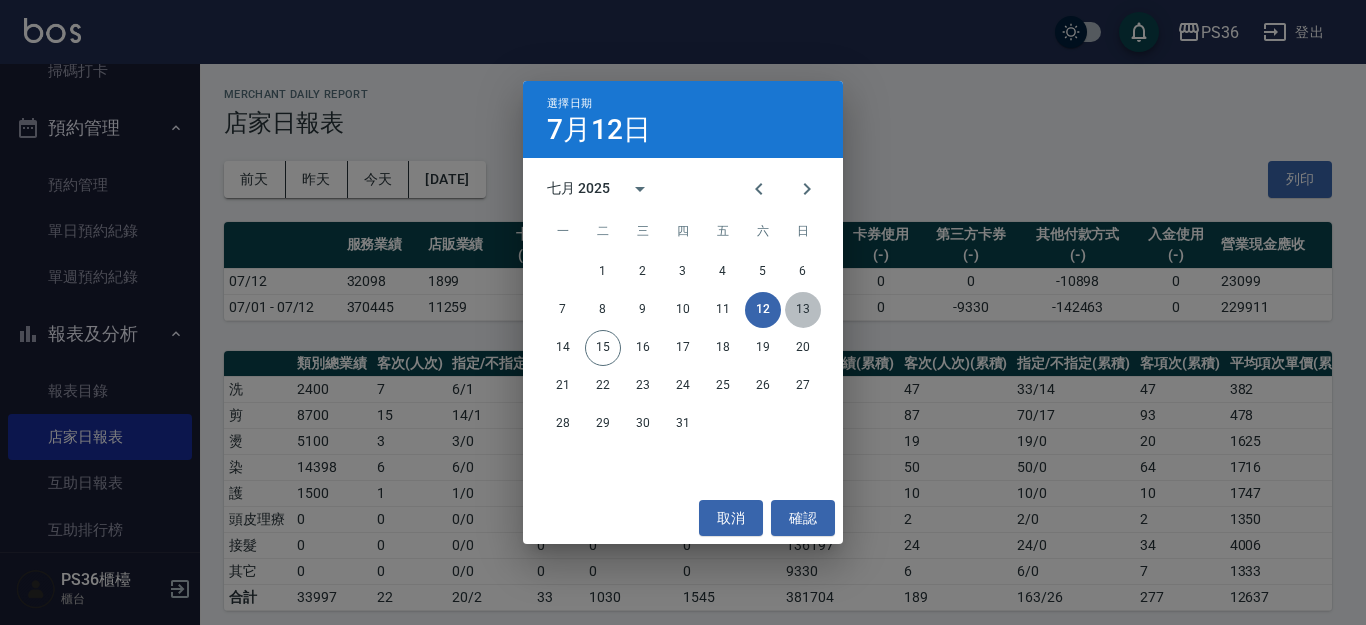 click on "13" at bounding box center [803, 310] 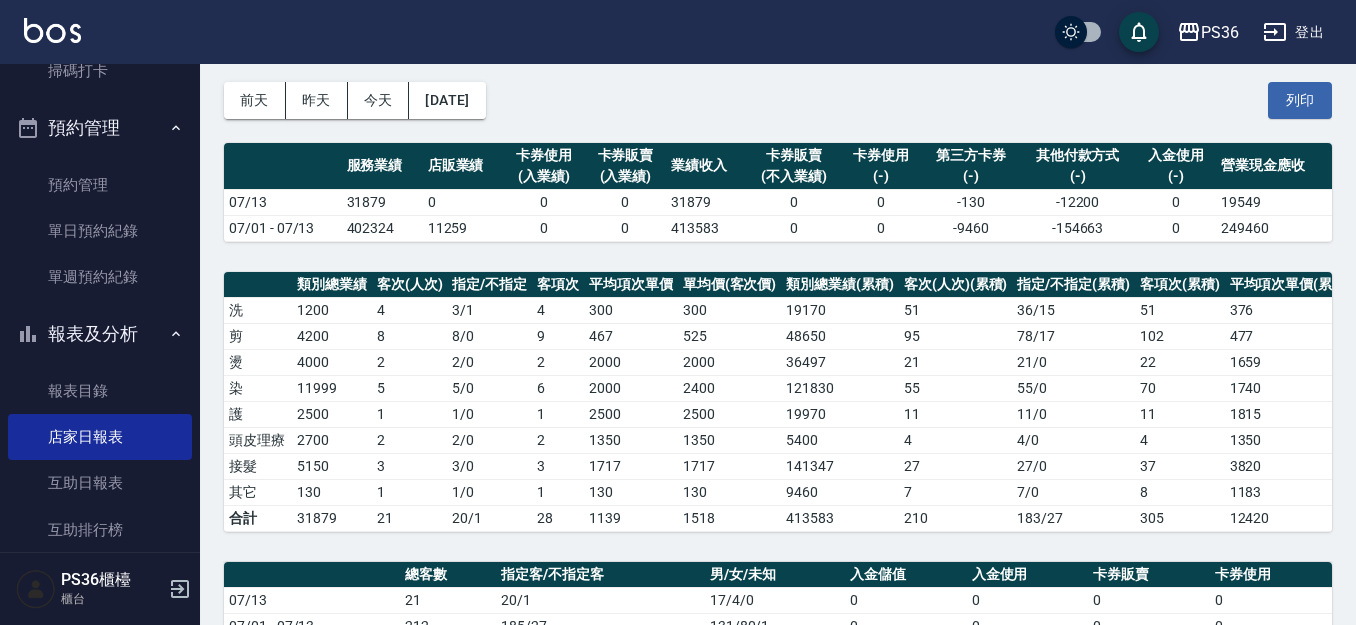 scroll, scrollTop: 0, scrollLeft: 0, axis: both 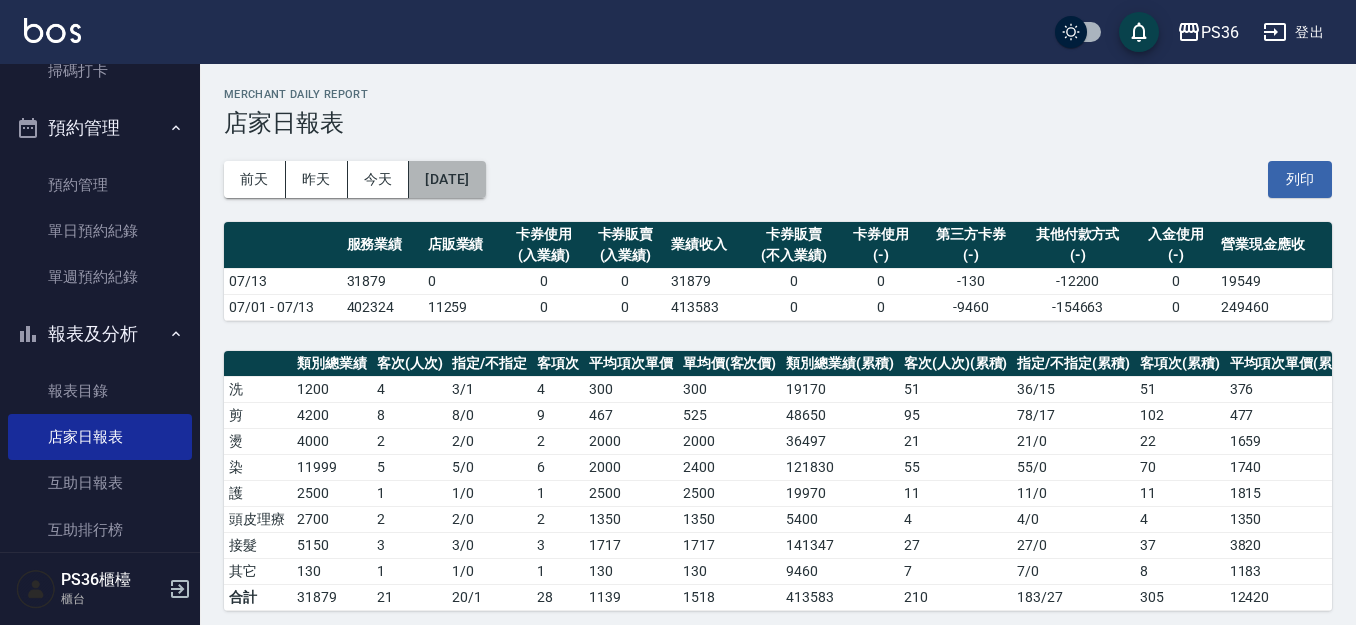 click on "[DATE]" at bounding box center (447, 179) 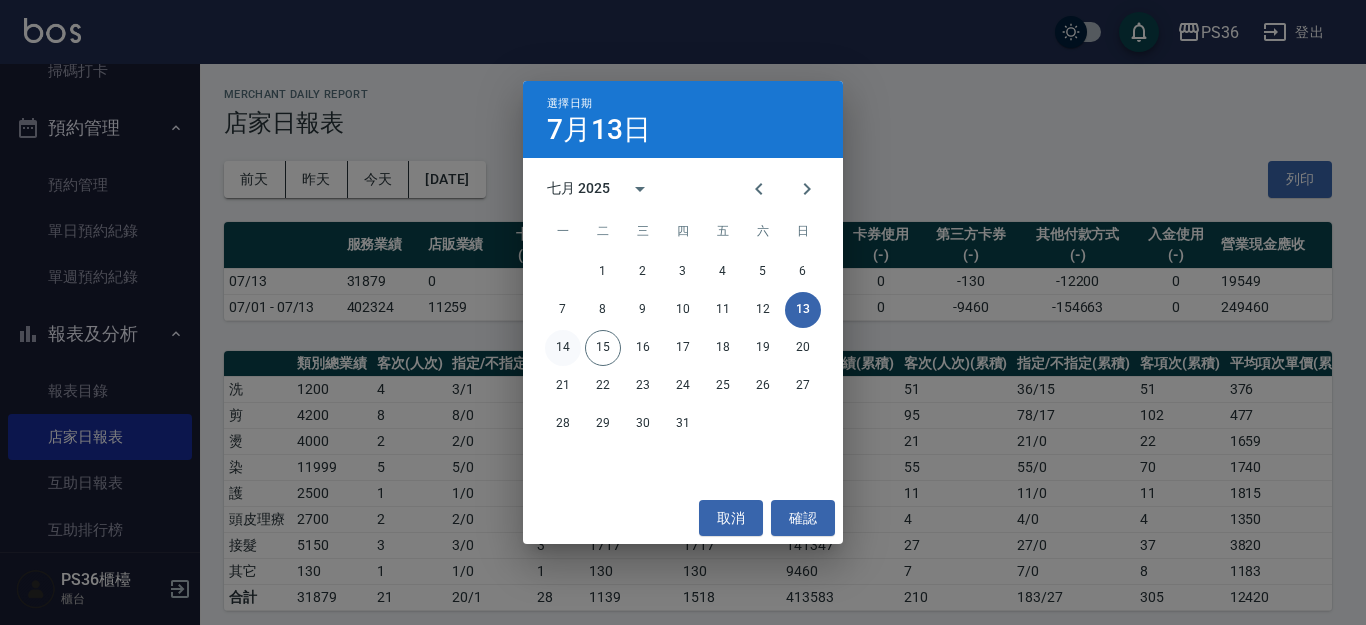 click on "14" at bounding box center [563, 348] 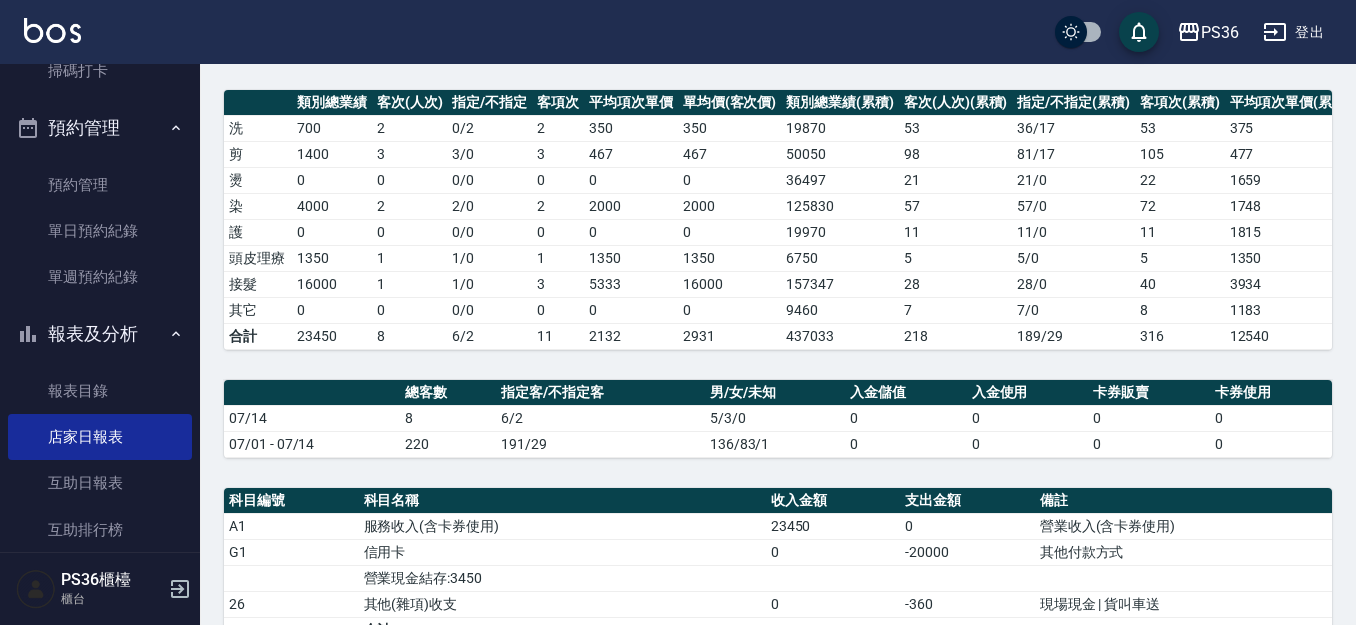 scroll, scrollTop: 500, scrollLeft: 0, axis: vertical 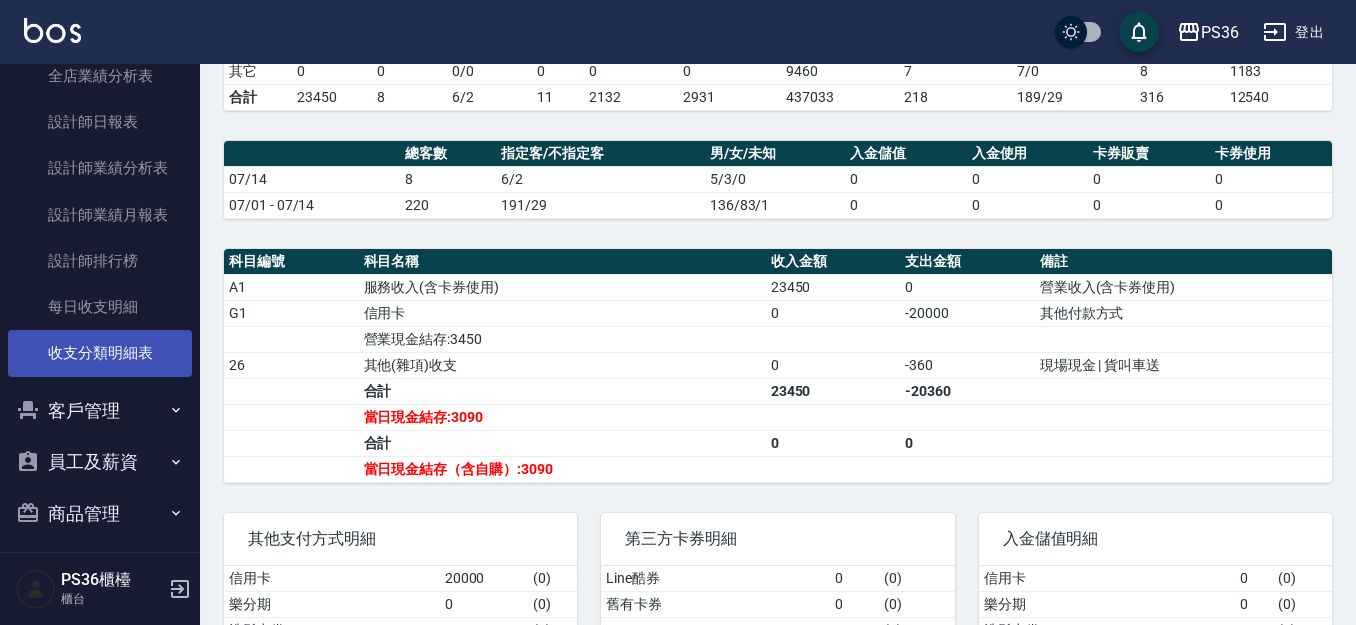 click on "收支分類明細表" at bounding box center (100, 353) 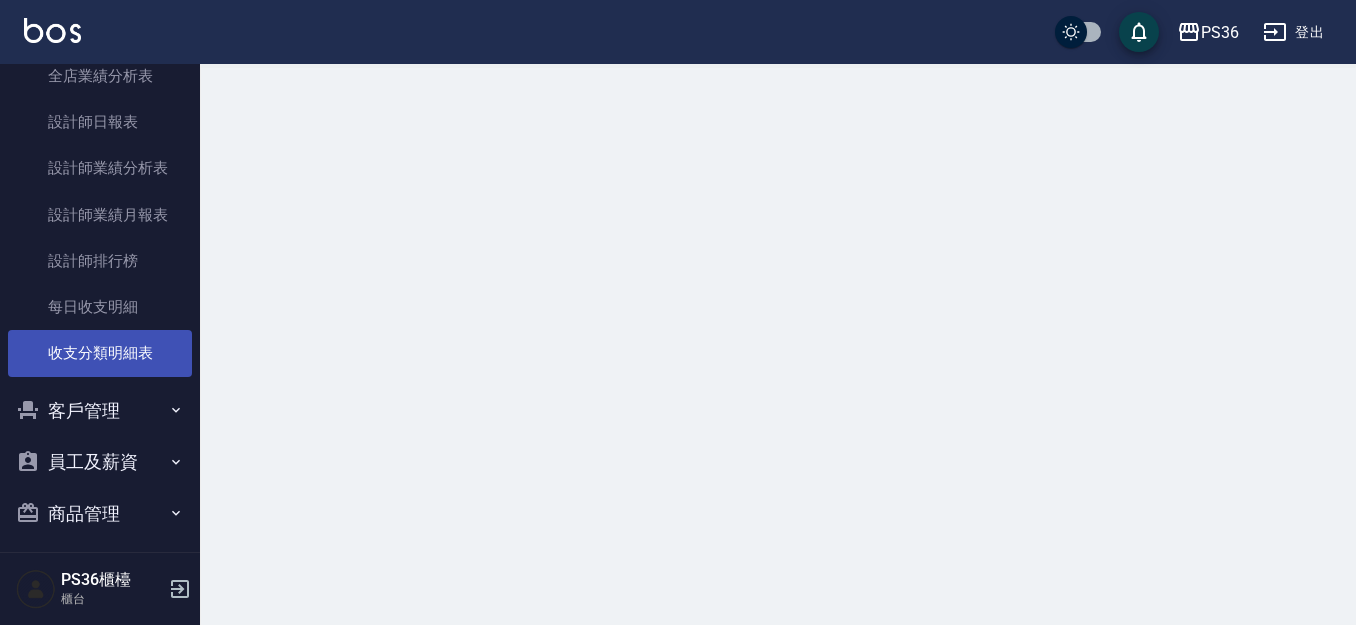 scroll, scrollTop: 0, scrollLeft: 0, axis: both 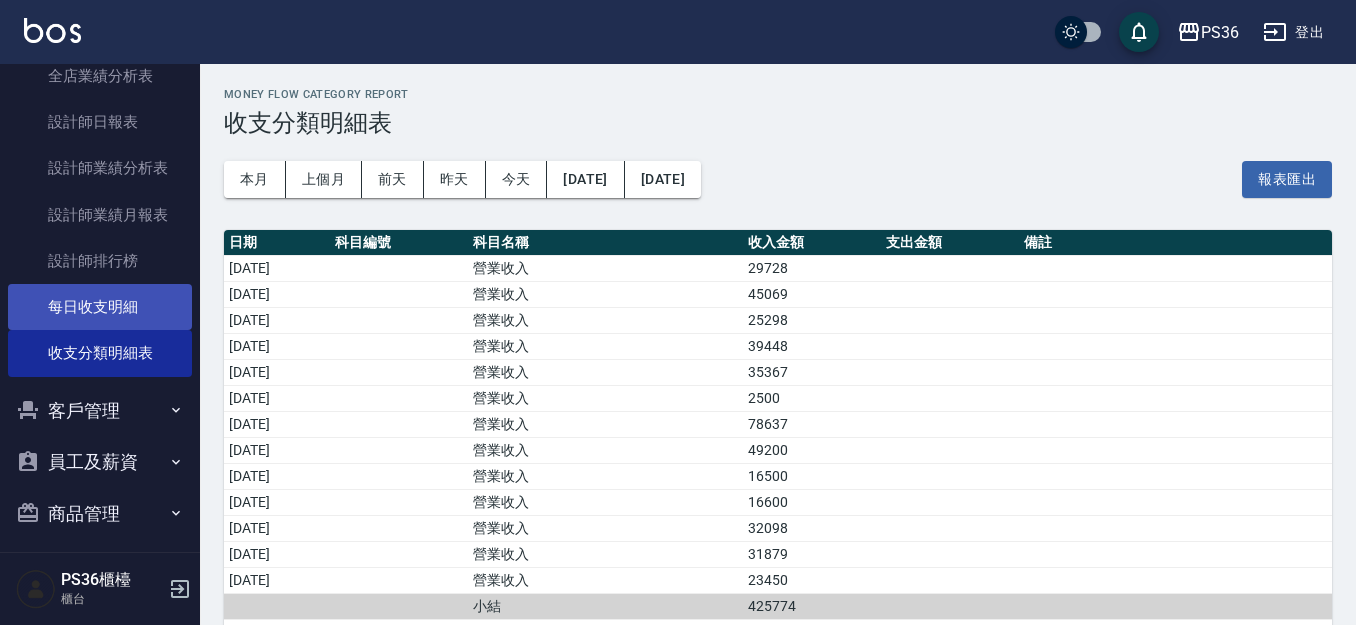 click on "每日收支明細" at bounding box center (100, 307) 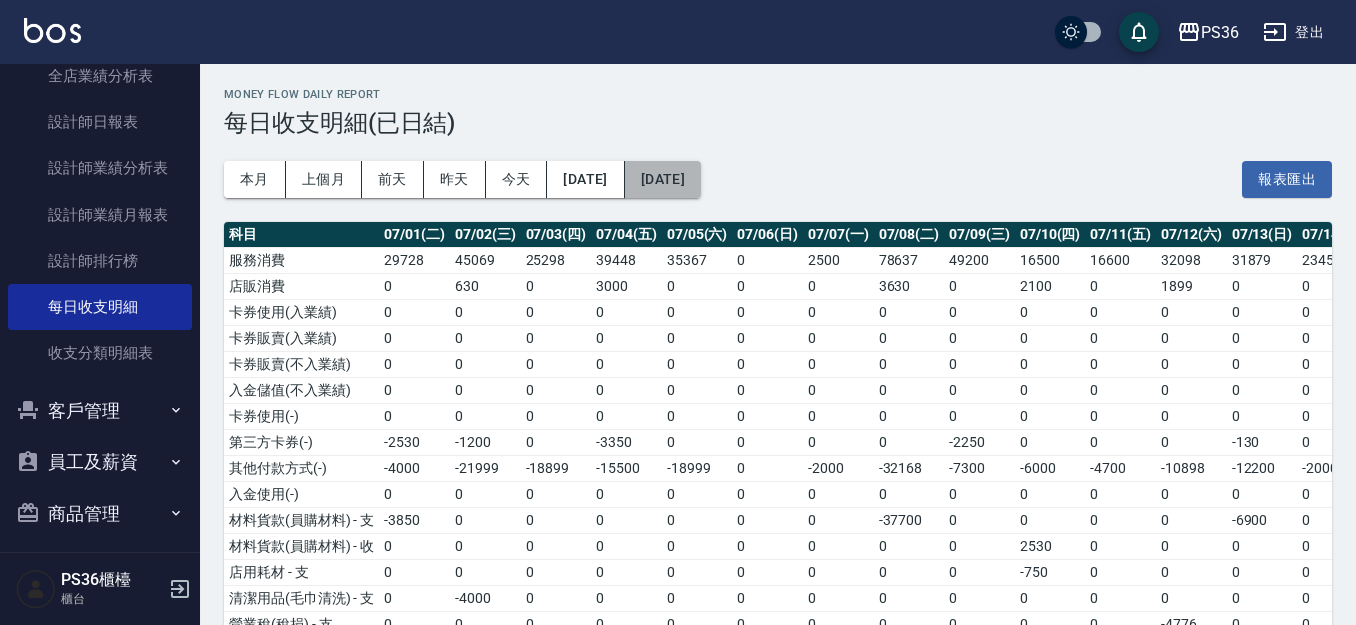 click on "[DATE]" at bounding box center [663, 179] 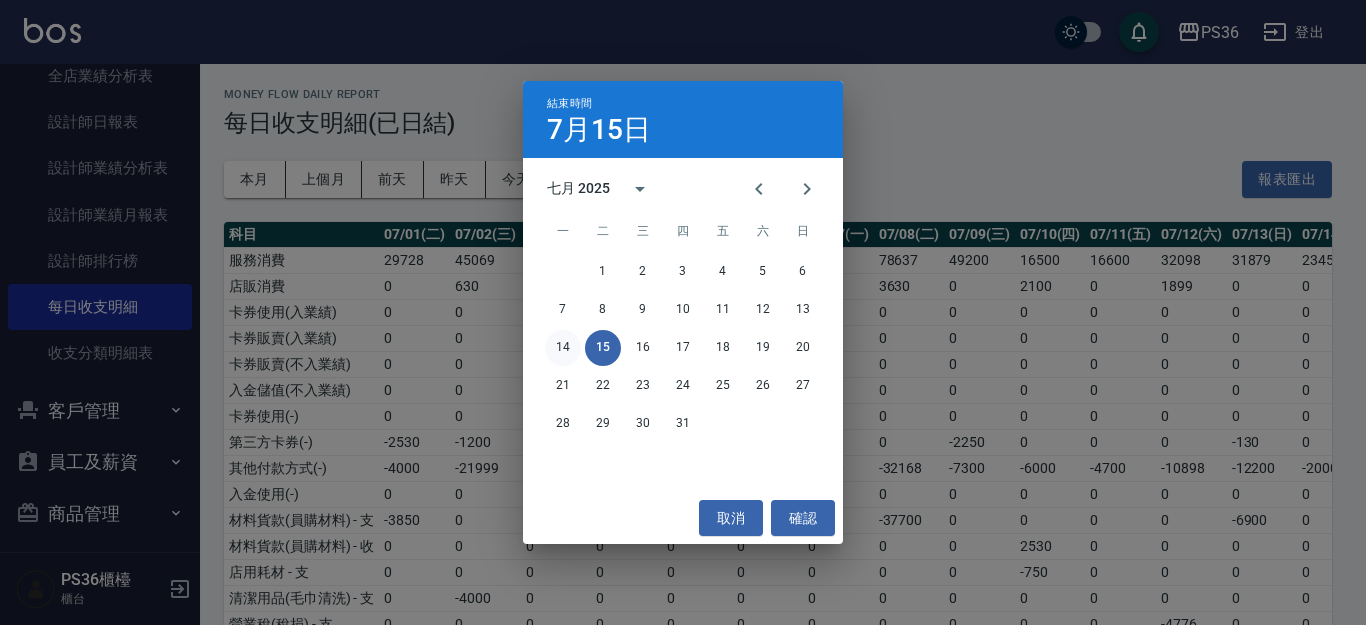 click on "14" at bounding box center [563, 348] 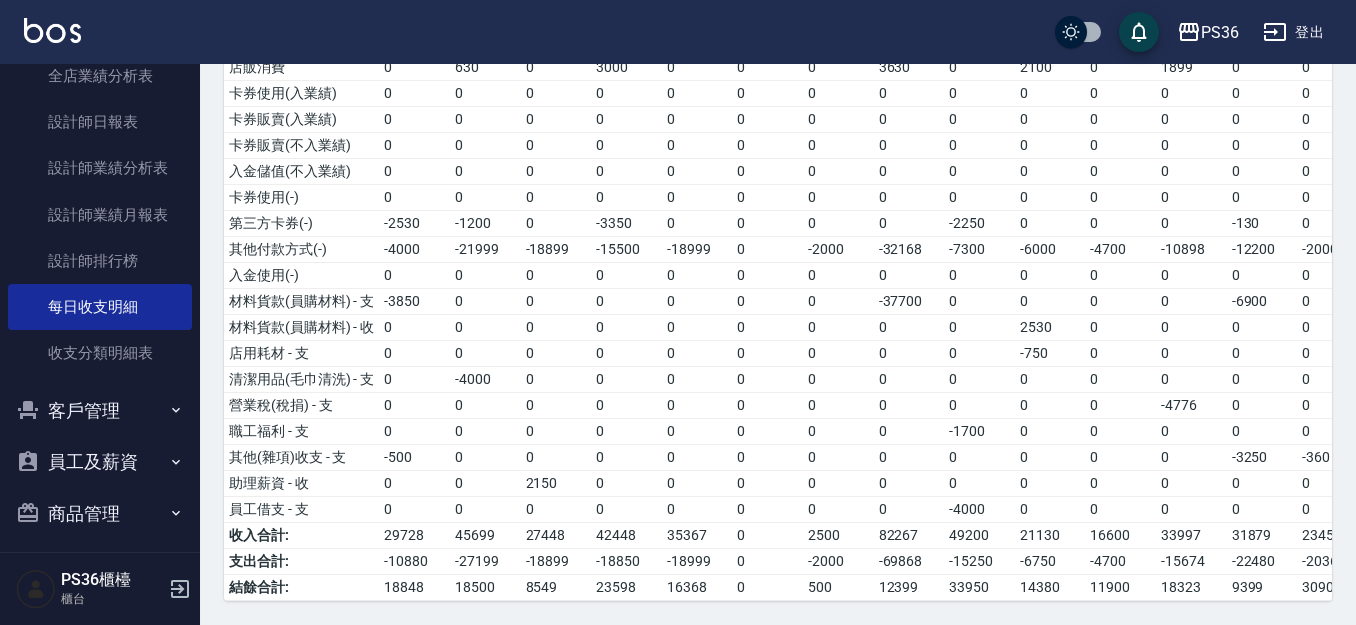 scroll, scrollTop: 236, scrollLeft: 0, axis: vertical 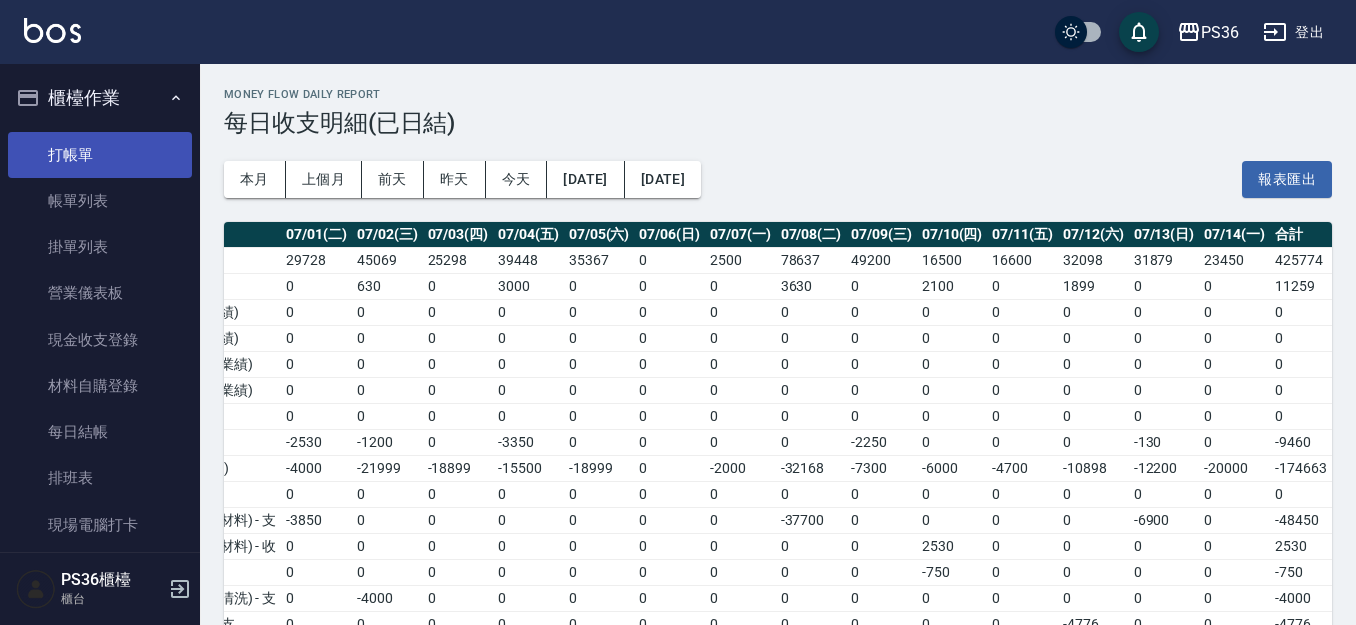 click on "打帳單" at bounding box center [100, 155] 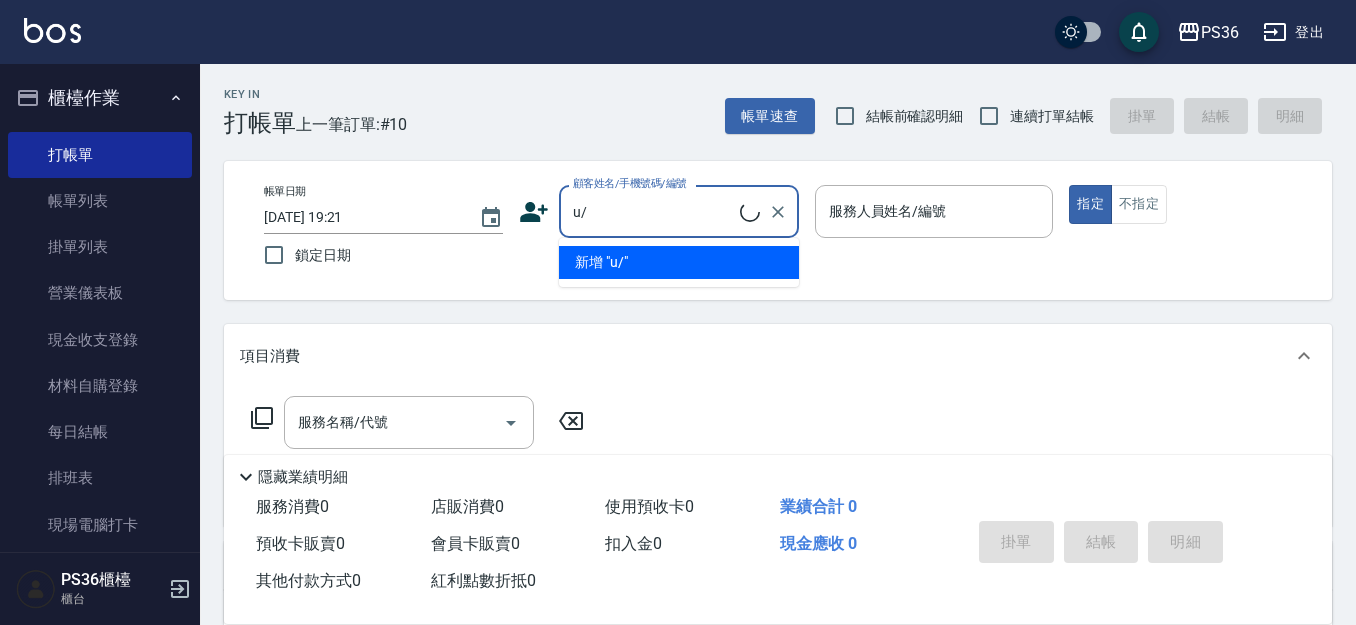 type on "u" 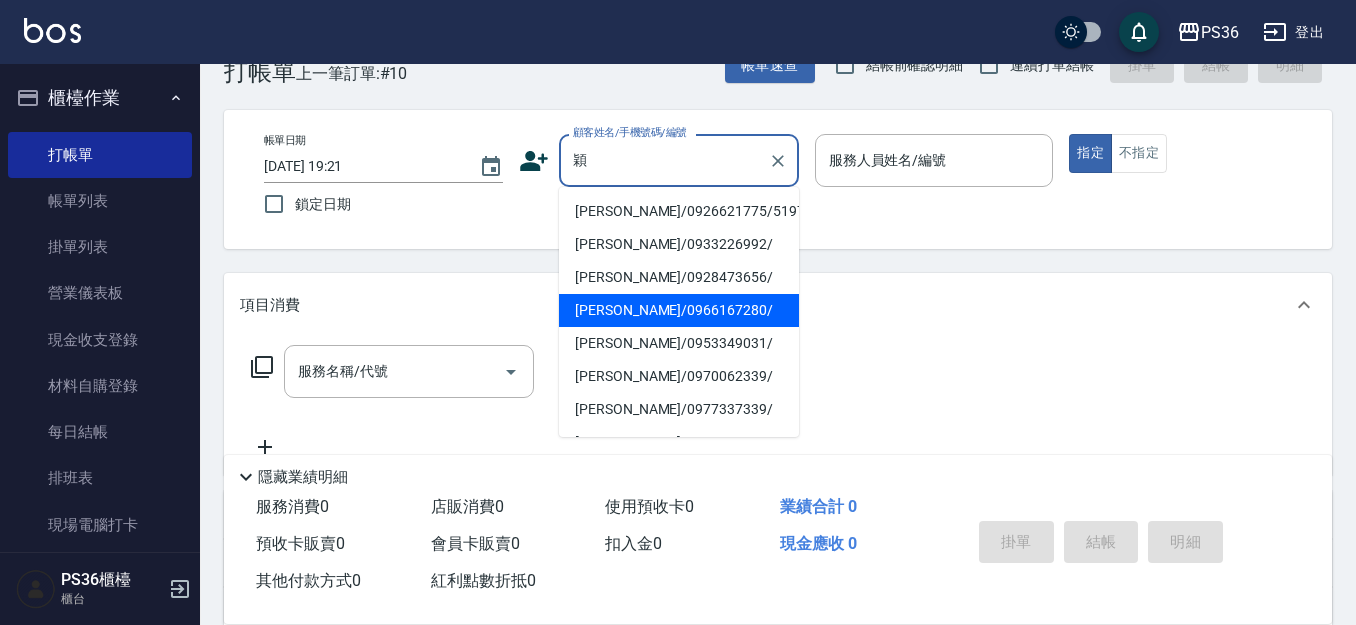 scroll, scrollTop: 100, scrollLeft: 0, axis: vertical 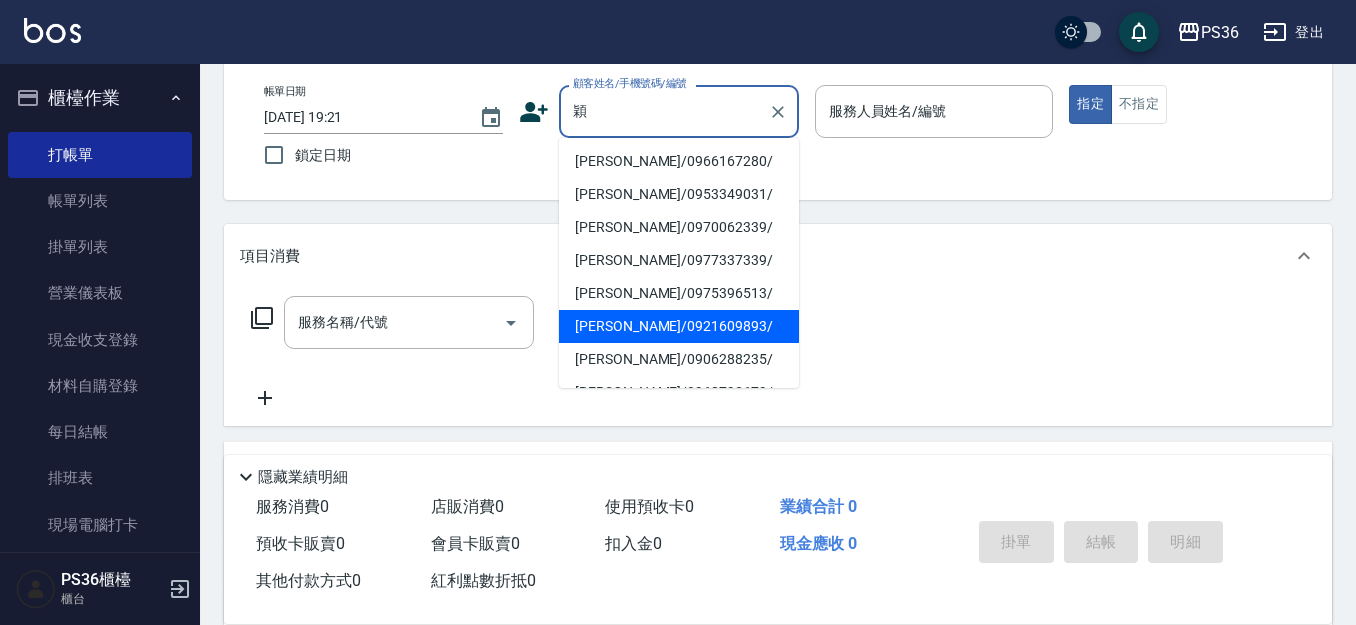 drag, startPoint x: 670, startPoint y: 314, endPoint x: 659, endPoint y: 314, distance: 11 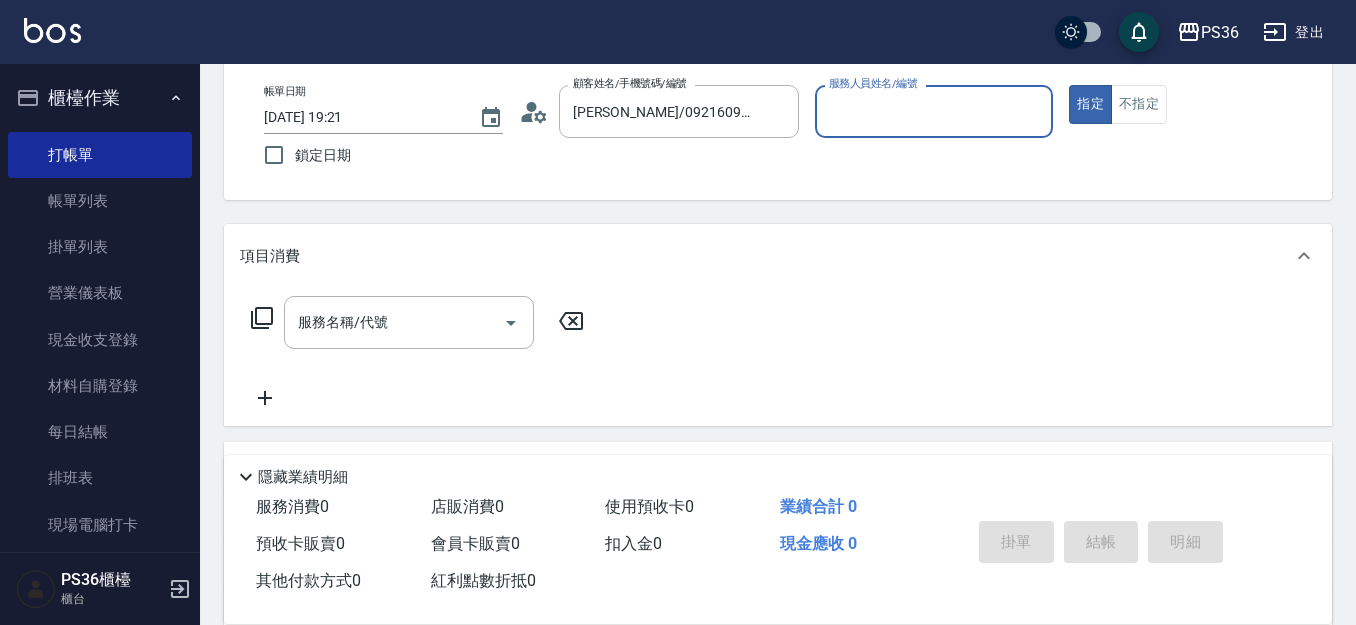 type on "小樂-0" 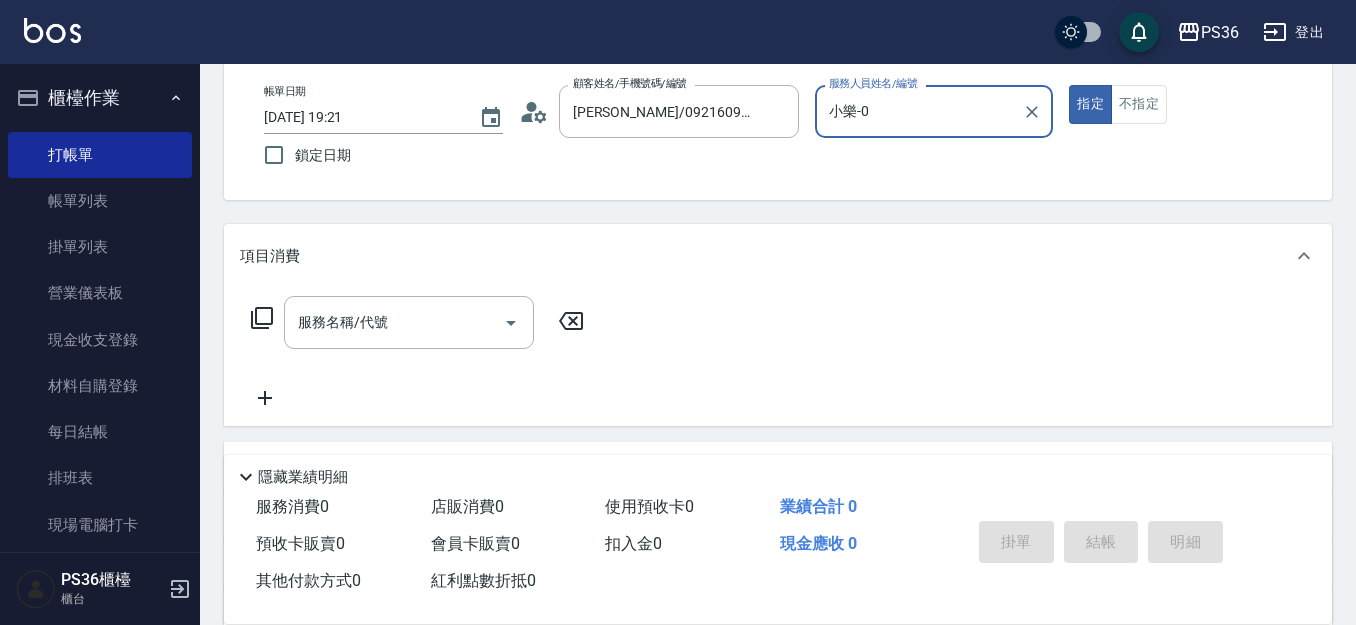click 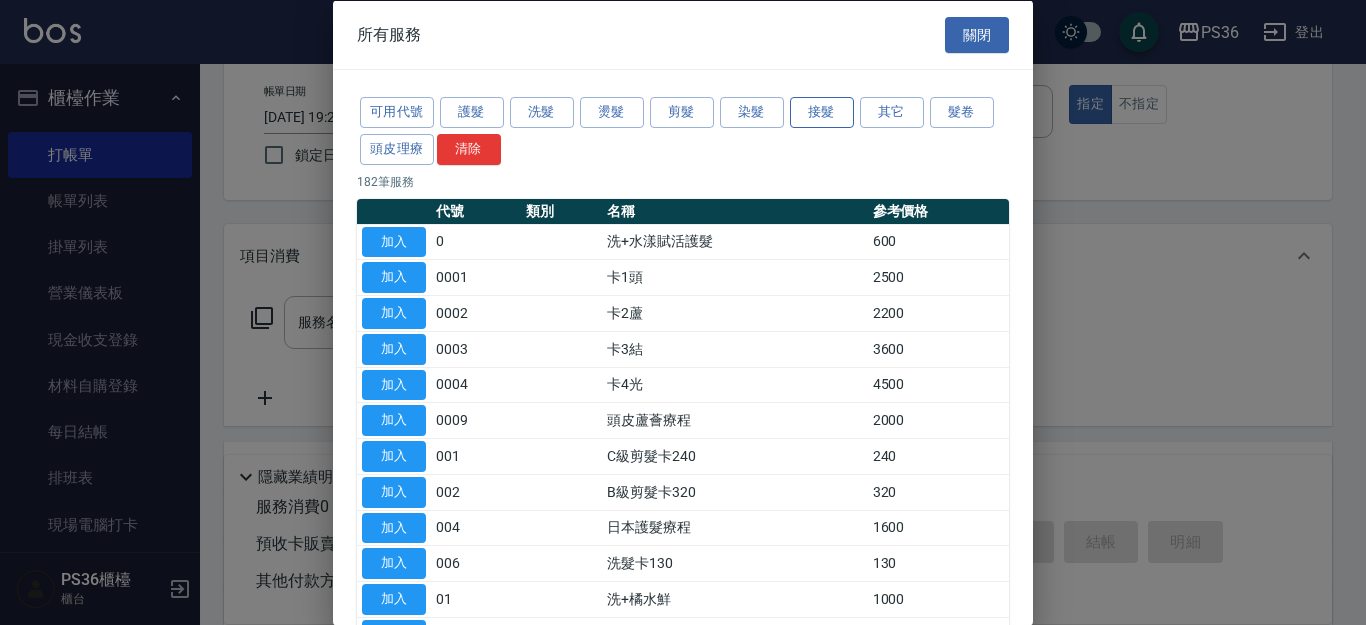 click on "接髮" at bounding box center (822, 112) 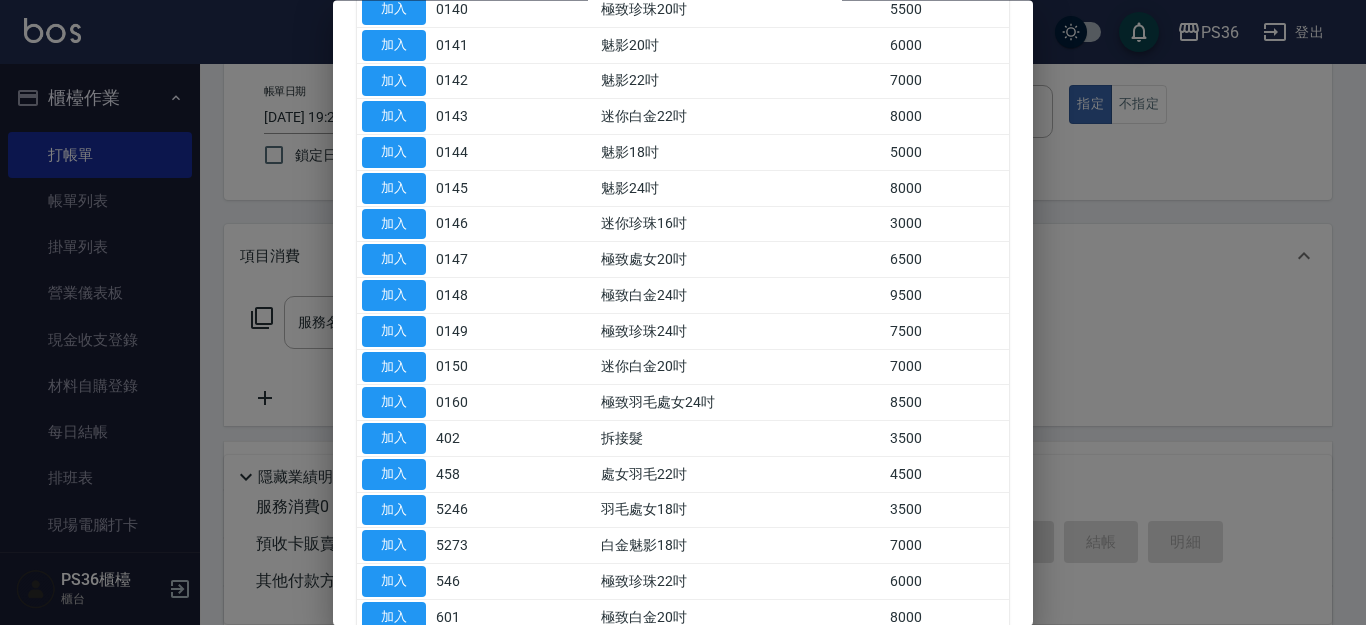 scroll, scrollTop: 900, scrollLeft: 0, axis: vertical 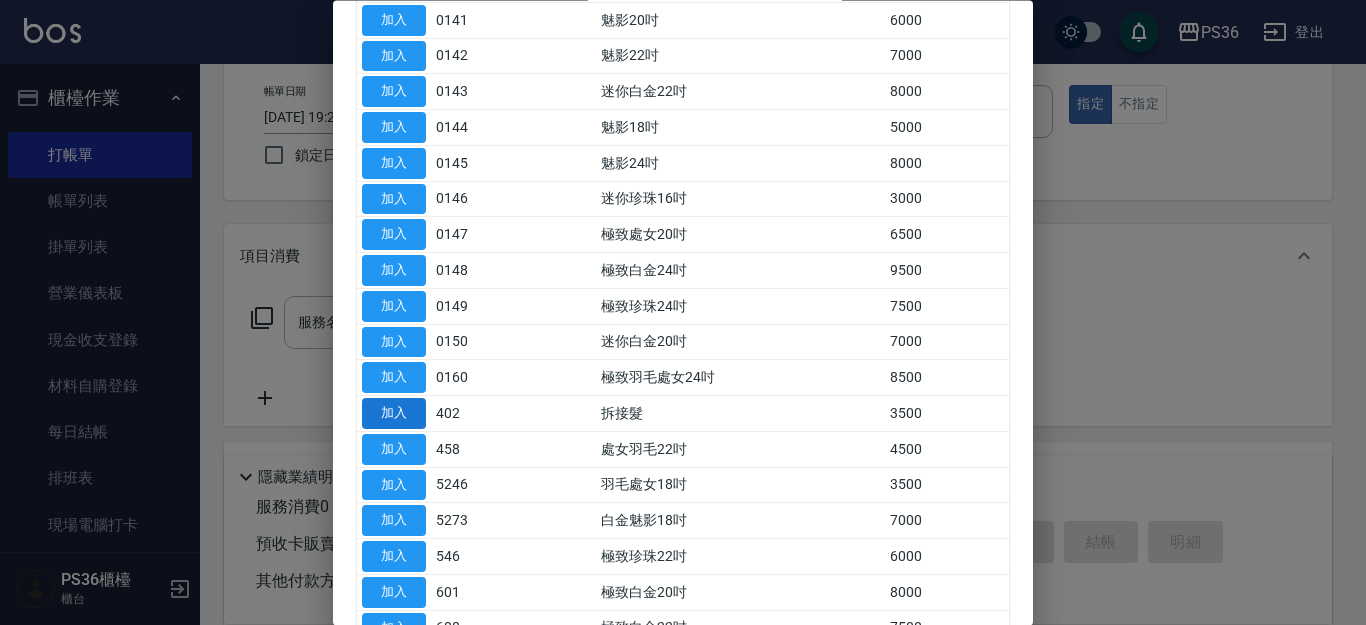 click on "加入" at bounding box center [394, 414] 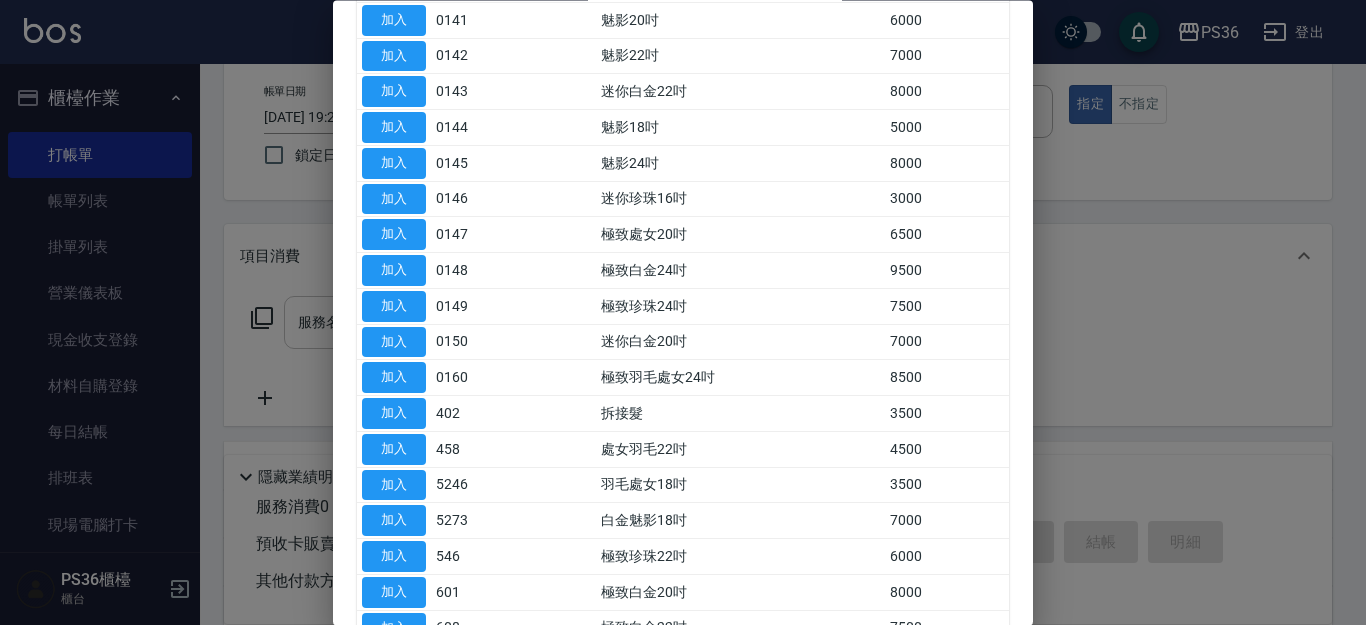 type on "拆接髮(402)" 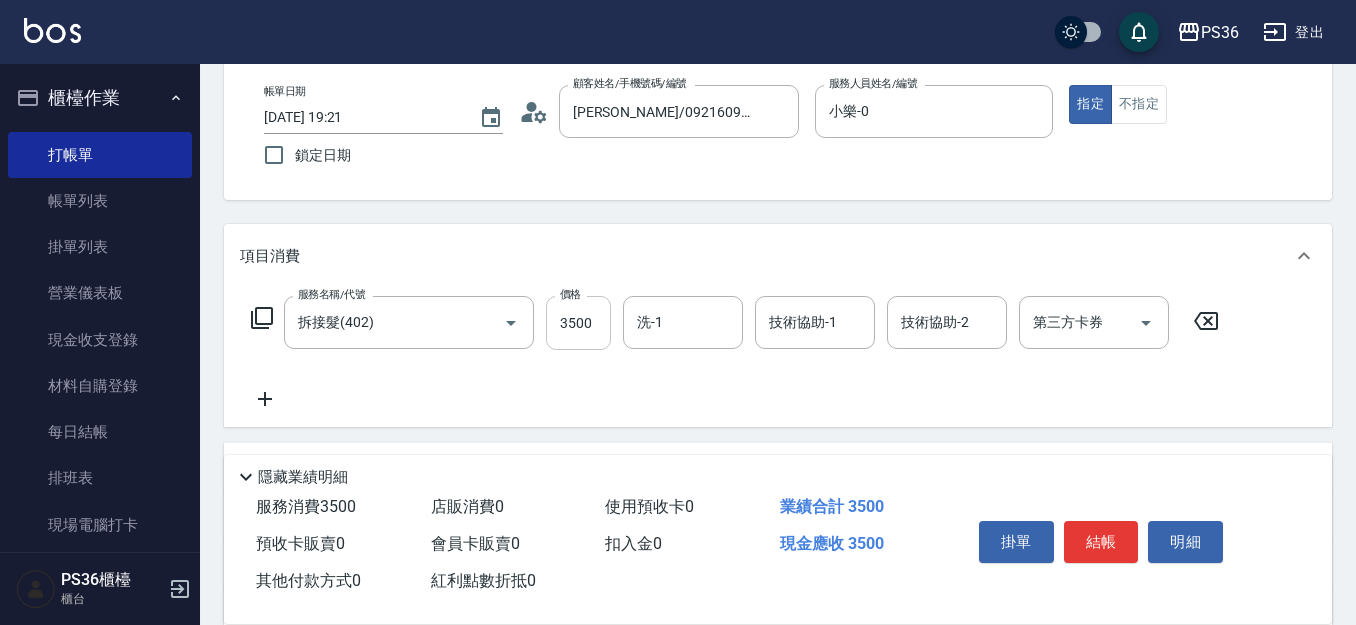 click on "3500" at bounding box center (578, 323) 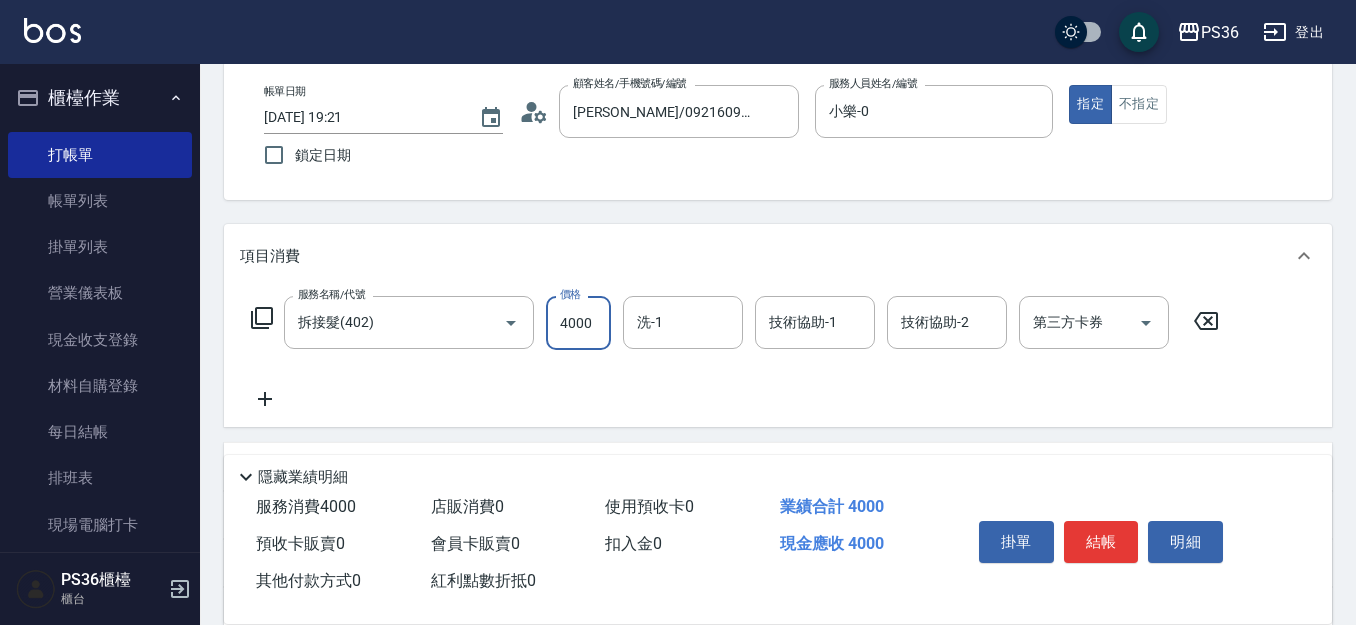 type on "4000" 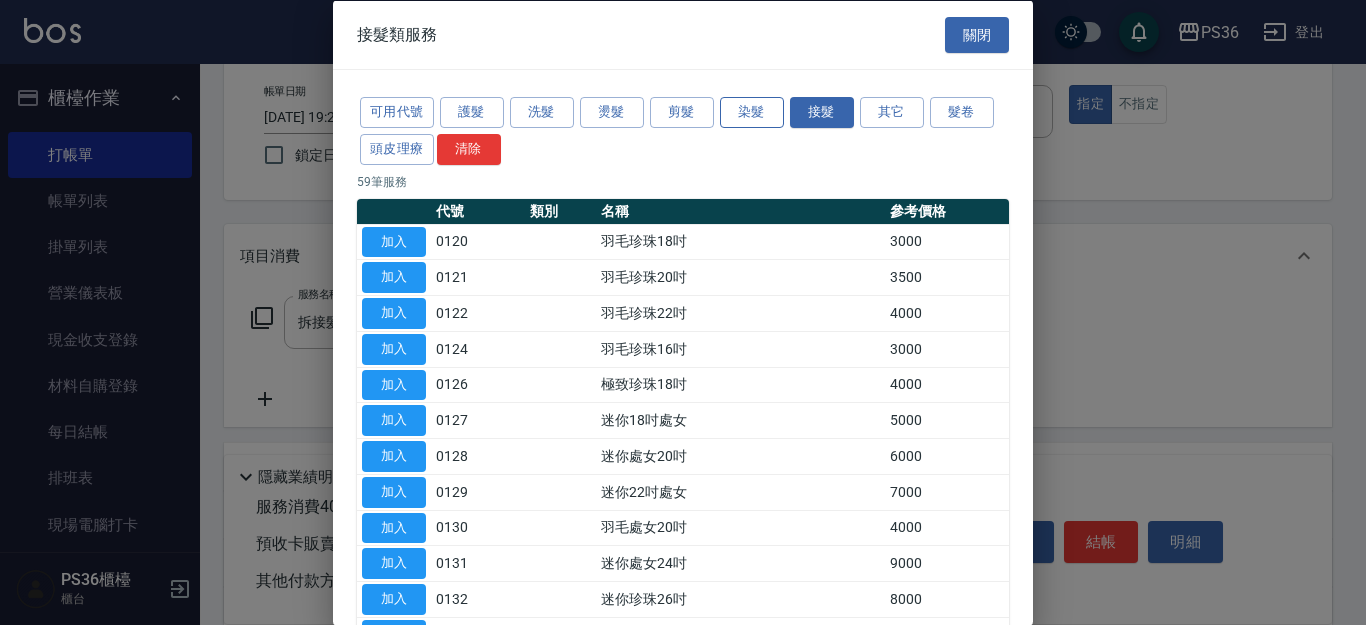 click on "染髮" at bounding box center [752, 112] 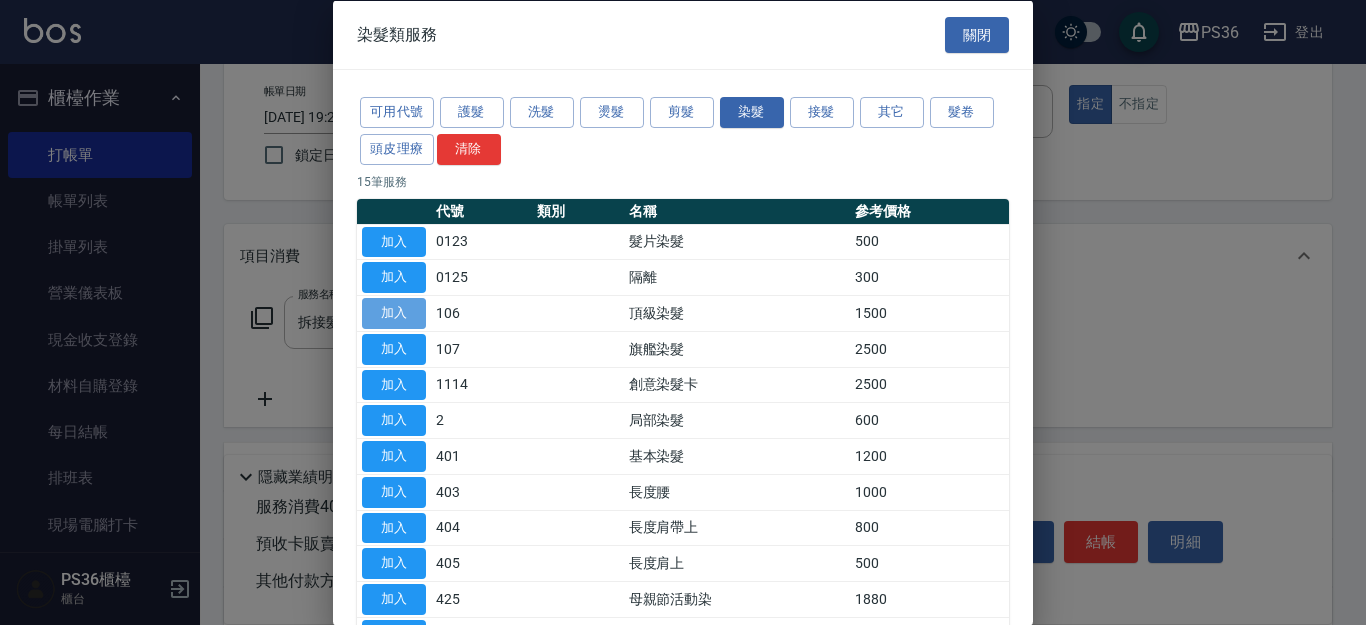 click on "加入" at bounding box center [394, 313] 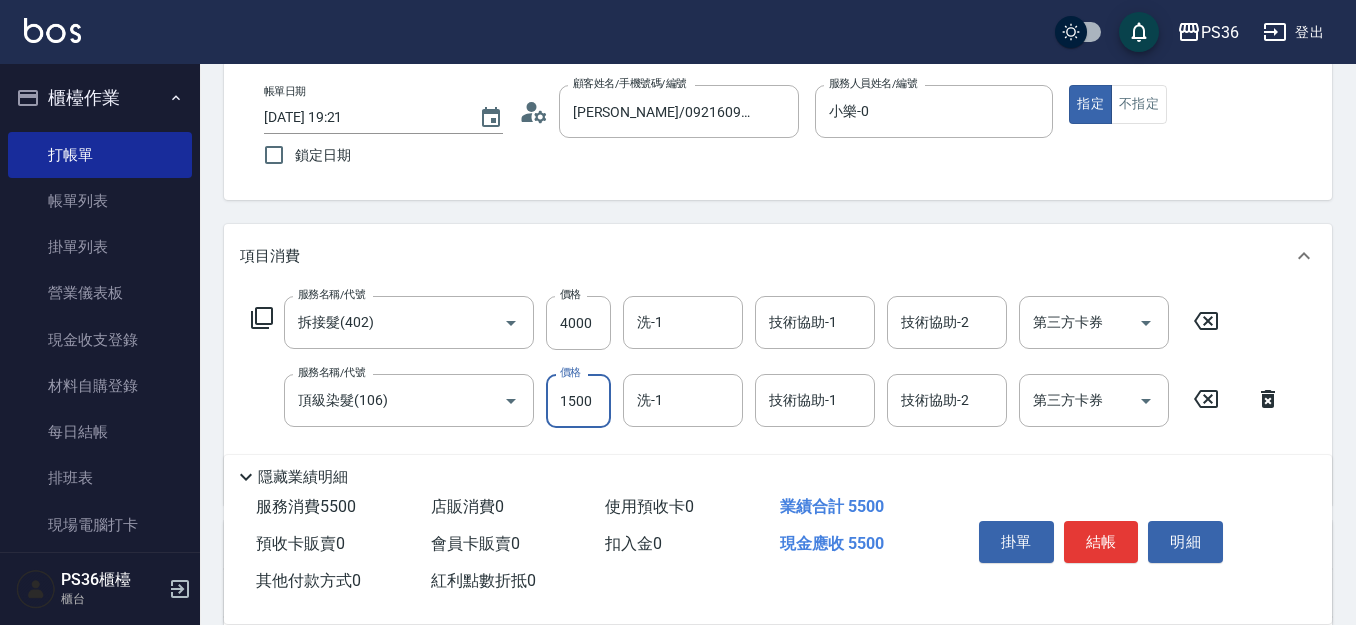 click on "1500" at bounding box center [578, 401] 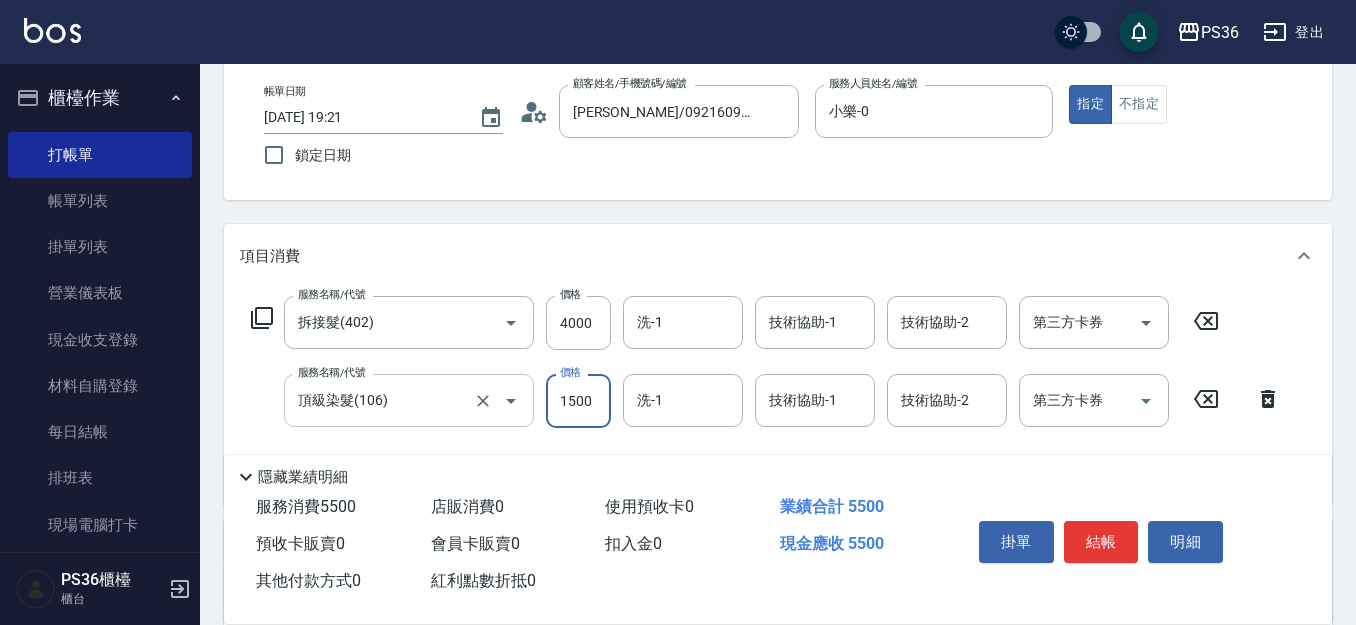 drag, startPoint x: 596, startPoint y: 404, endPoint x: 368, endPoint y: 420, distance: 228.56071 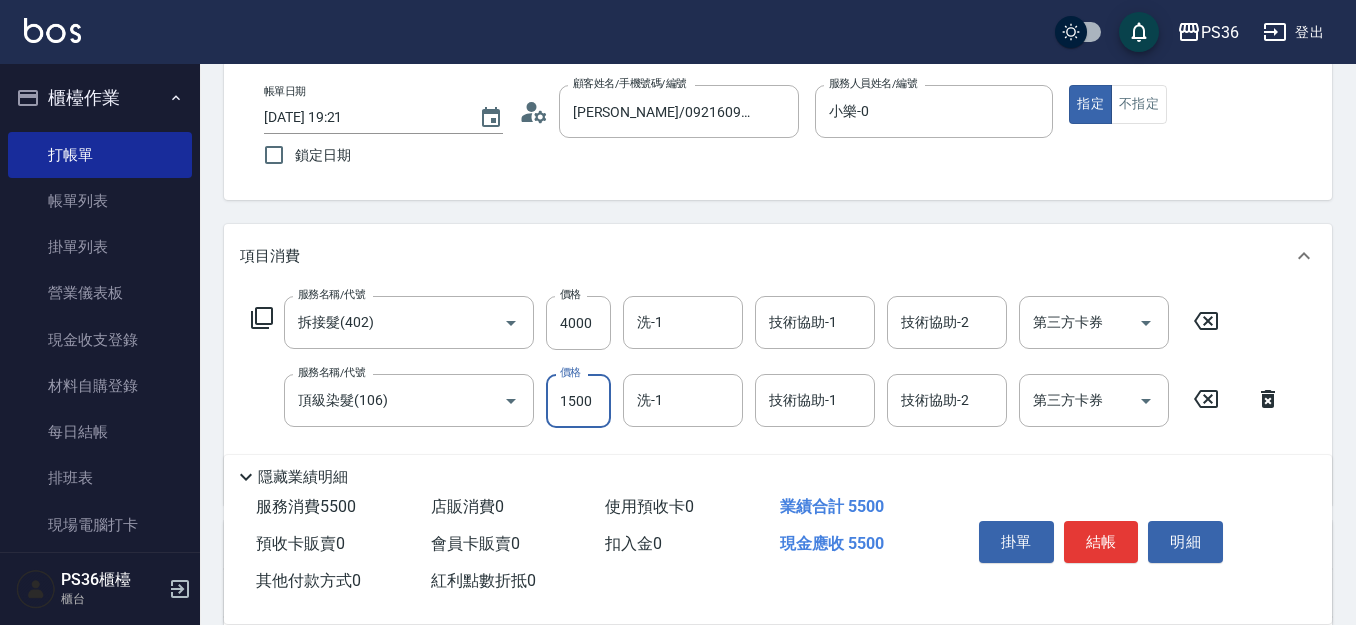 click 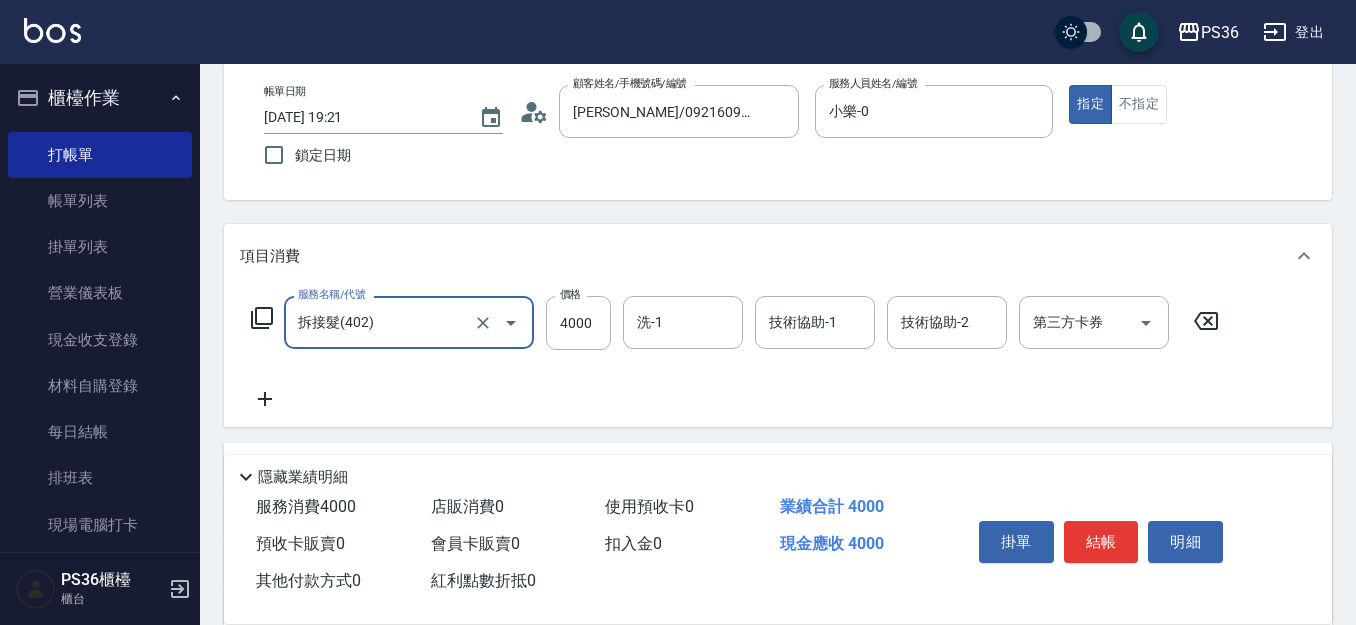 click on "服務名稱/代號 拆接髮(402) 服務名稱/代號 價格 4000 價格 洗-1 洗-1 技術協助-1 技術協助-1 技術協助-2 技術協助-2 第三方卡券 第三方卡券" at bounding box center [735, 323] 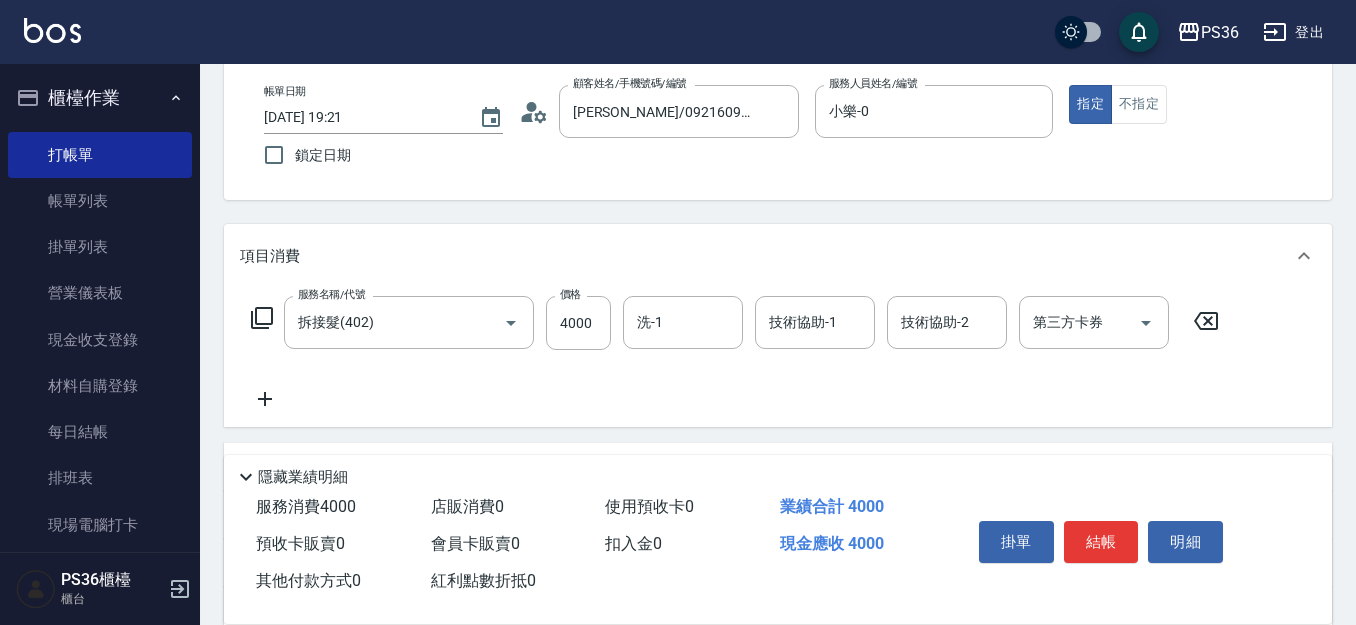 click 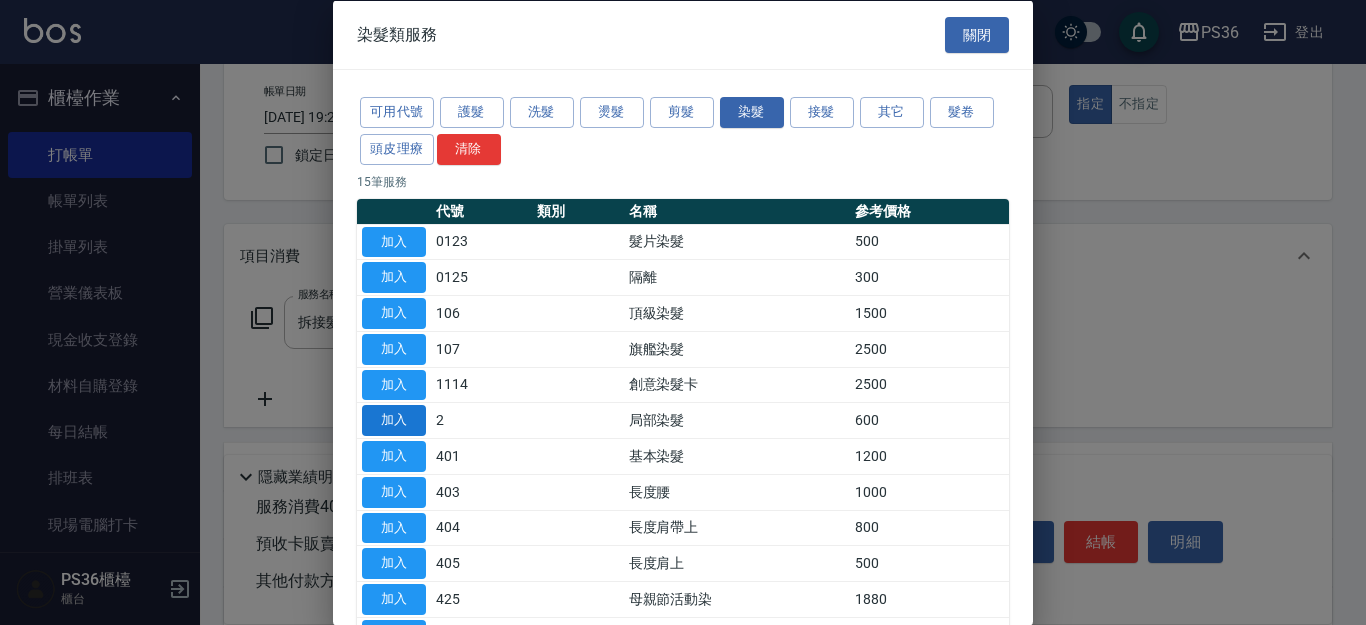 click on "加入" at bounding box center (394, 420) 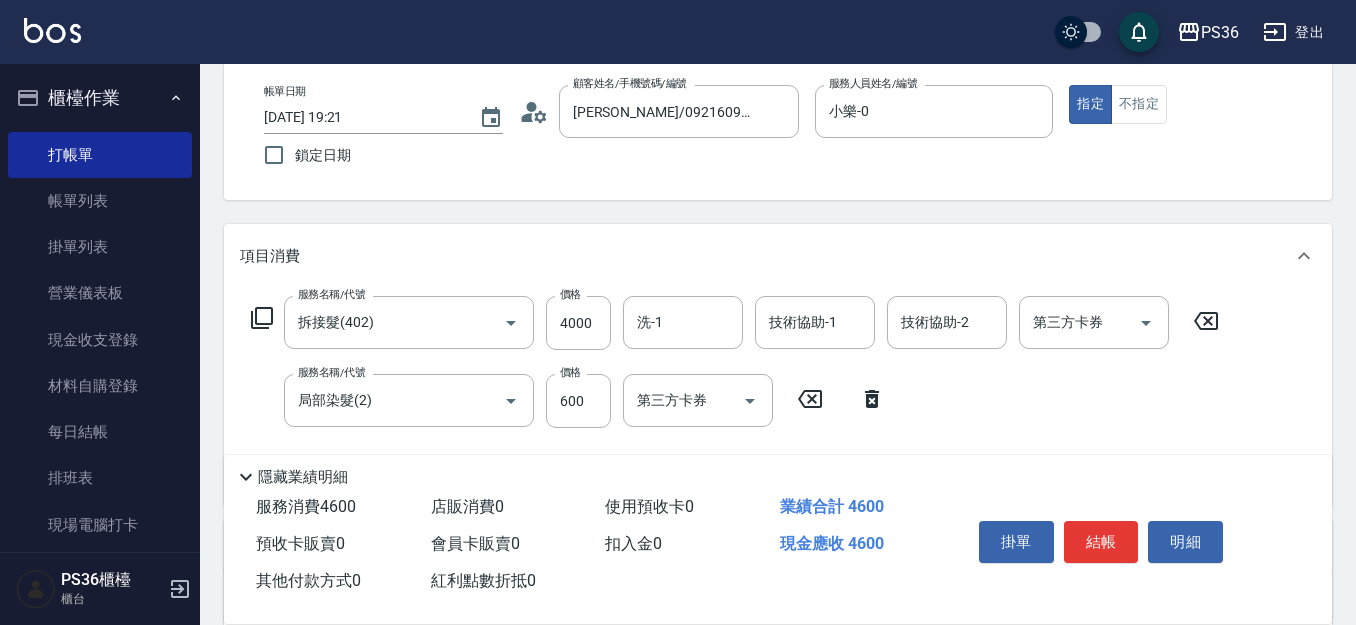 click 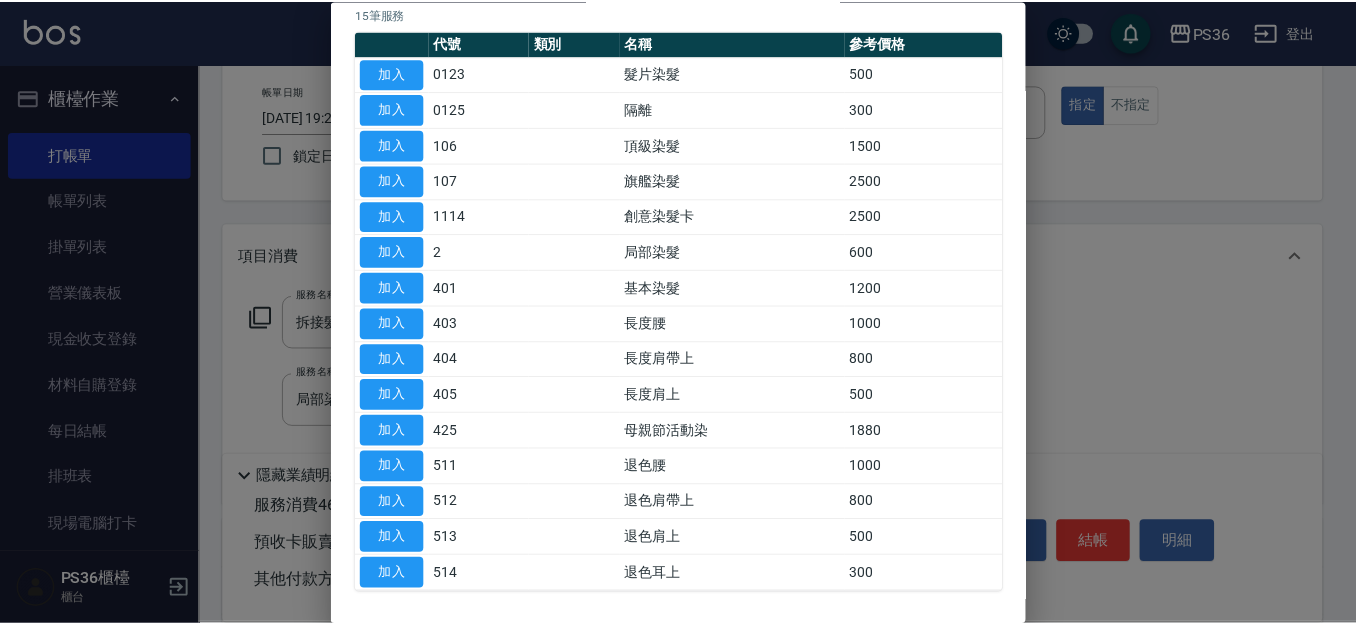 scroll, scrollTop: 200, scrollLeft: 0, axis: vertical 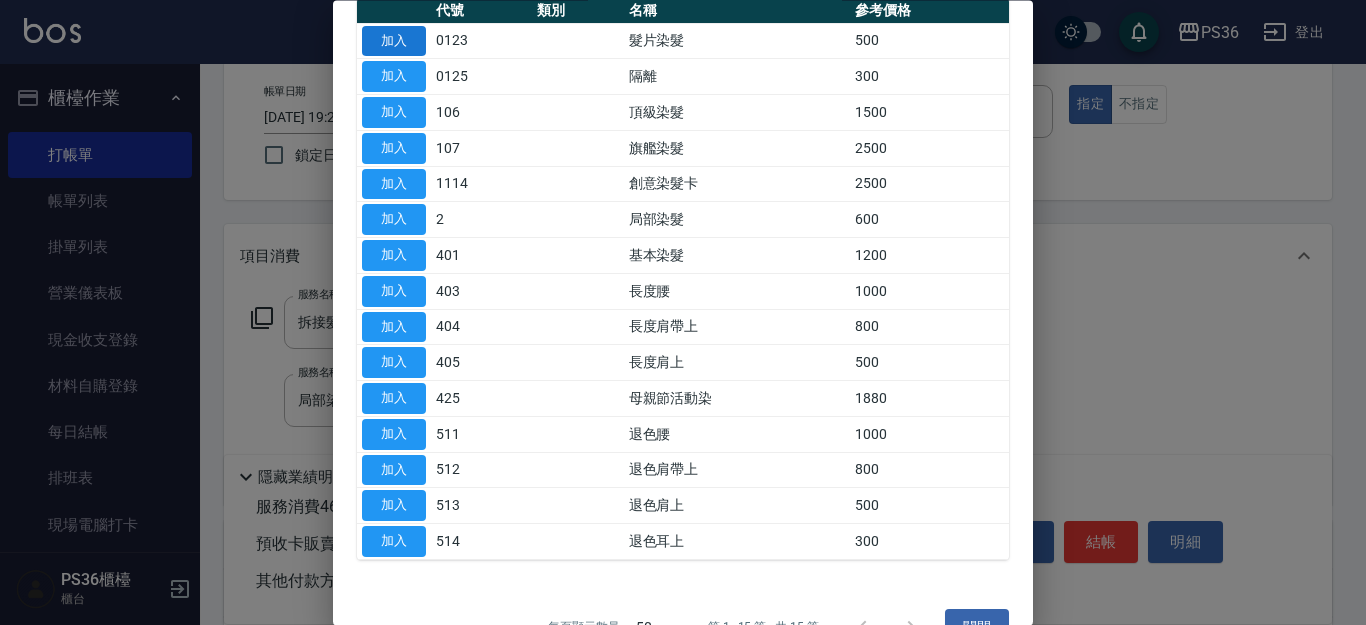 click on "加入" at bounding box center [394, 41] 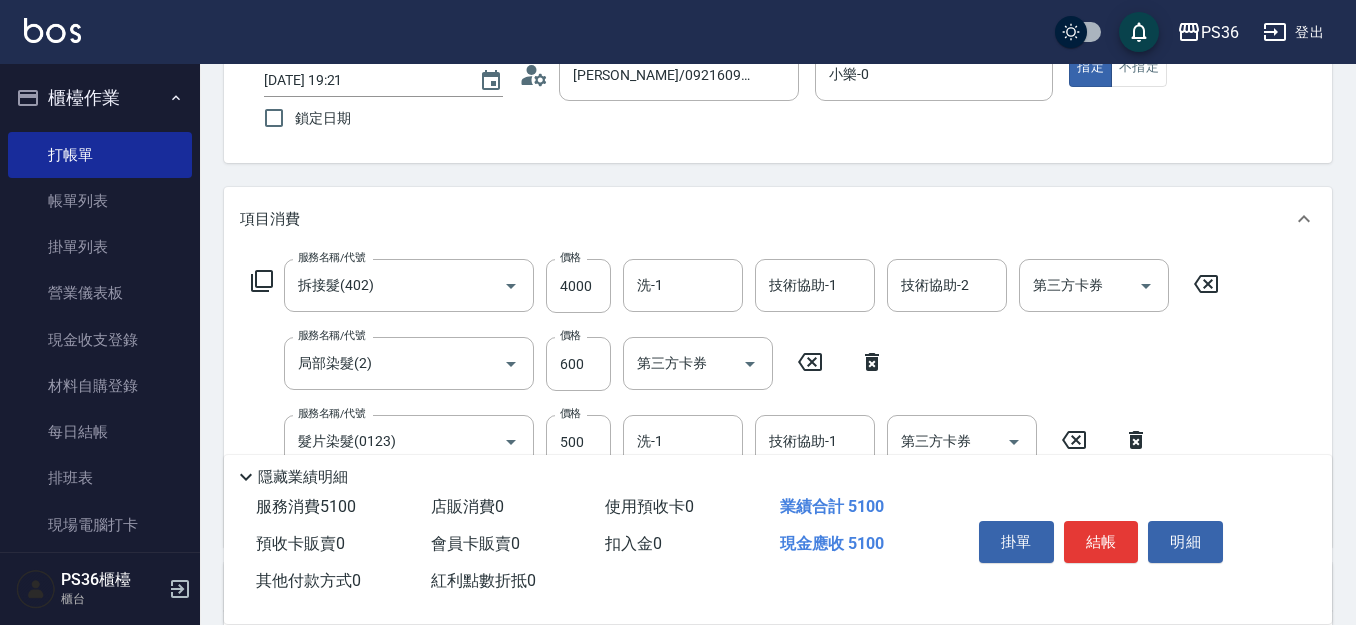 scroll, scrollTop: 300, scrollLeft: 0, axis: vertical 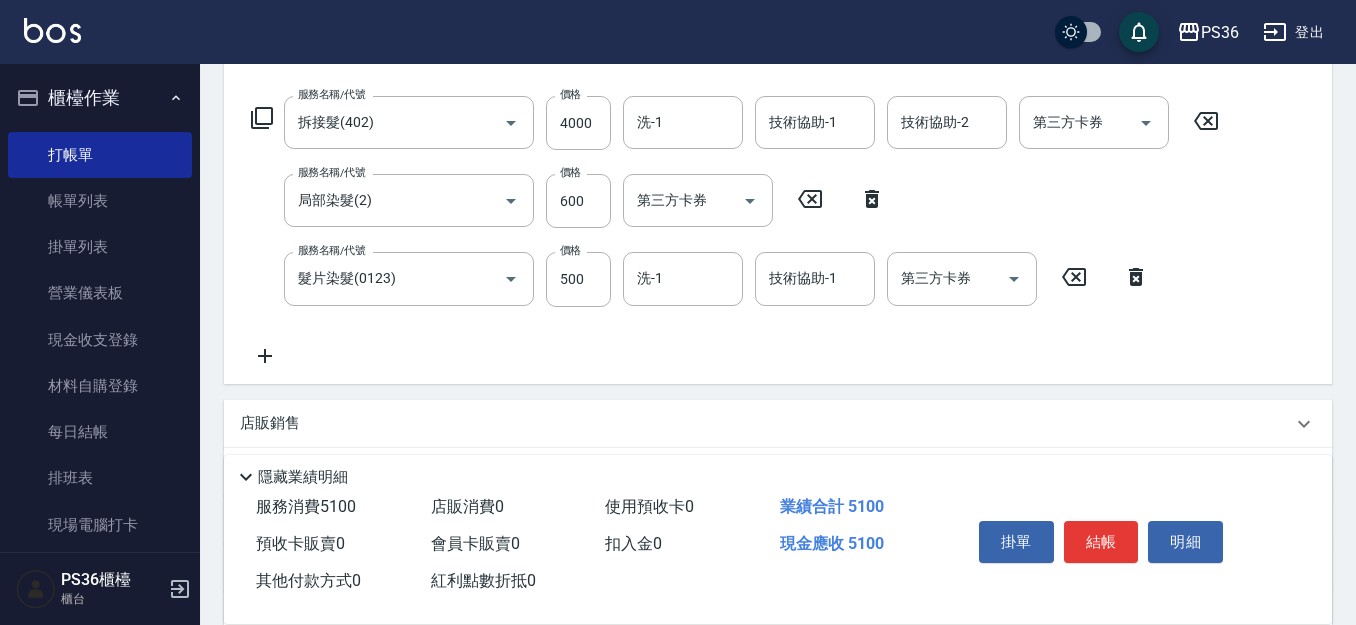 click on "結帳" at bounding box center (1101, 542) 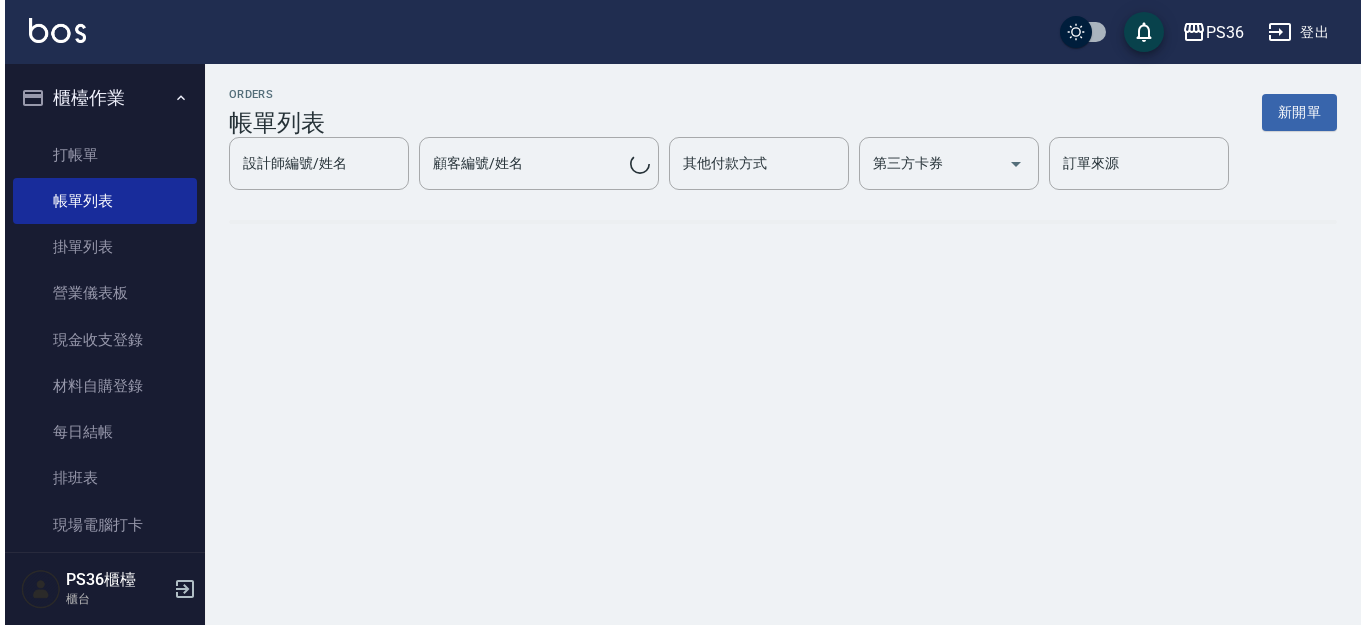 scroll, scrollTop: 0, scrollLeft: 0, axis: both 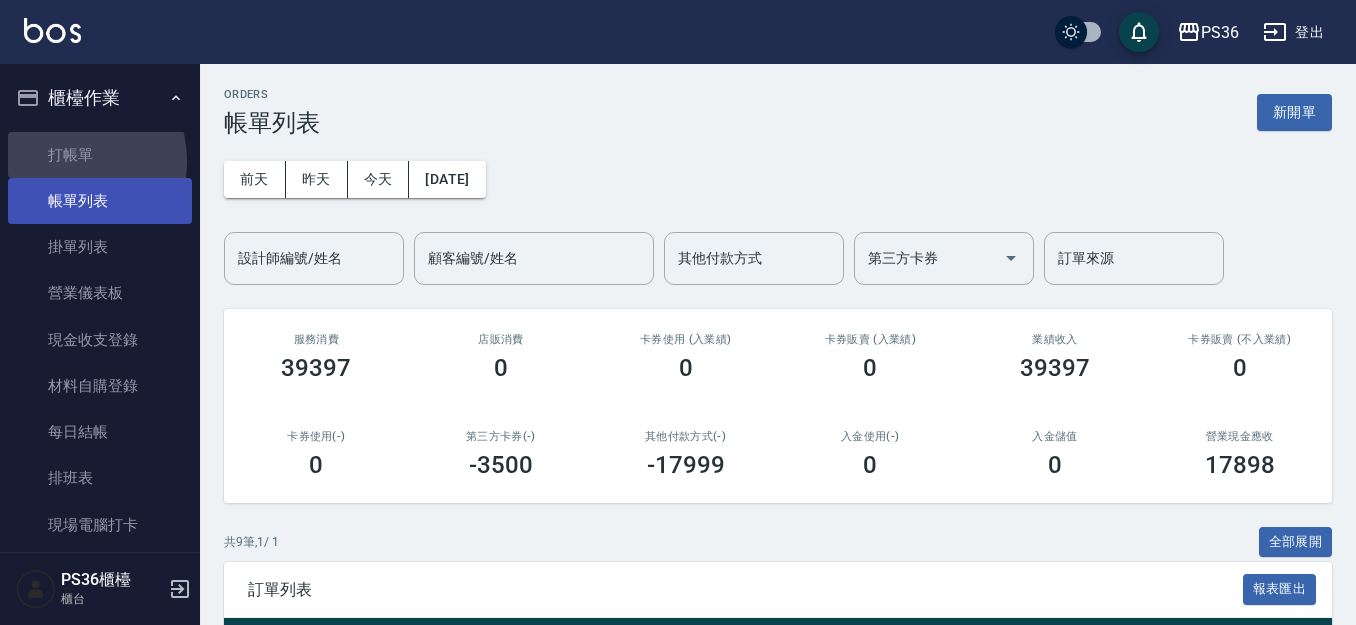drag, startPoint x: 56, startPoint y: 161, endPoint x: 157, endPoint y: 190, distance: 105.080925 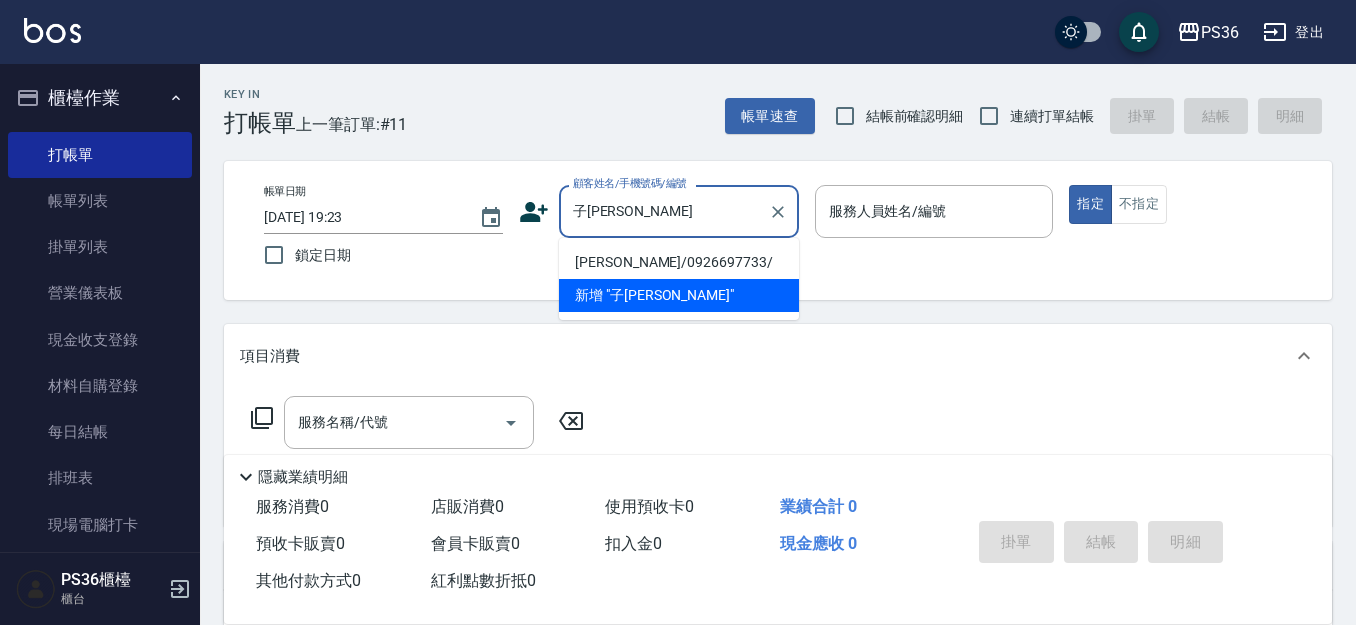 click on "簡子瓊/0926697733/" at bounding box center [679, 262] 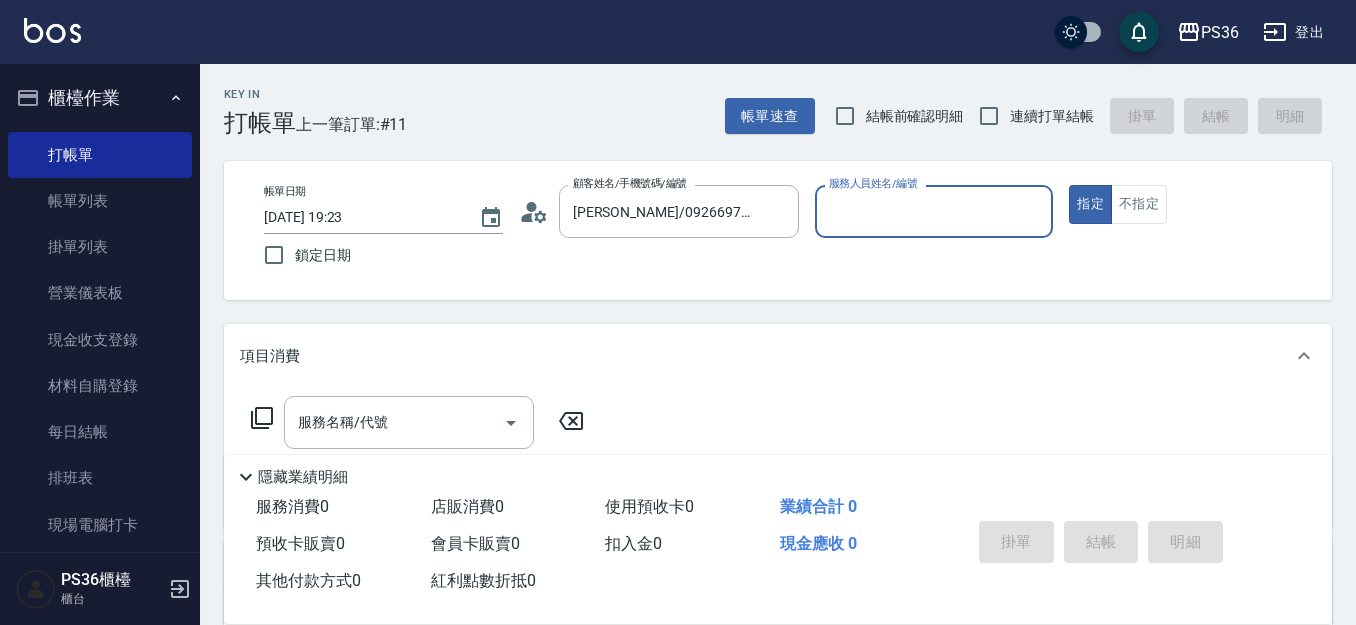 type on "小樂-0" 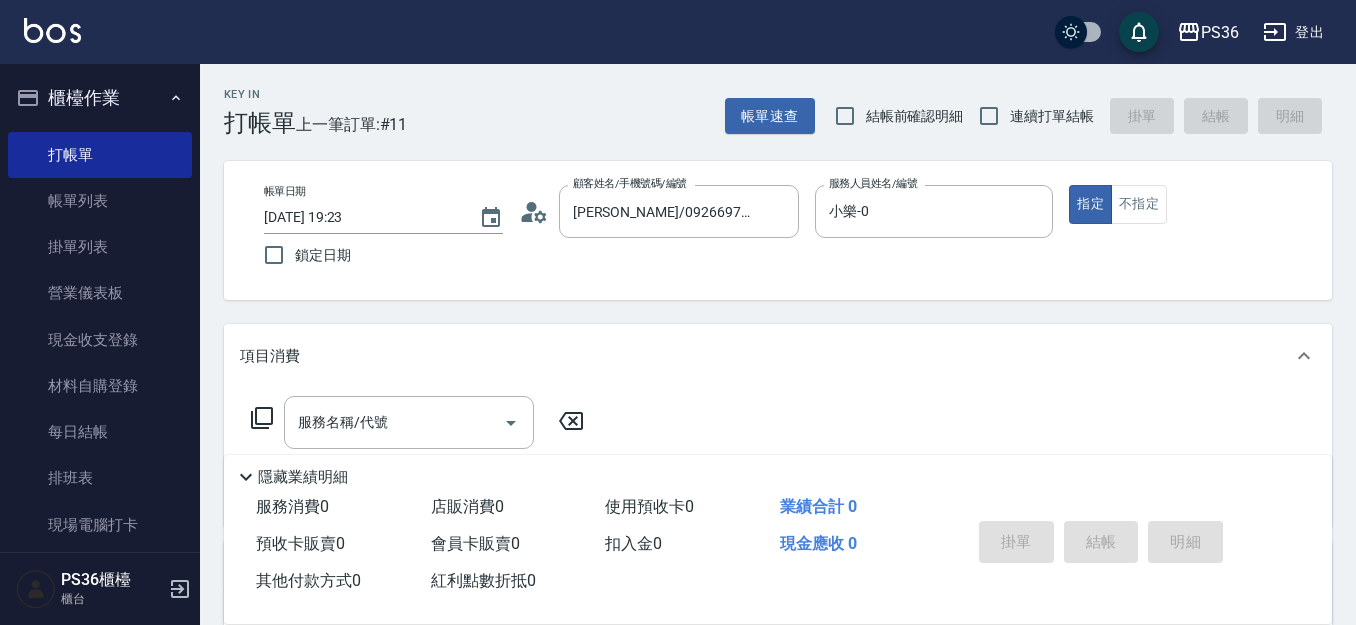 click 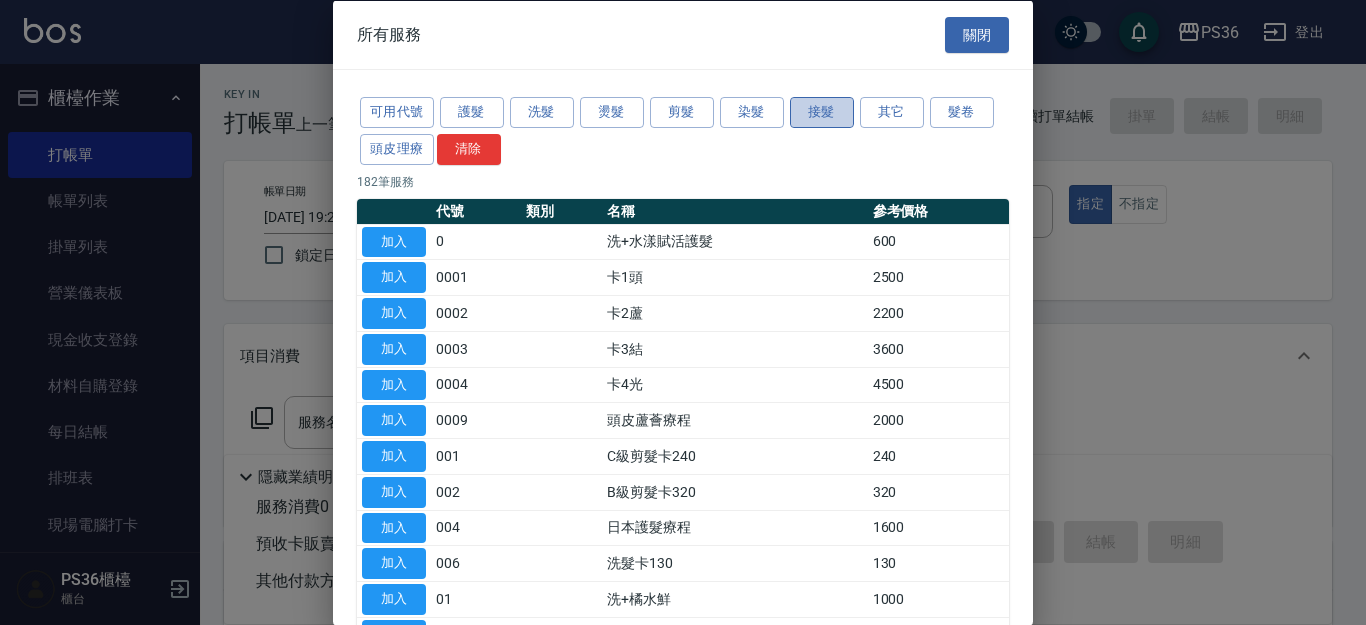 click on "接髮" at bounding box center (822, 112) 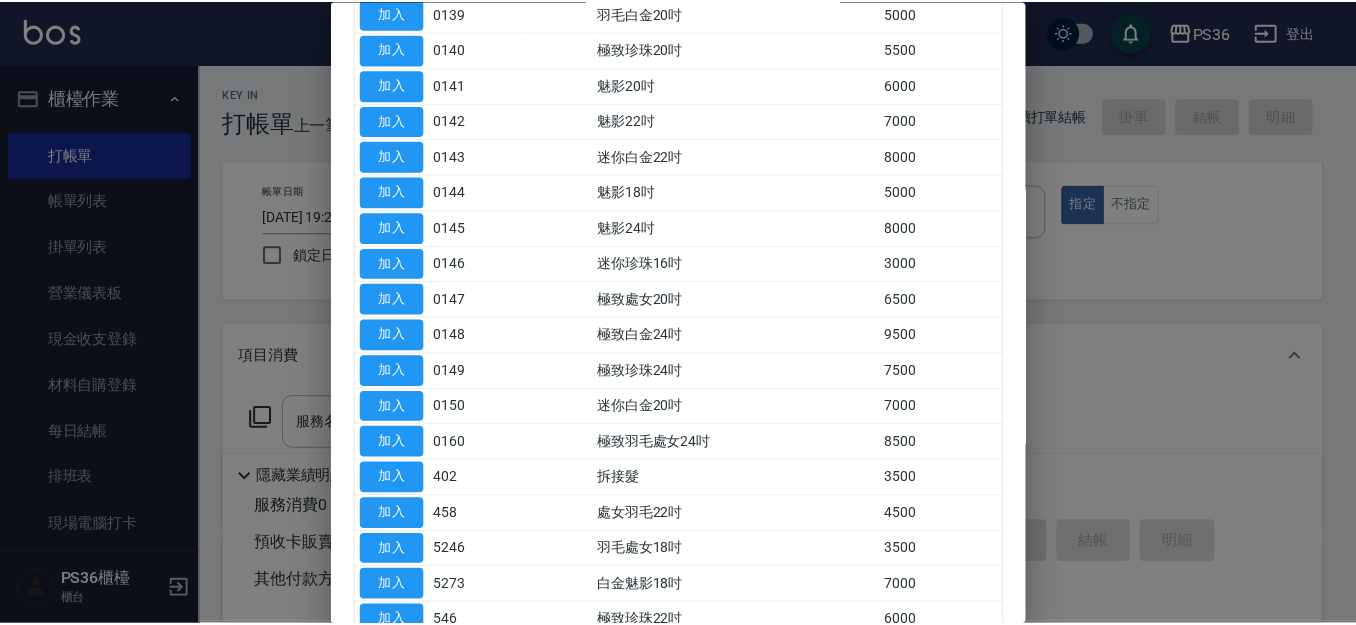 scroll, scrollTop: 900, scrollLeft: 0, axis: vertical 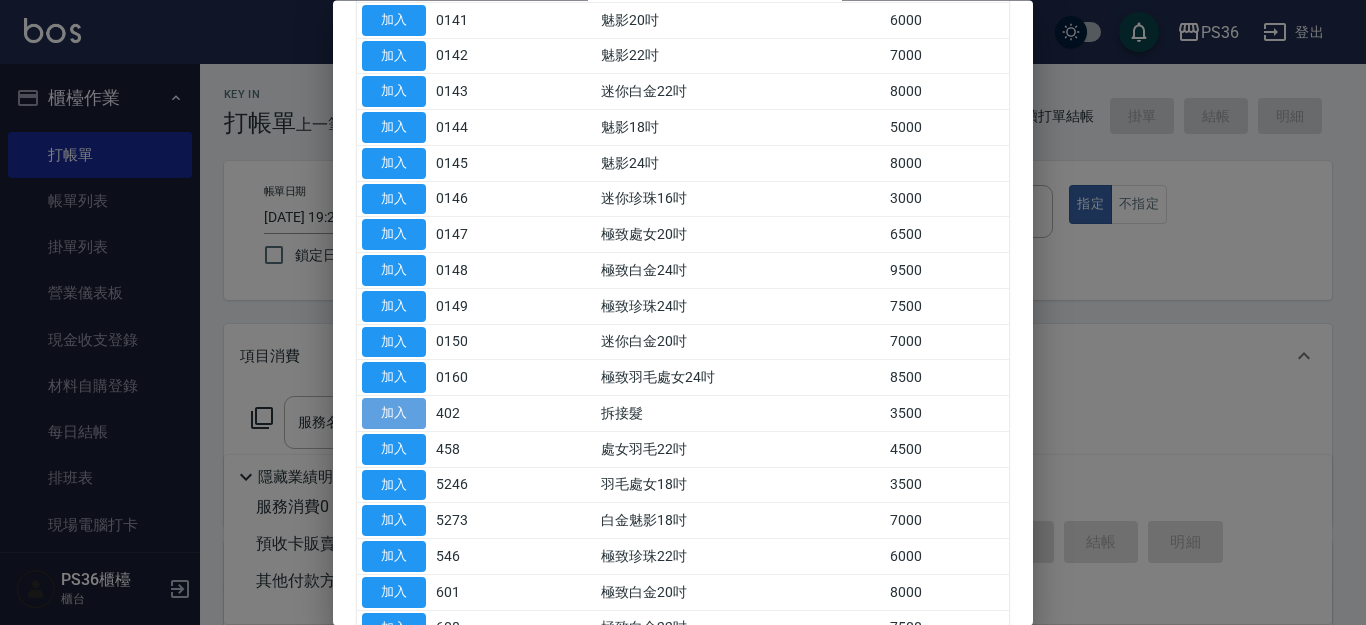 click on "加入" at bounding box center [394, 414] 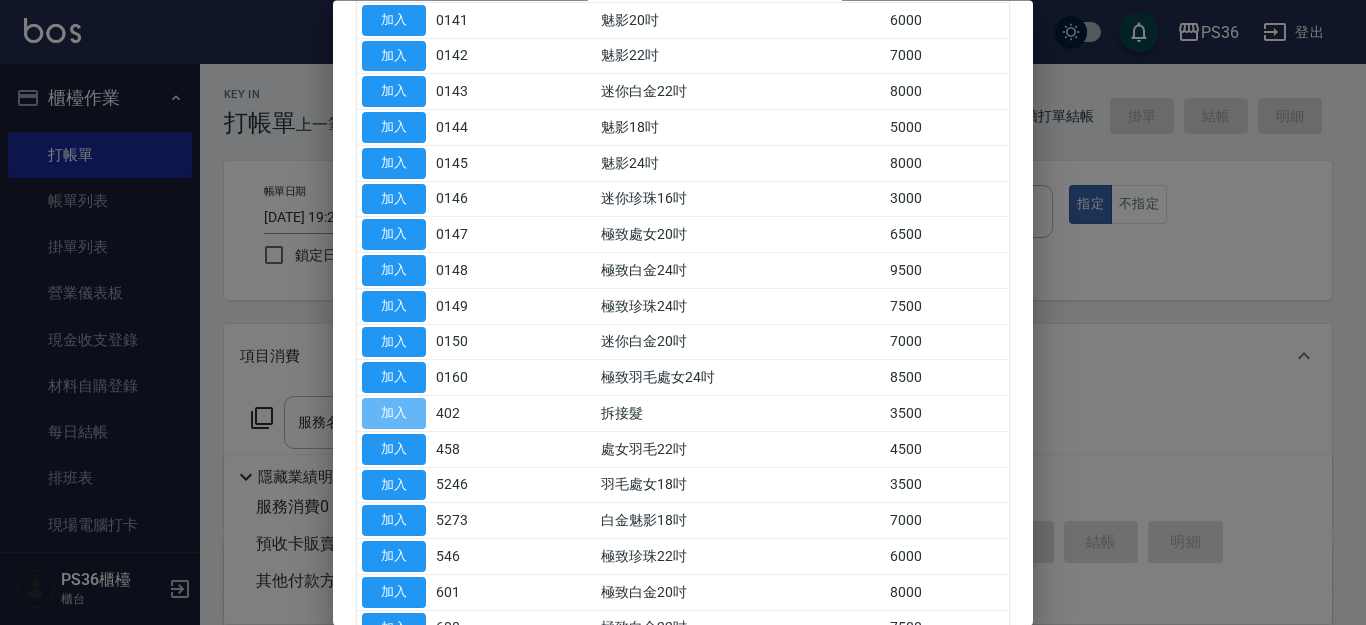 type on "拆接髮(402)" 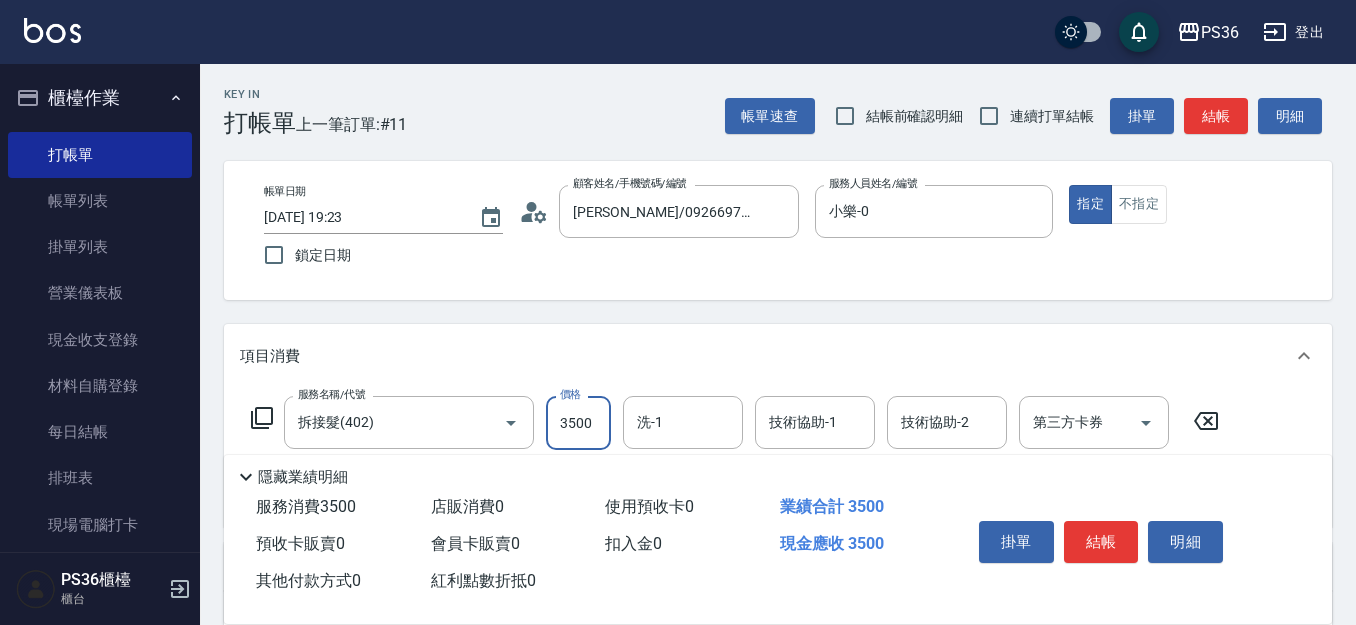 click on "3500" at bounding box center (578, 423) 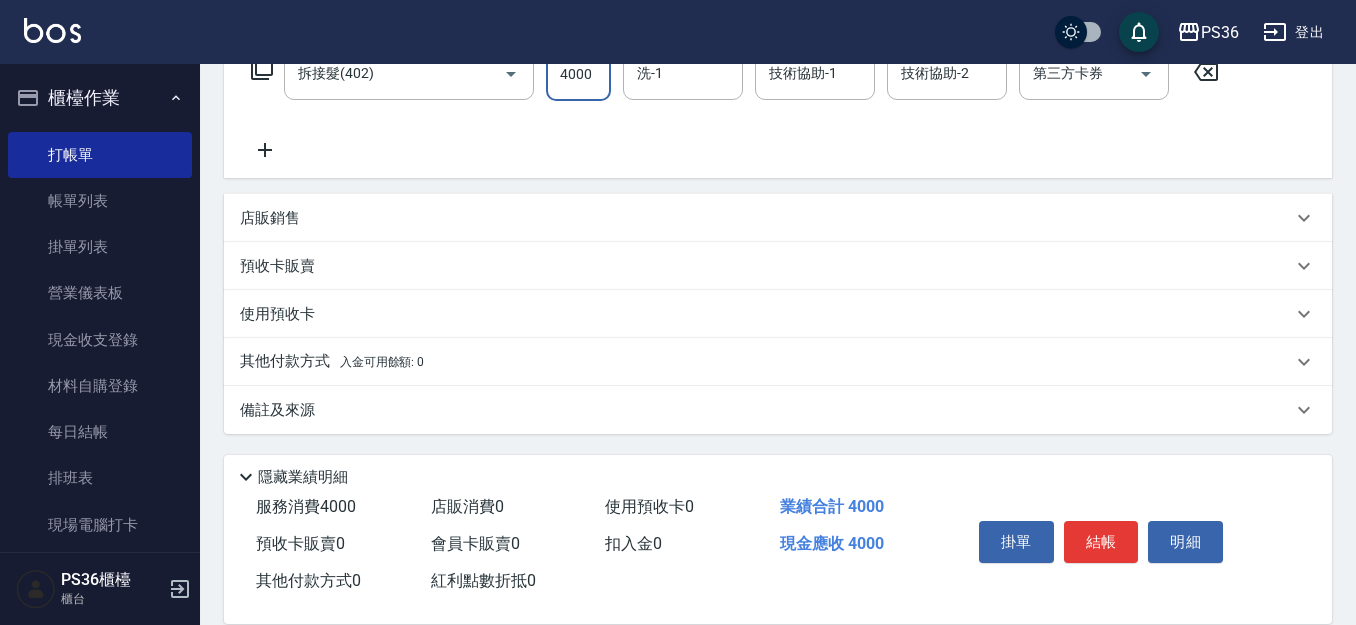 scroll, scrollTop: 350, scrollLeft: 0, axis: vertical 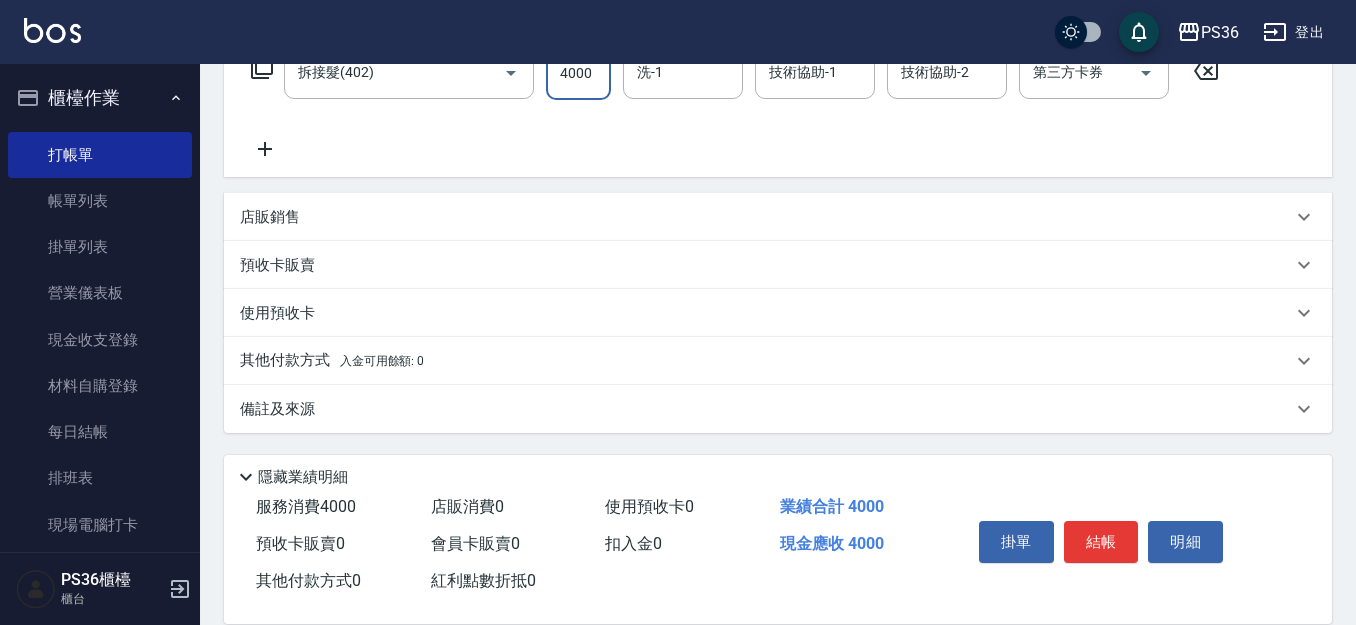 type on "4000" 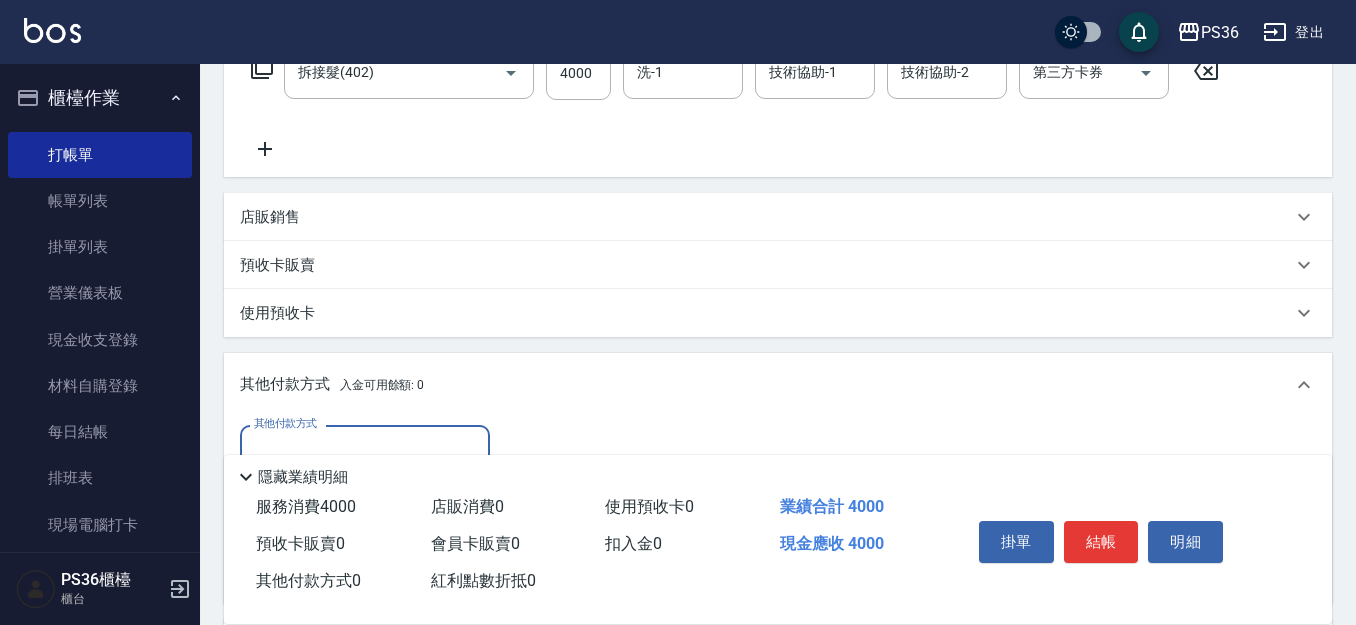 scroll, scrollTop: 1, scrollLeft: 0, axis: vertical 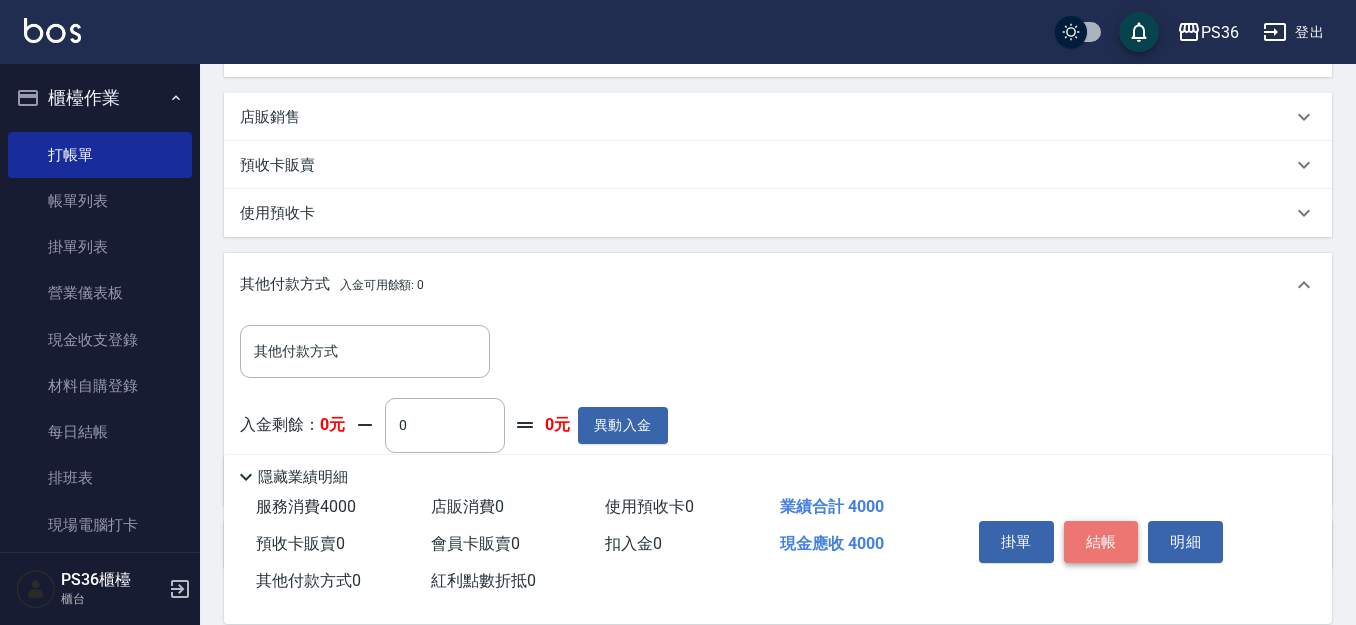 click on "結帳" at bounding box center [1101, 542] 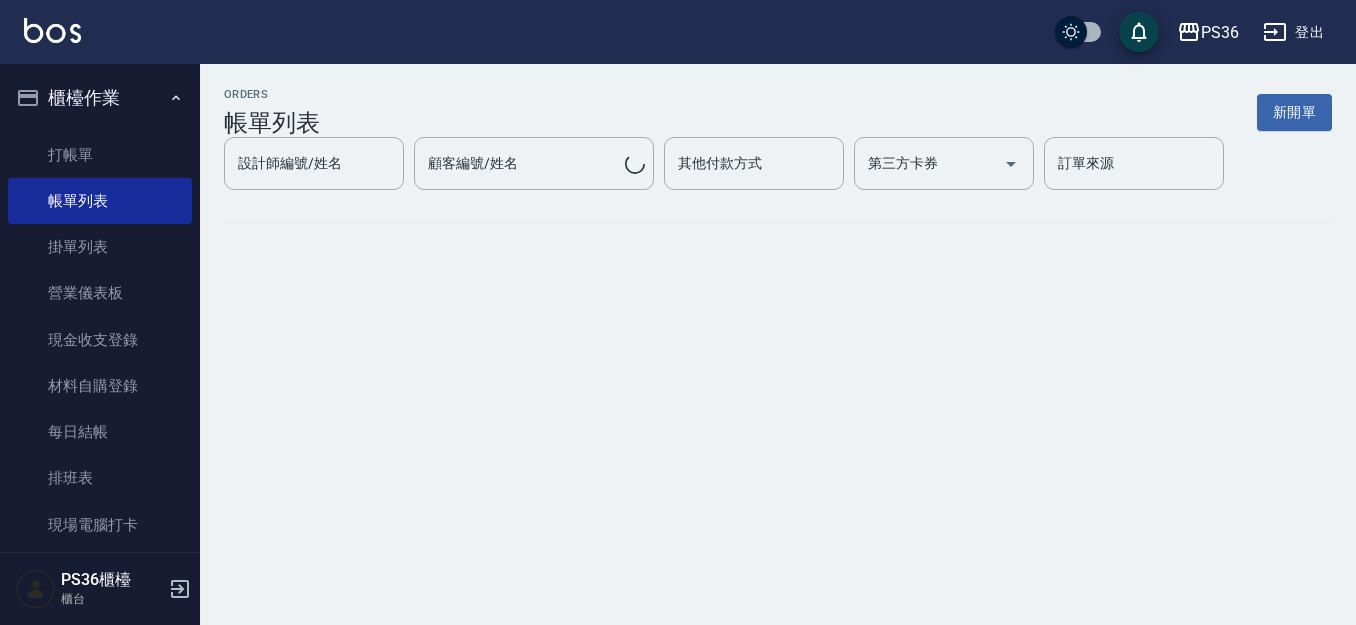 scroll, scrollTop: 0, scrollLeft: 0, axis: both 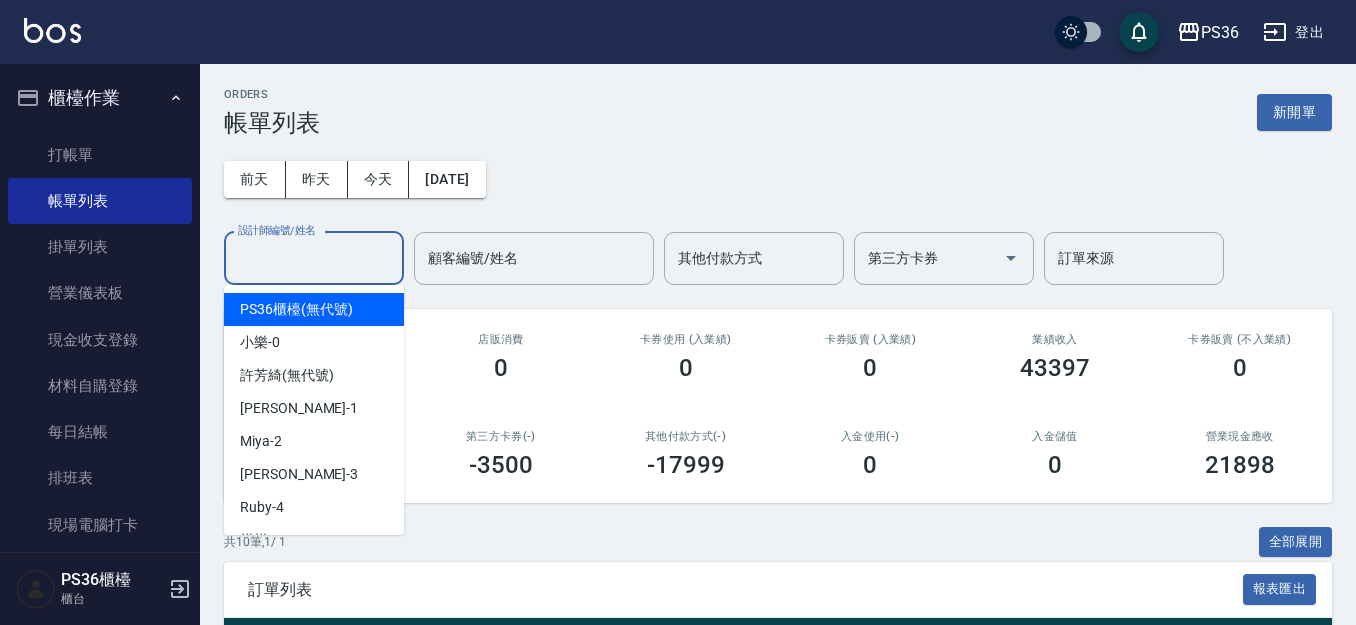 click on "設計師編號/姓名" at bounding box center (314, 258) 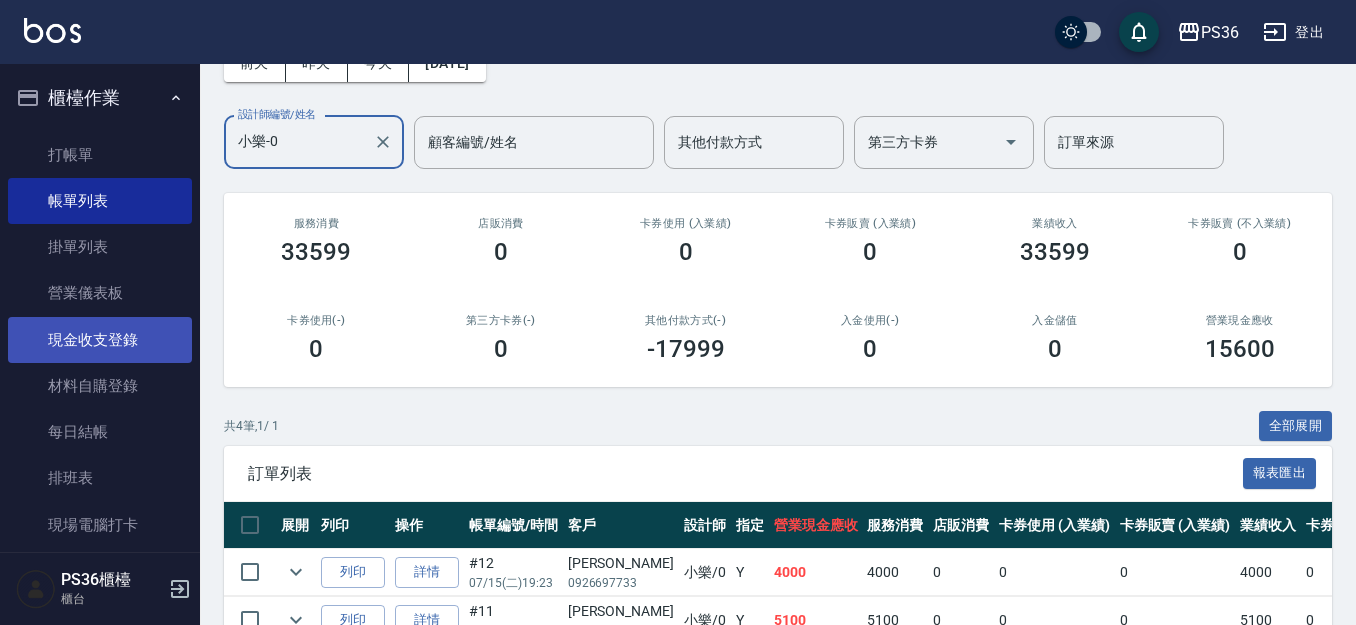 scroll, scrollTop: 100, scrollLeft: 0, axis: vertical 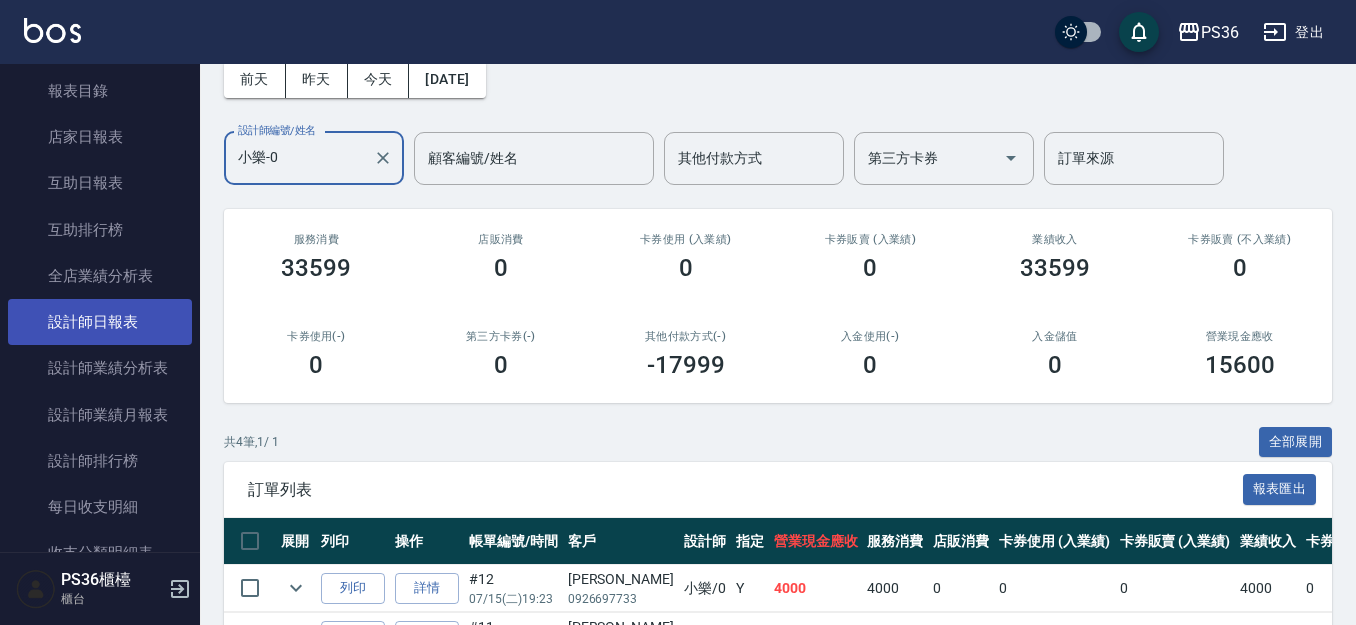 type on "小樂-0" 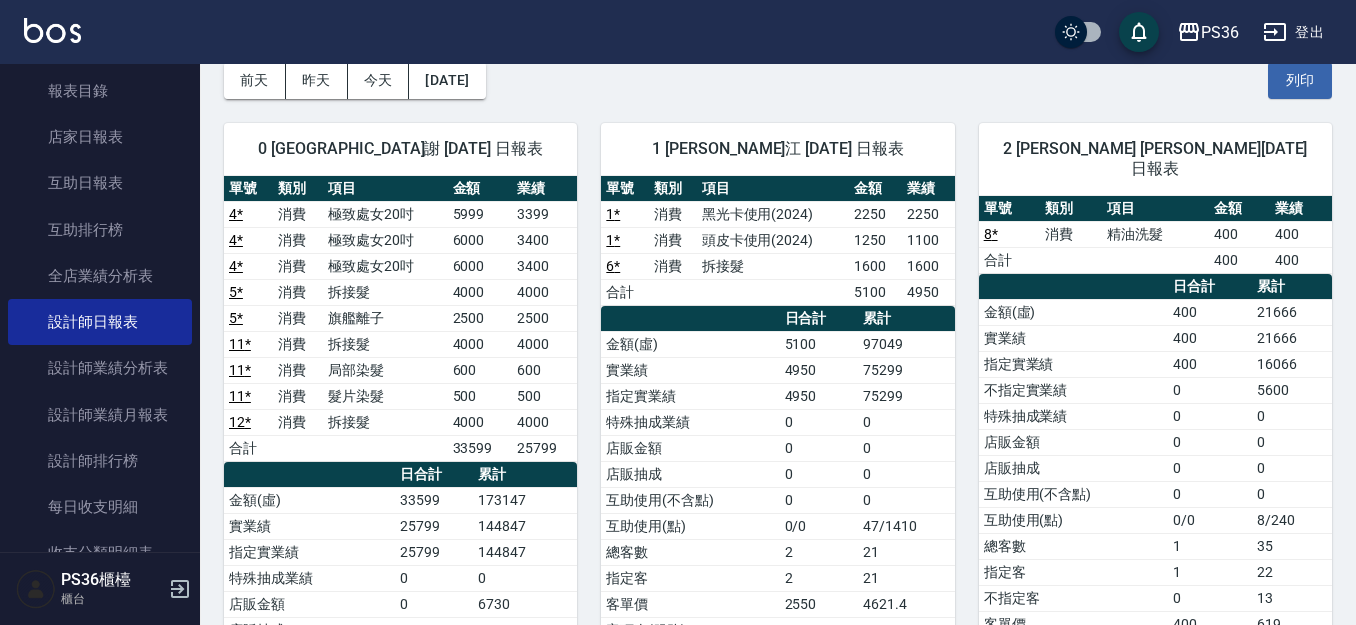 scroll, scrollTop: 100, scrollLeft: 0, axis: vertical 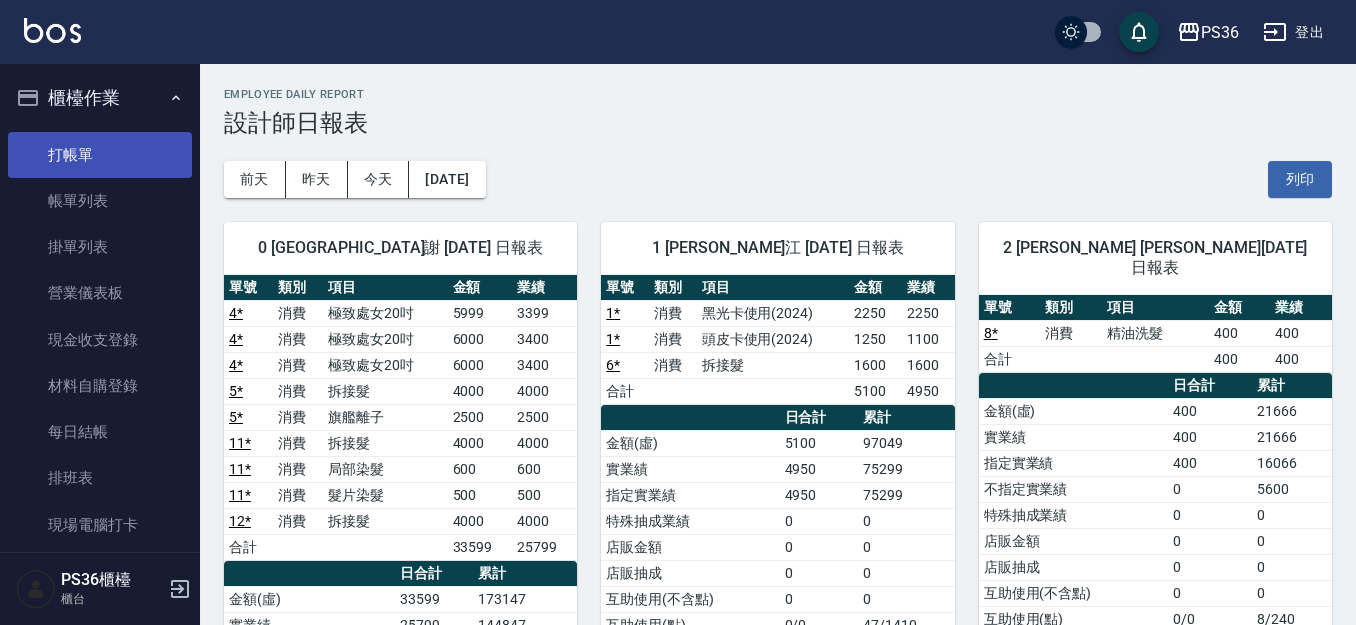 click on "打帳單" at bounding box center [100, 155] 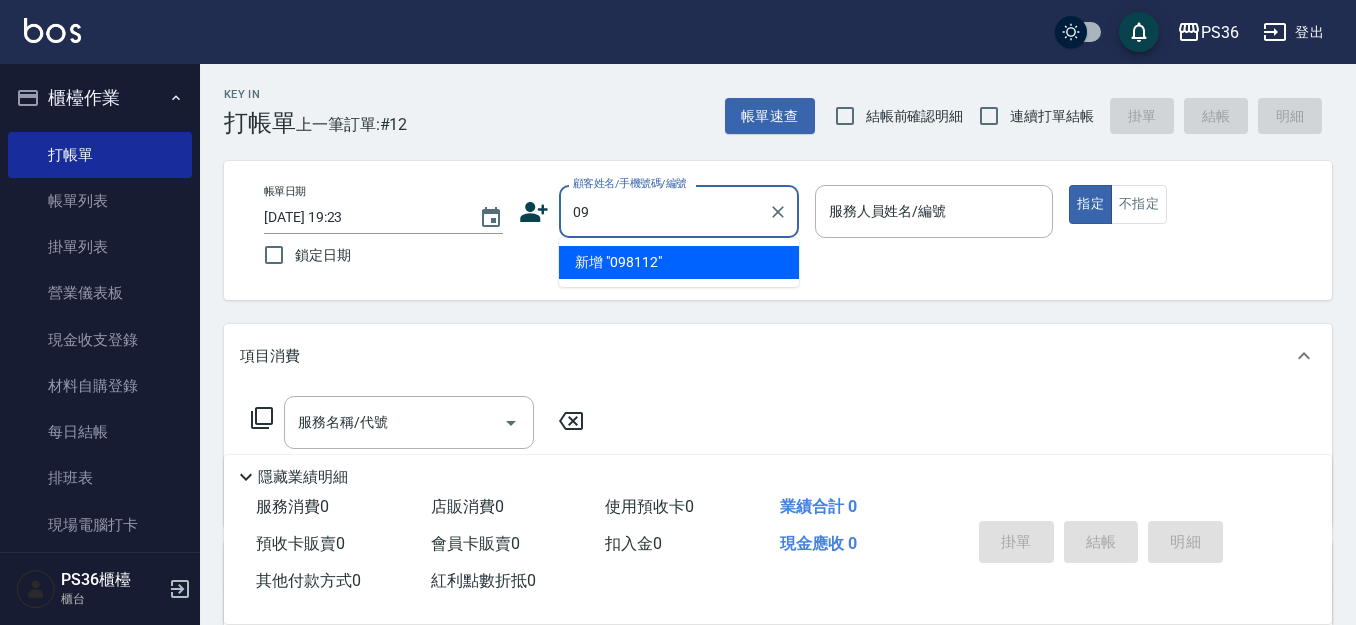 type on "0" 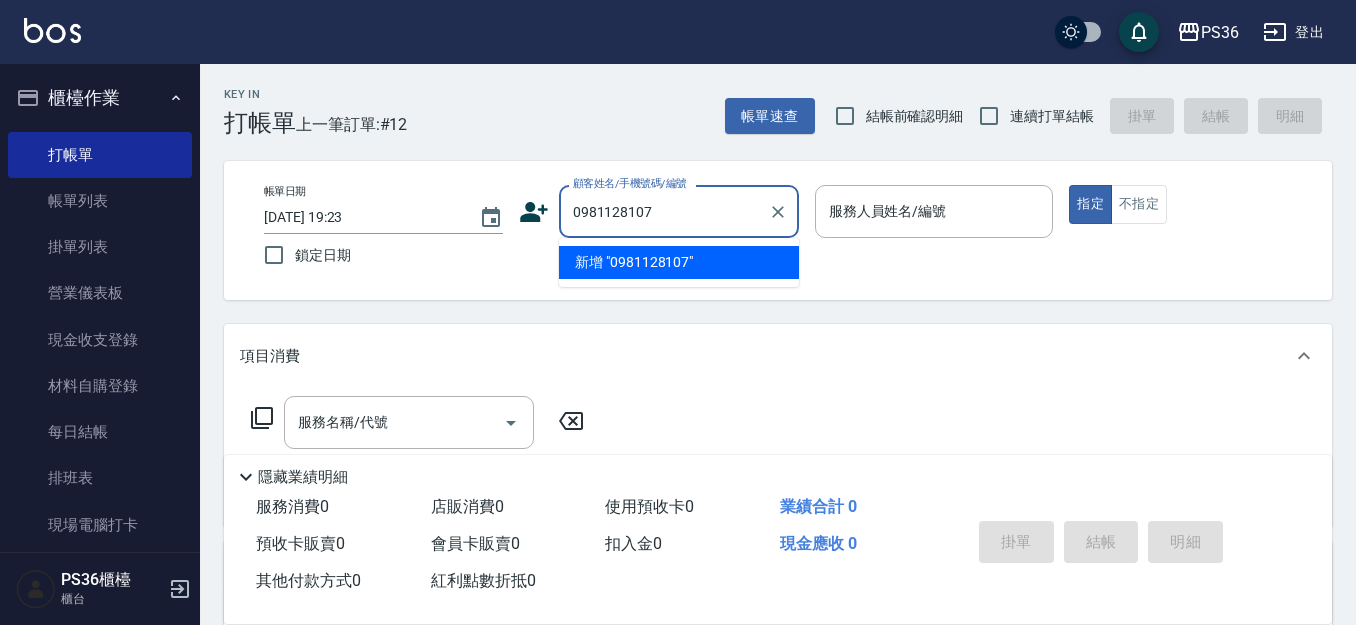 click on "0981128107" at bounding box center [664, 211] 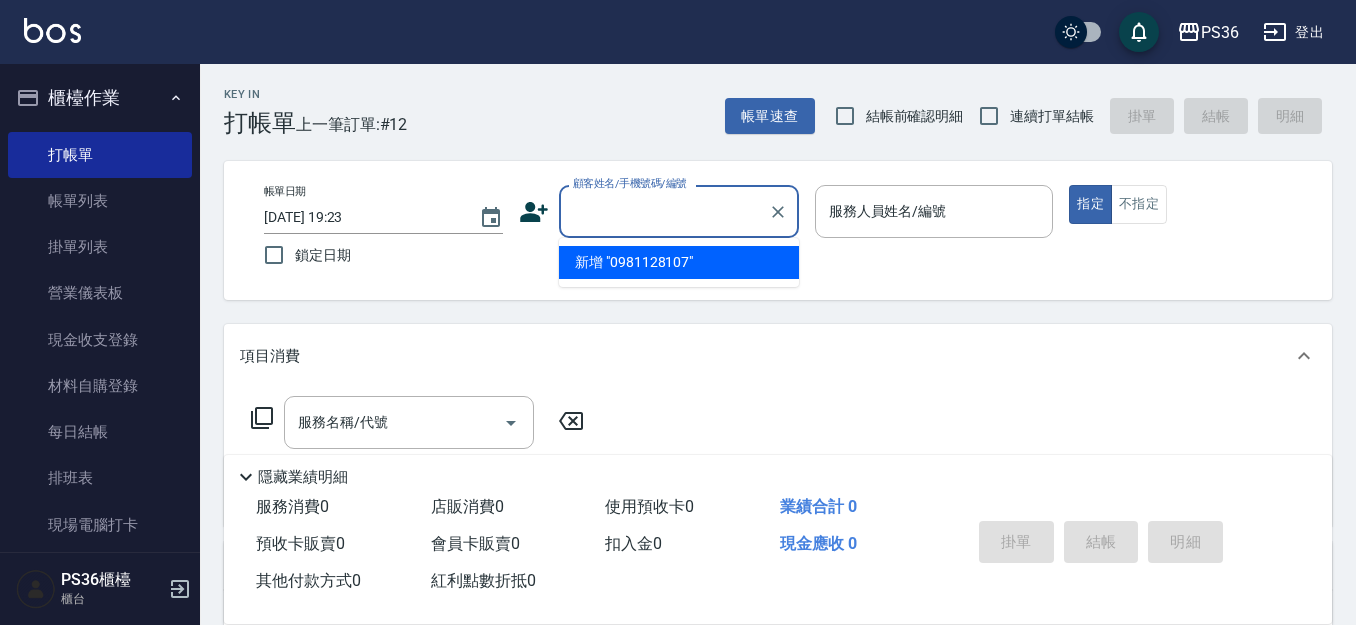 click 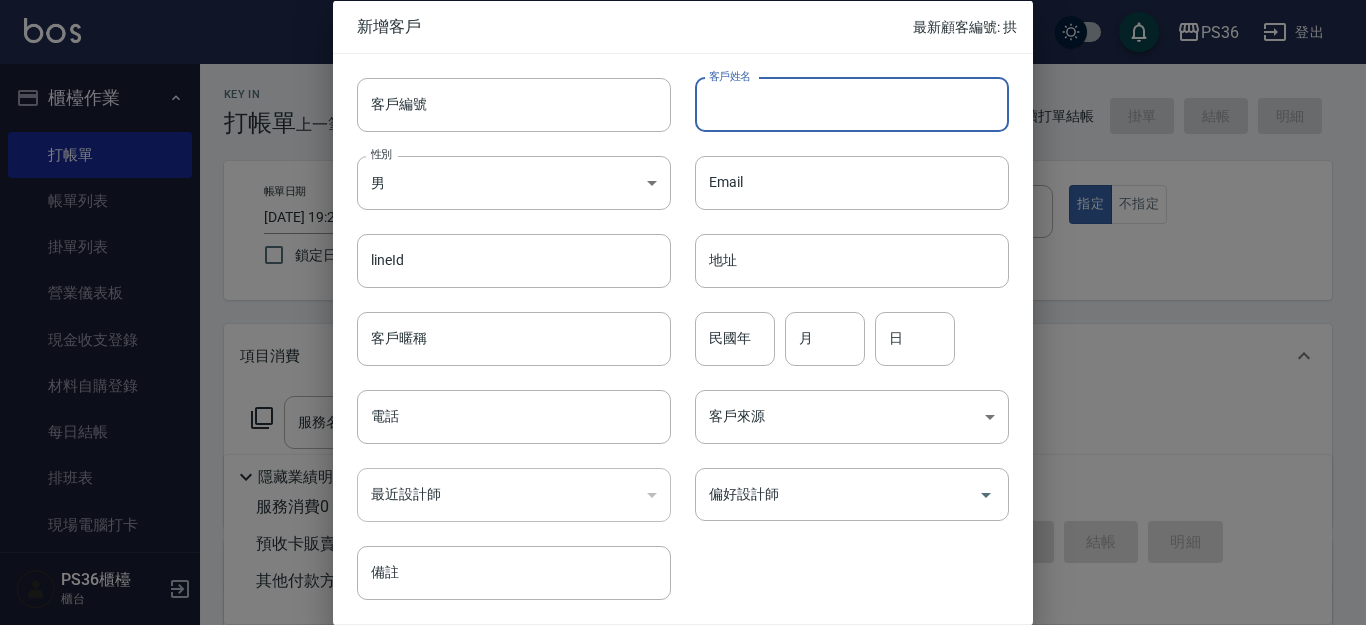 click on "客戶姓名" at bounding box center [852, 104] 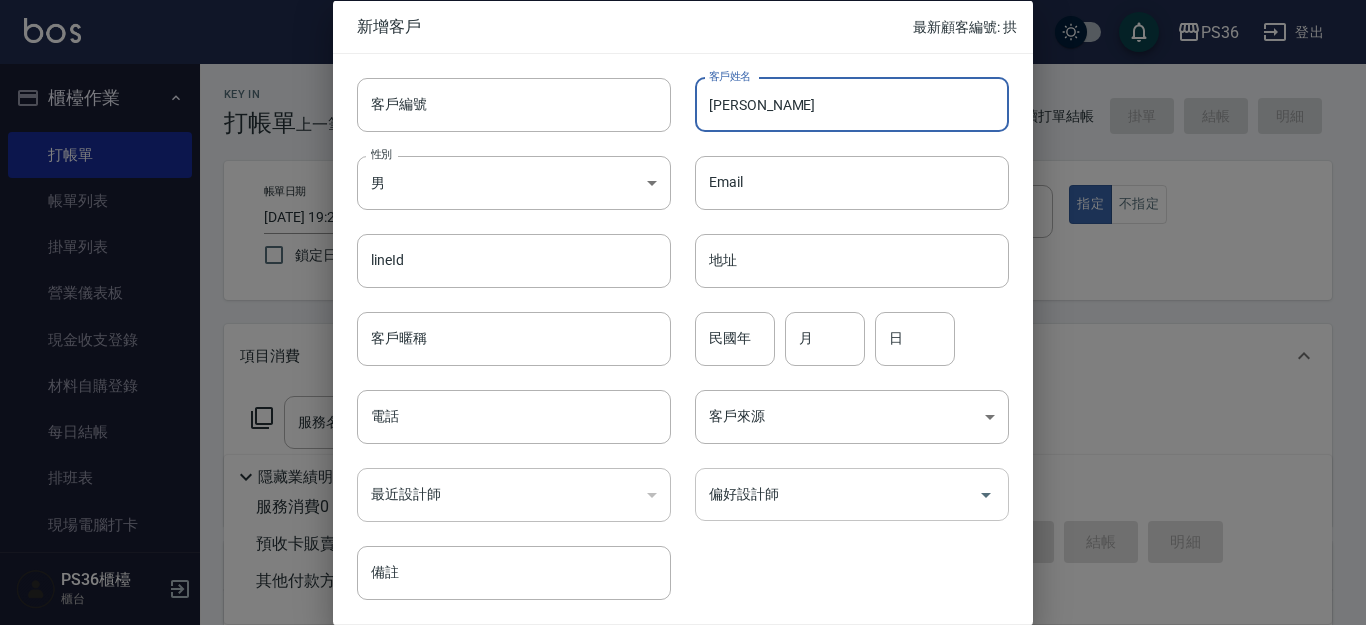 type on "[PERSON_NAME]" 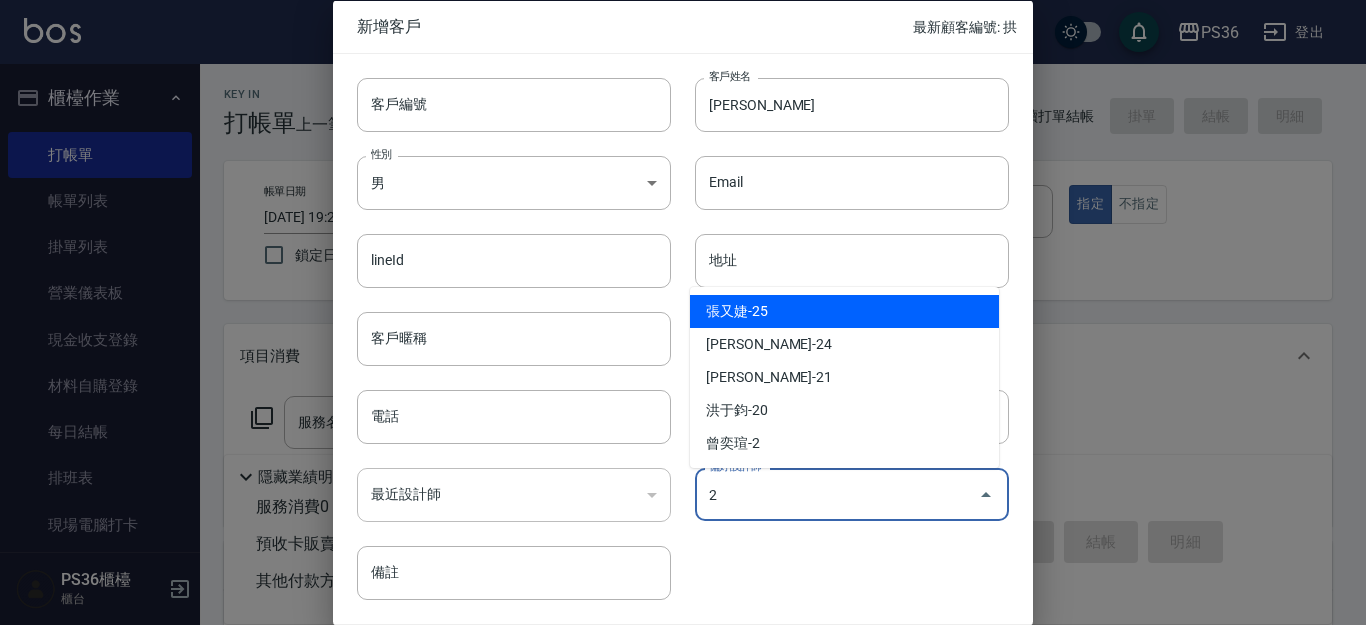type on "張又婕" 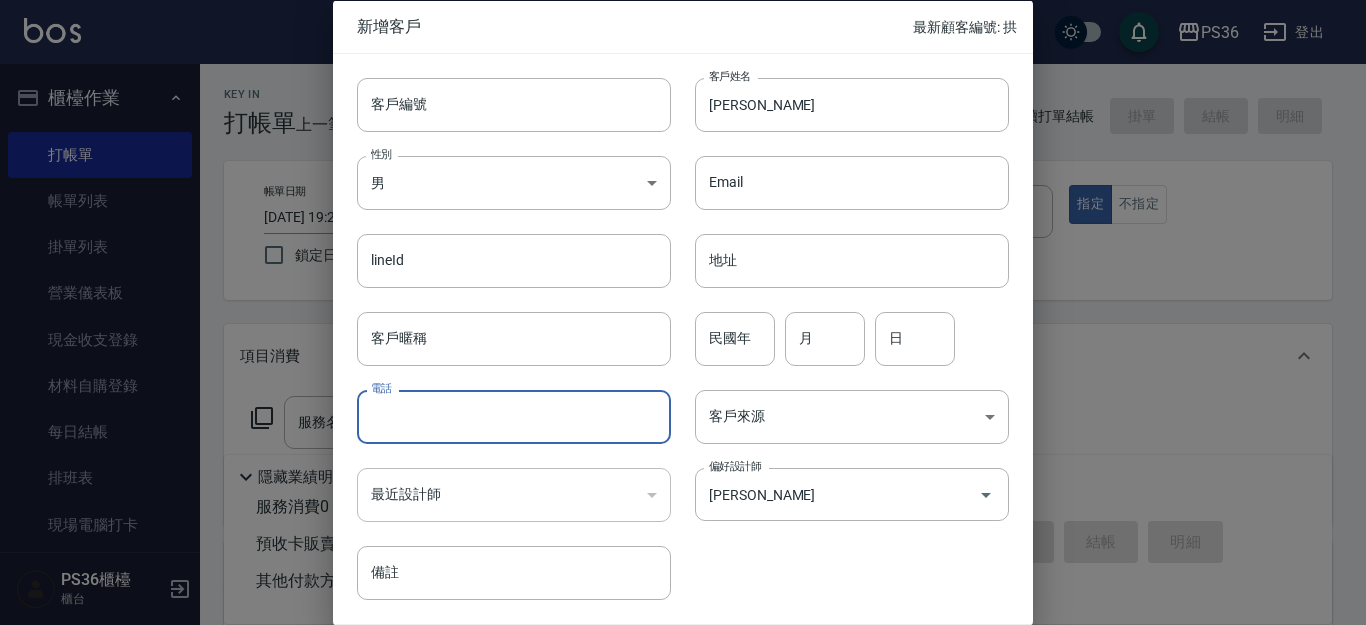 click on "電話" at bounding box center (514, 417) 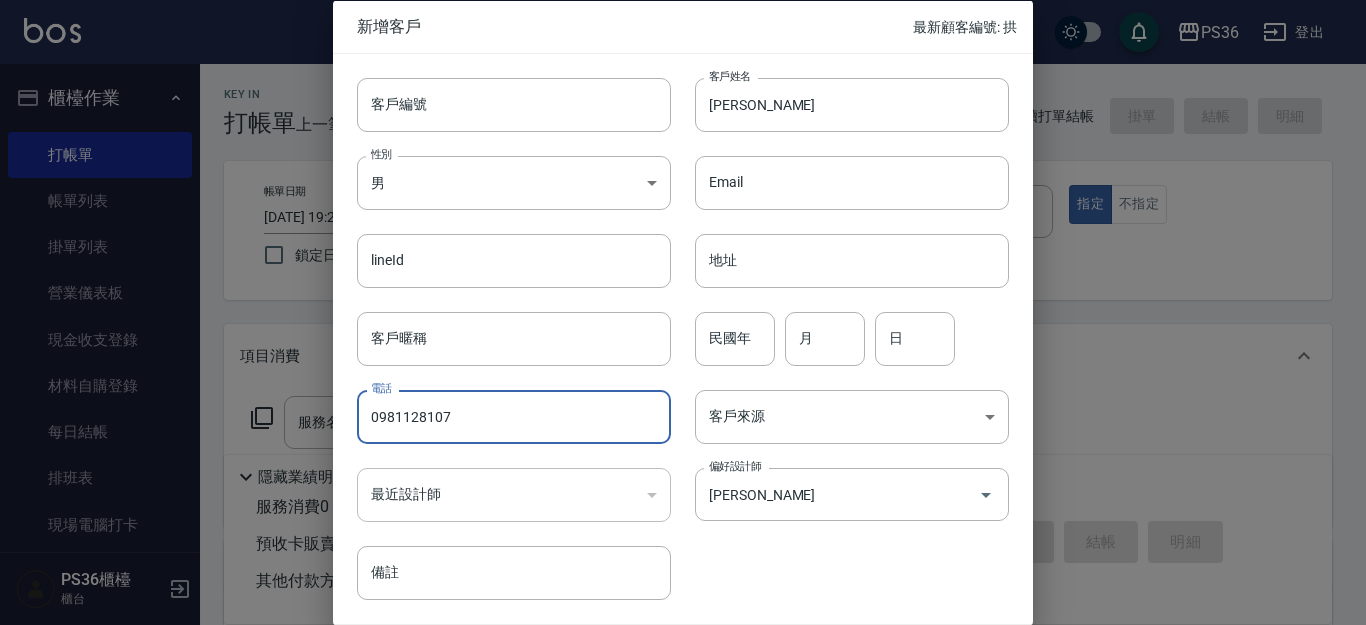 type on "0981128107" 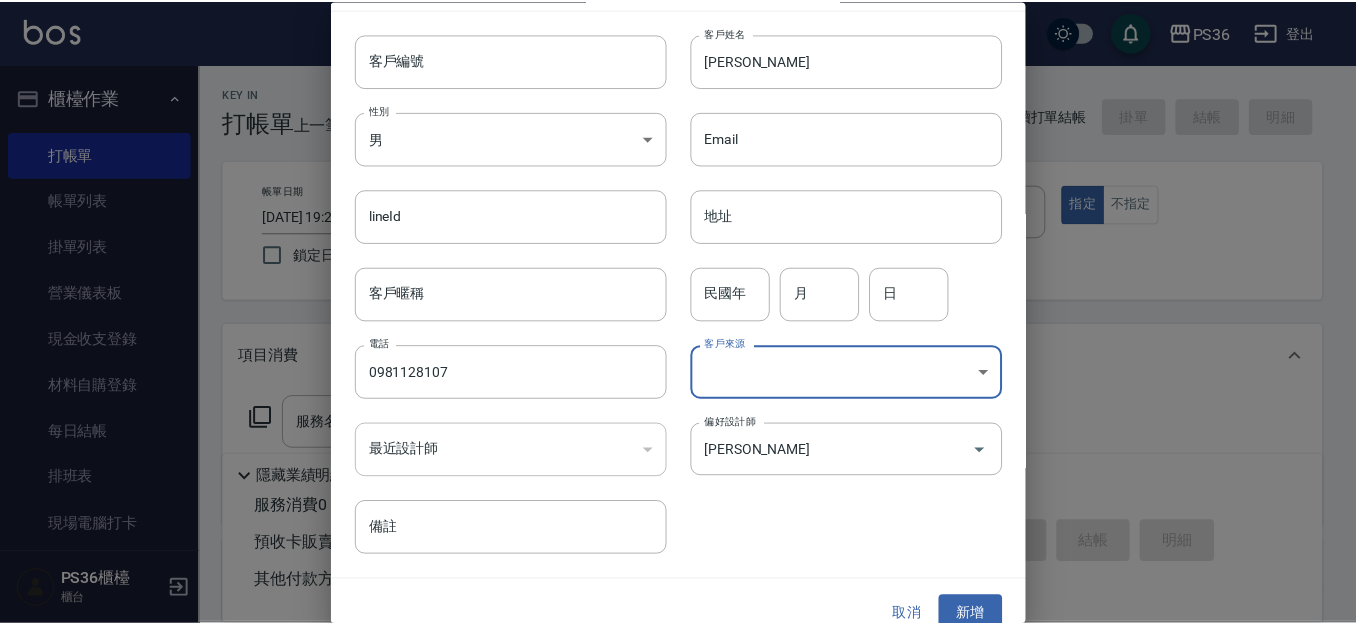 scroll, scrollTop: 68, scrollLeft: 0, axis: vertical 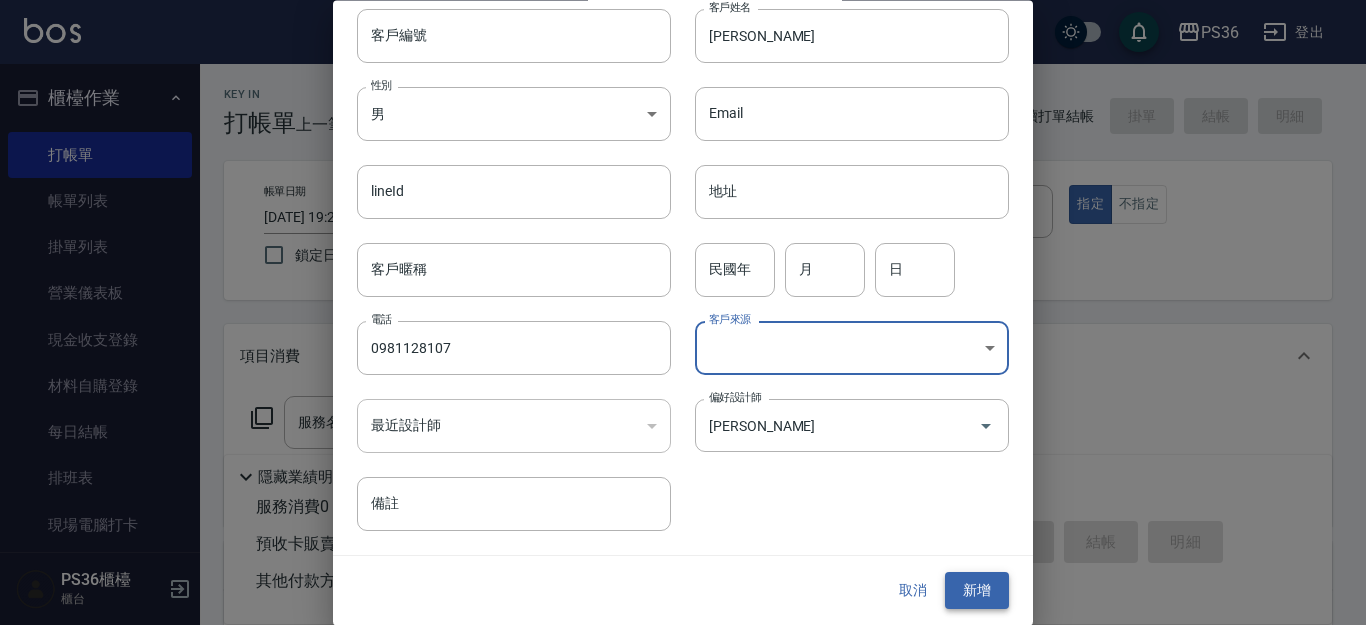 click on "新增" at bounding box center (977, 591) 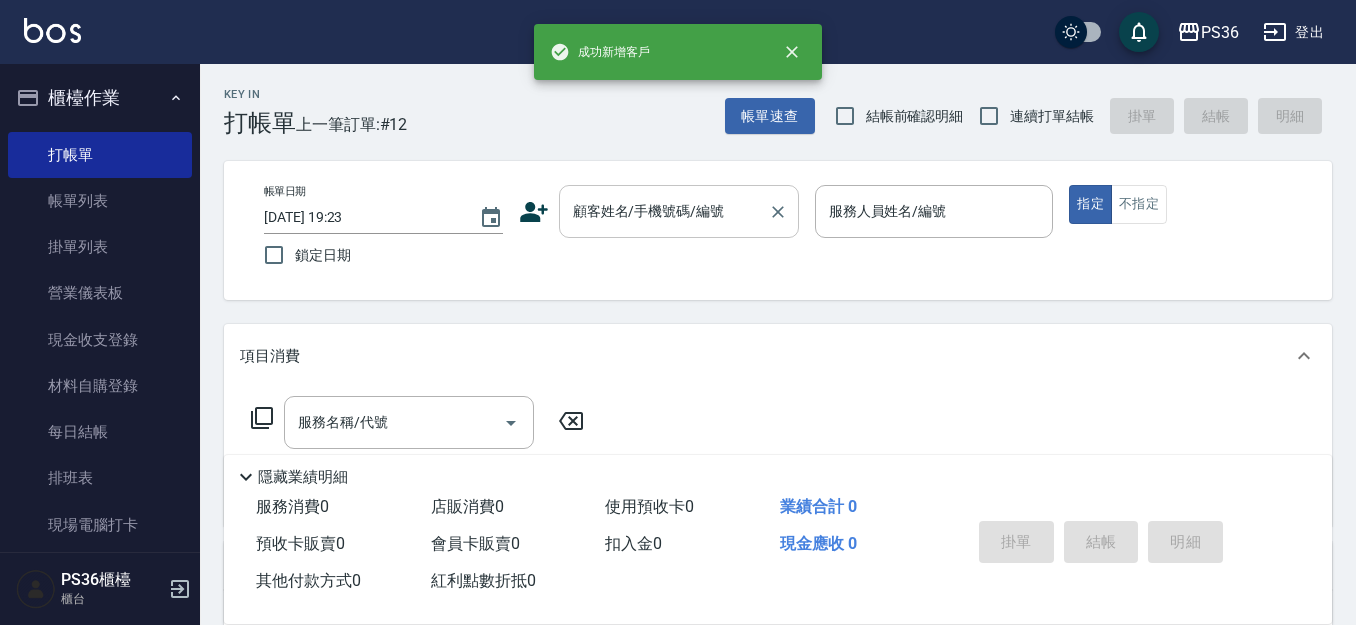 click on "顧客姓名/手機號碼/編號" at bounding box center (664, 211) 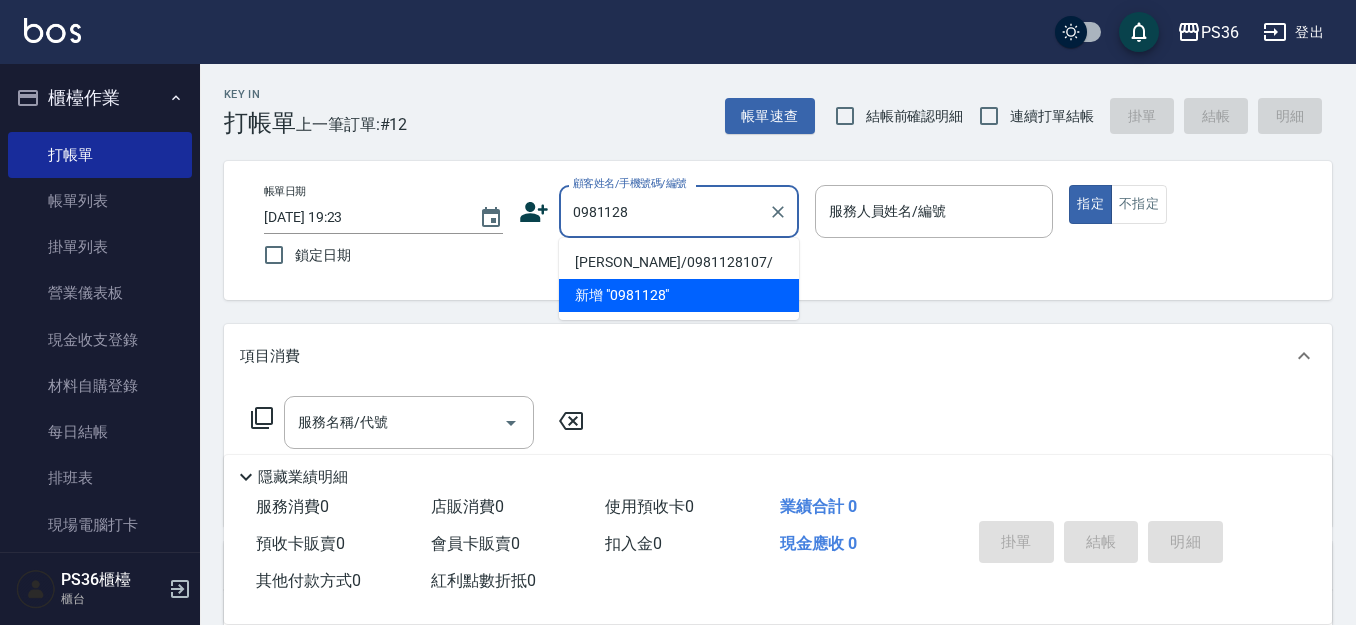 click on "彭博/0981128107/" at bounding box center [679, 262] 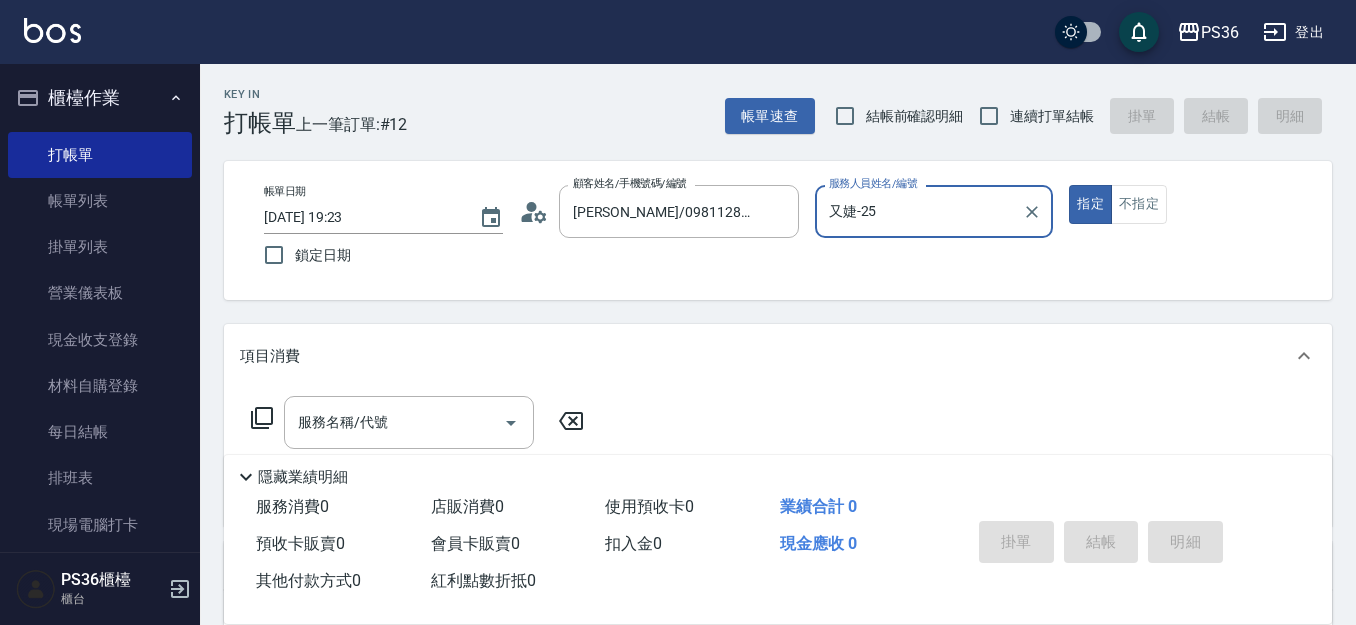 click on "又婕-25" at bounding box center (919, 211) 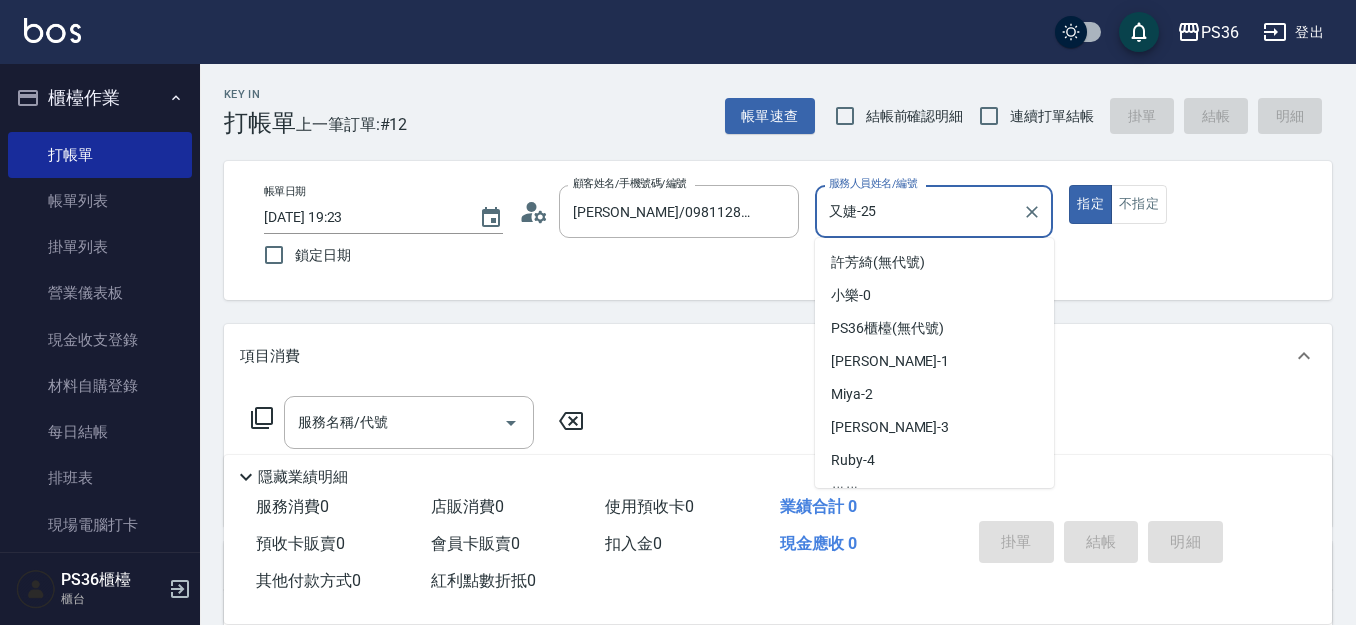 scroll, scrollTop: 220, scrollLeft: 0, axis: vertical 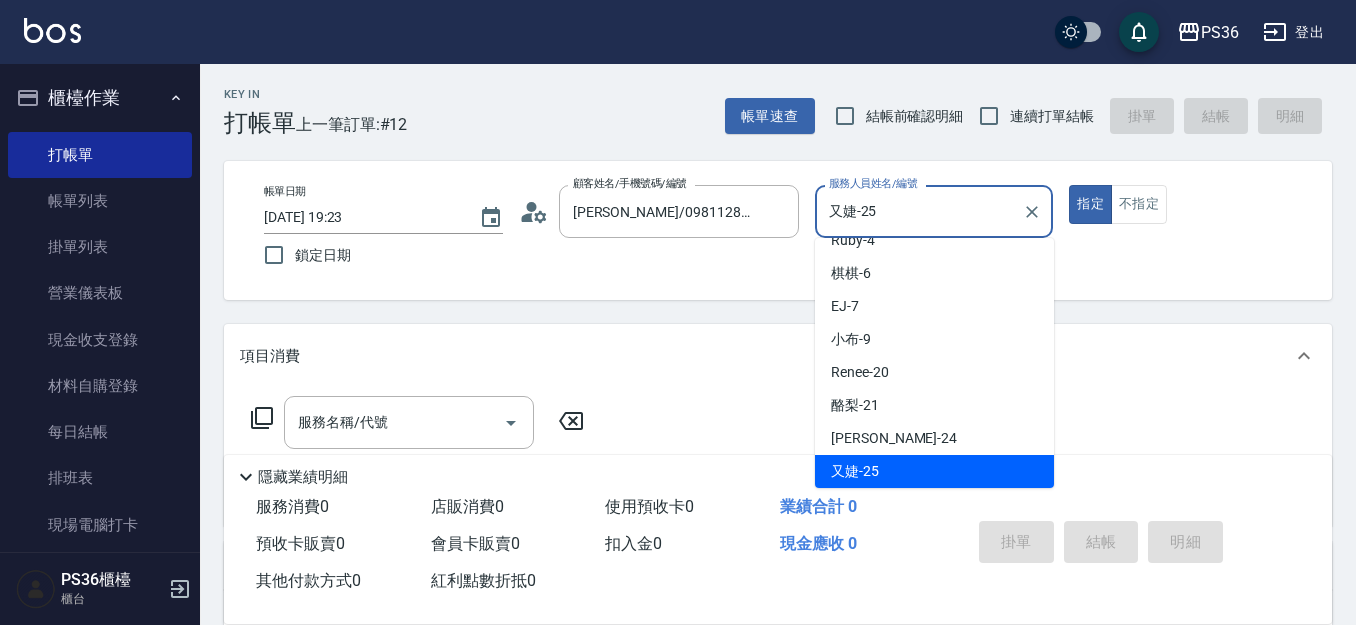 click on "又婕-25" at bounding box center (919, 211) 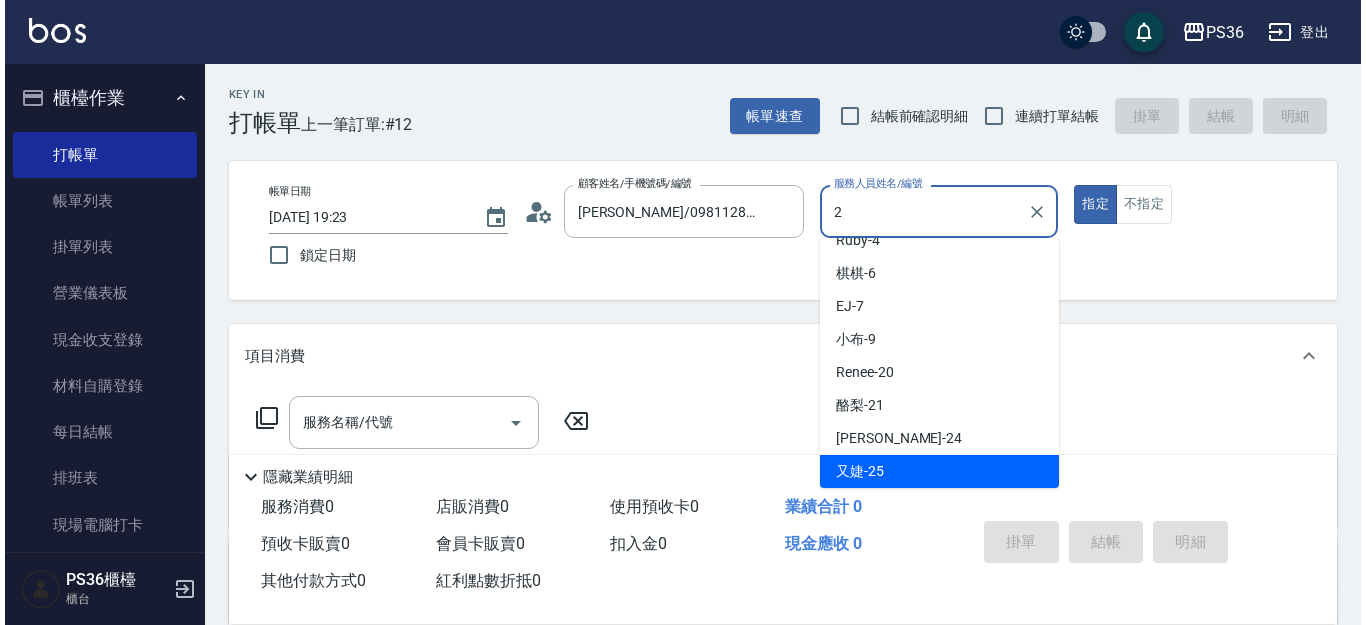 scroll, scrollTop: 0, scrollLeft: 0, axis: both 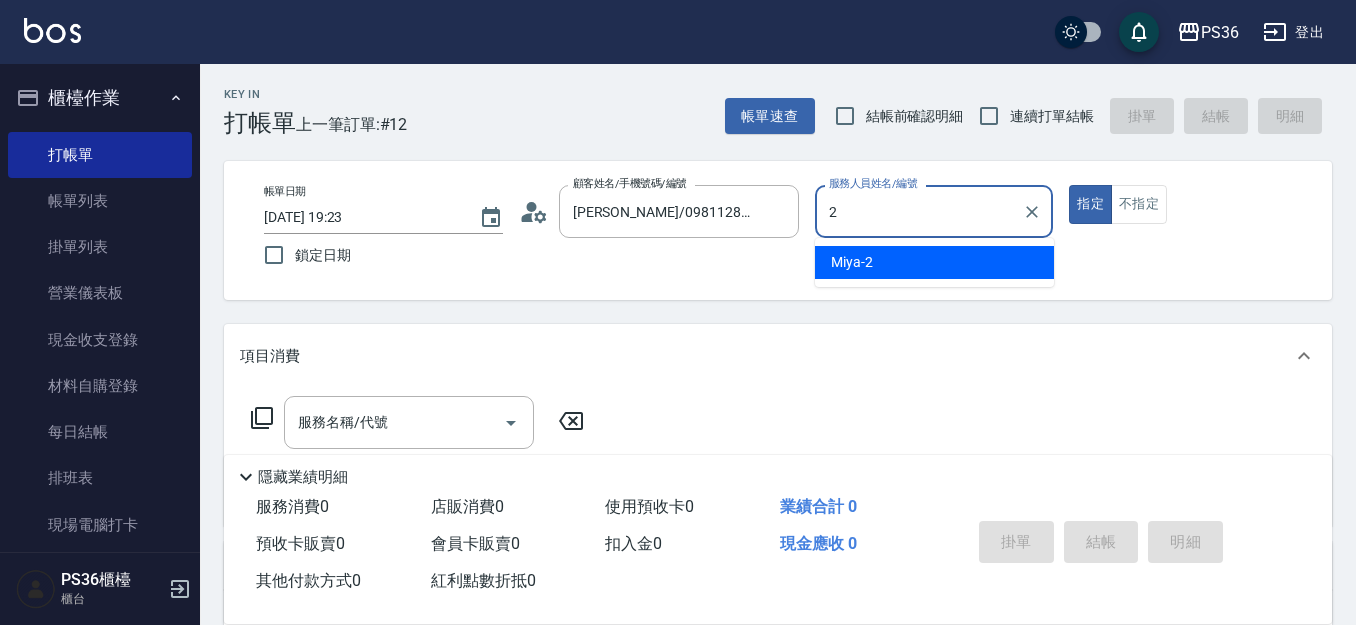 type on "Miya-2" 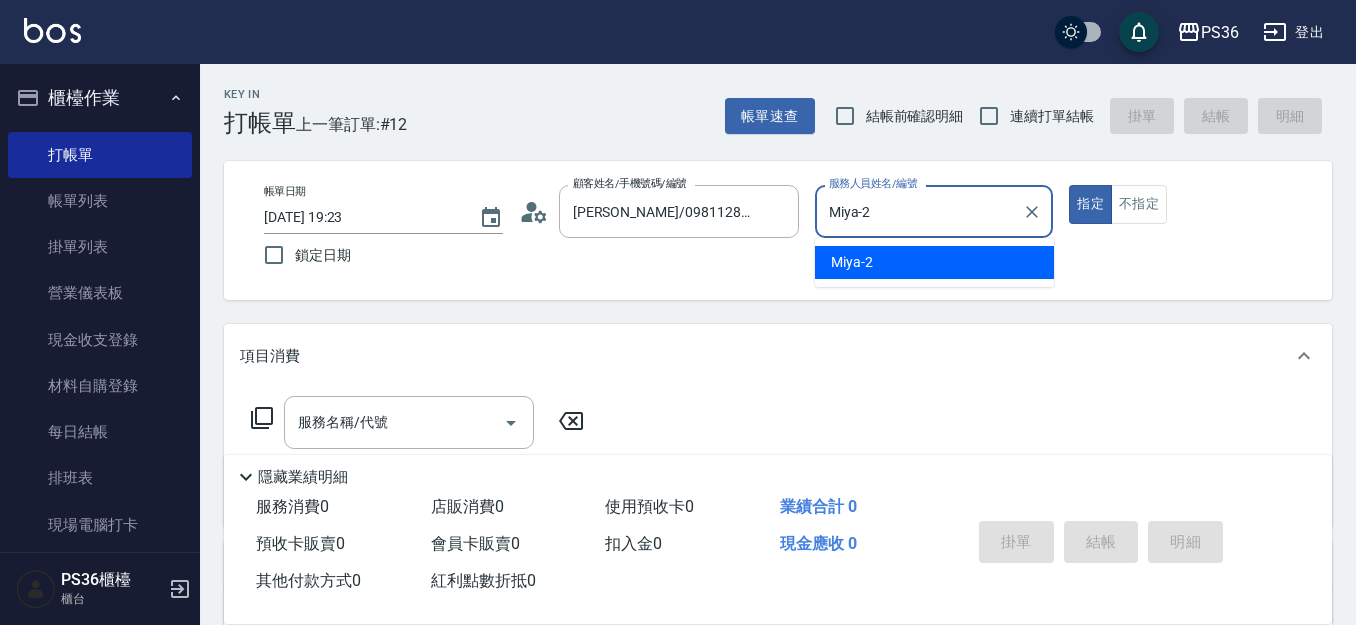 type on "true" 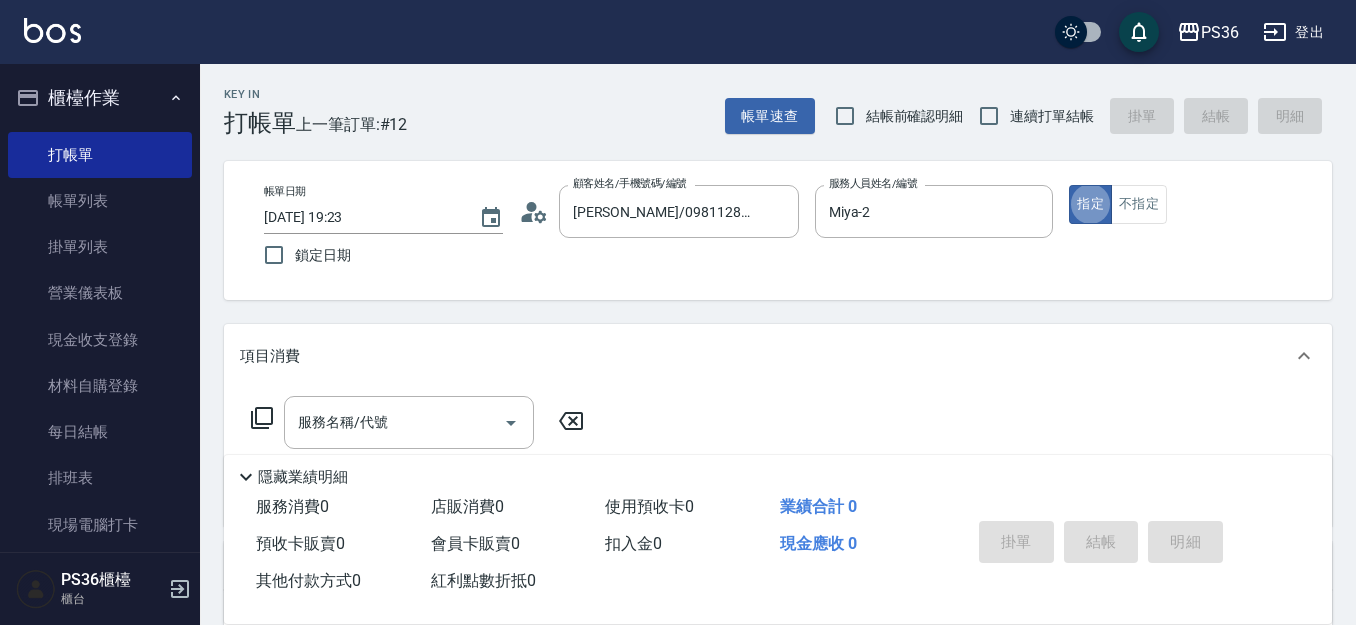 click 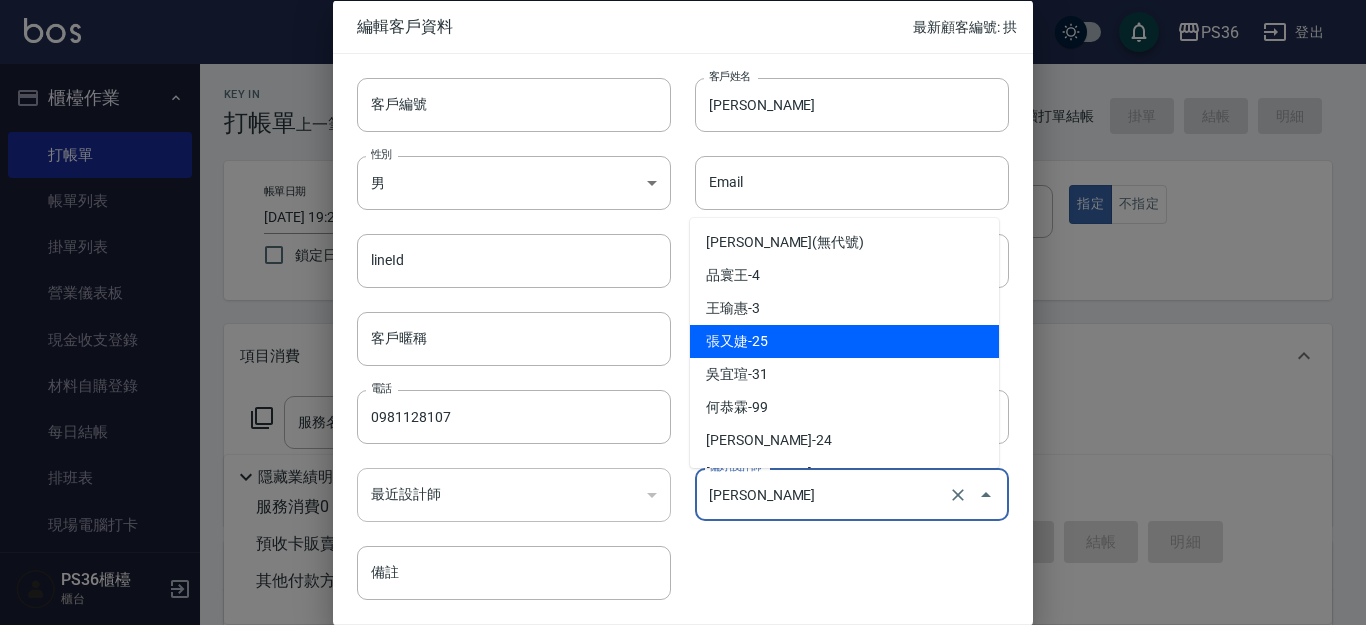 click on "張又婕" at bounding box center [824, 494] 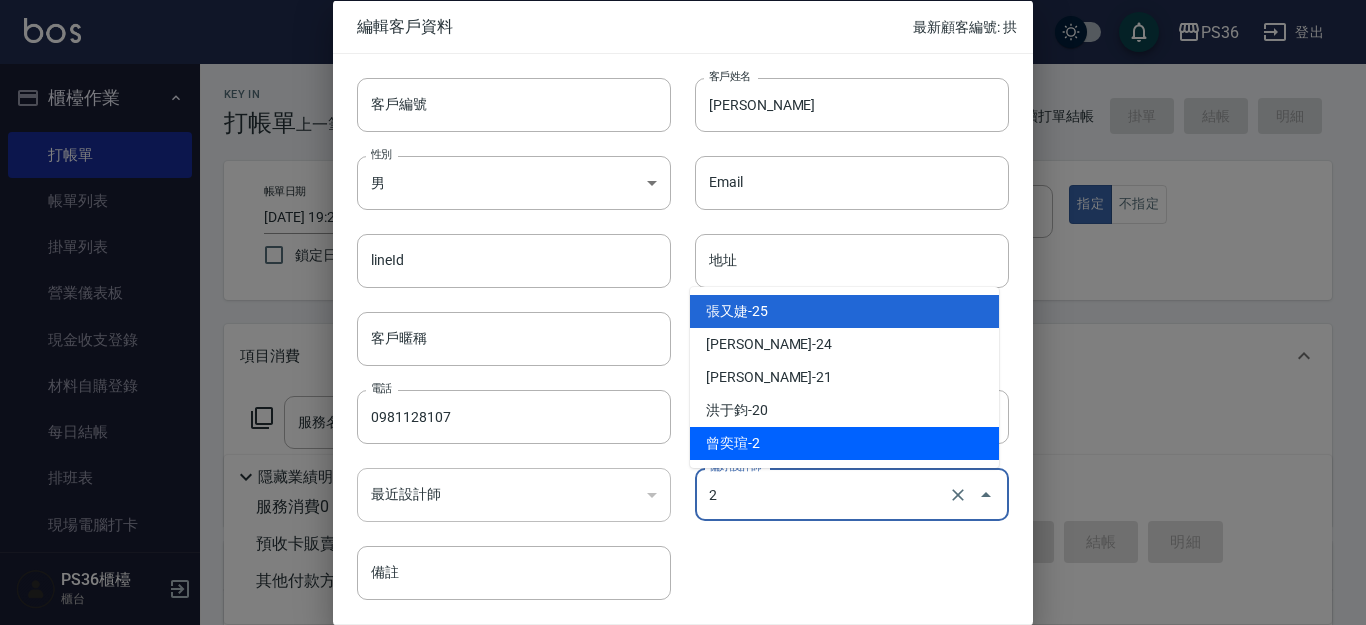 click on "曾奕瑄-2" at bounding box center [844, 443] 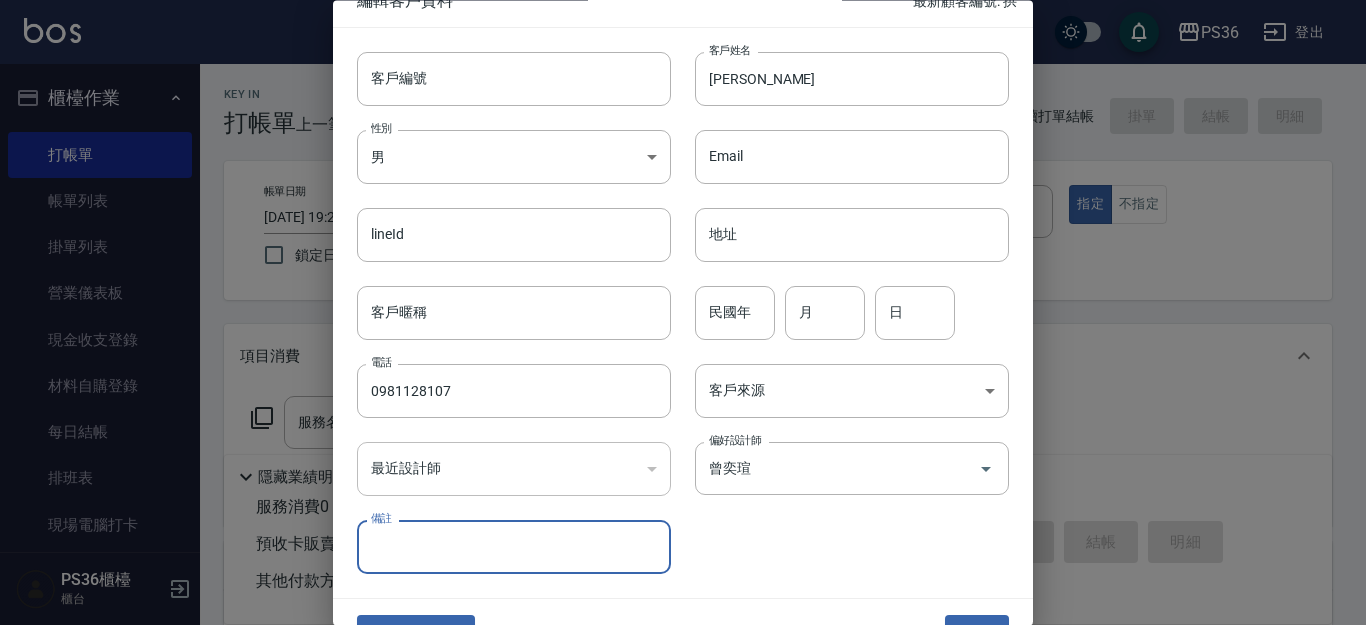 scroll, scrollTop: 68, scrollLeft: 0, axis: vertical 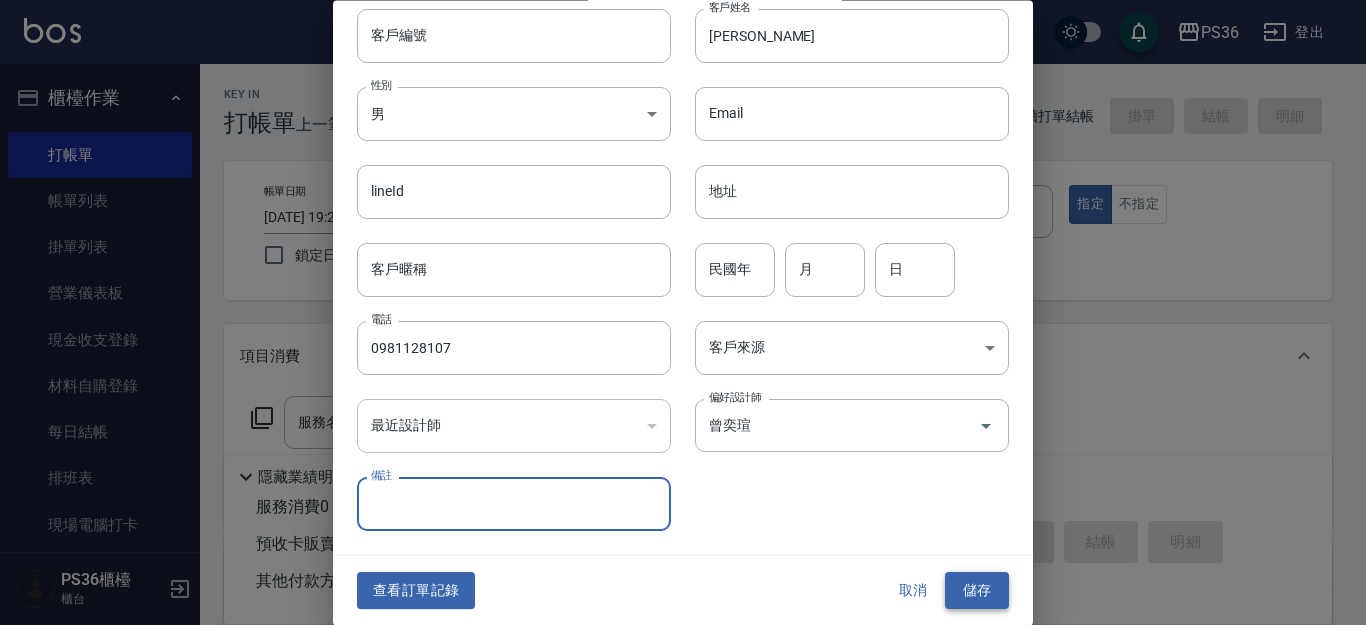 click on "儲存" at bounding box center (977, 591) 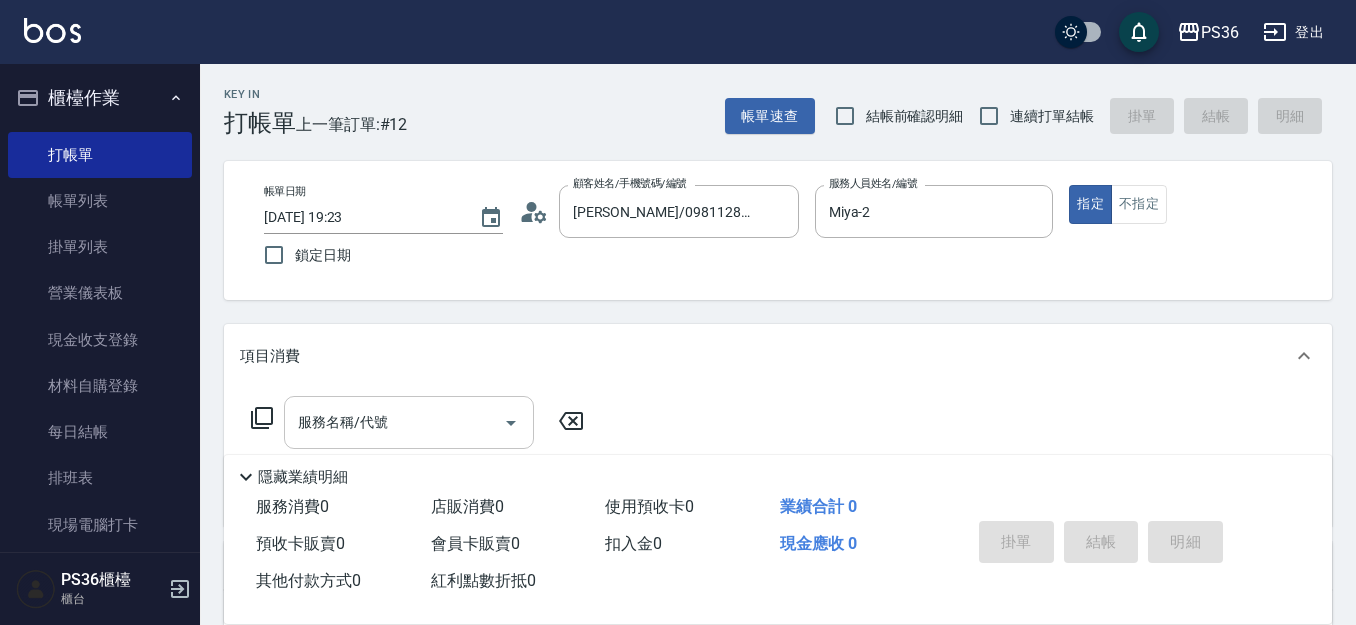 click on "服務名稱/代號 服務名稱/代號" at bounding box center (409, 422) 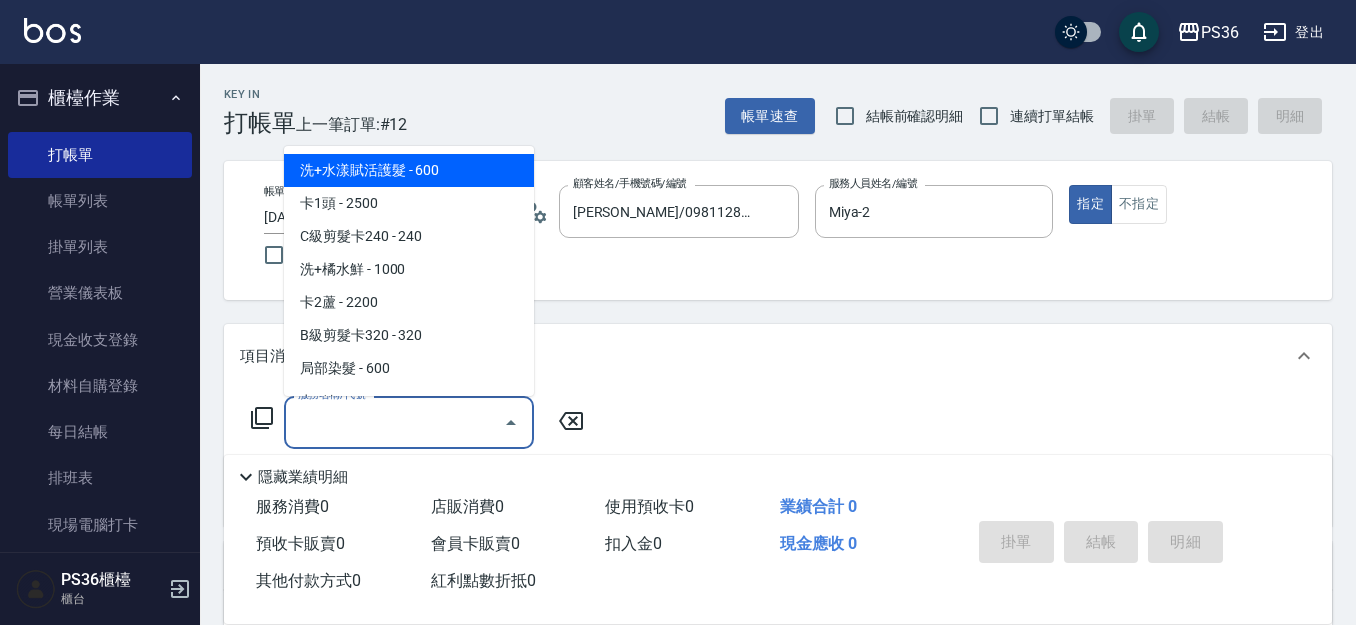 click 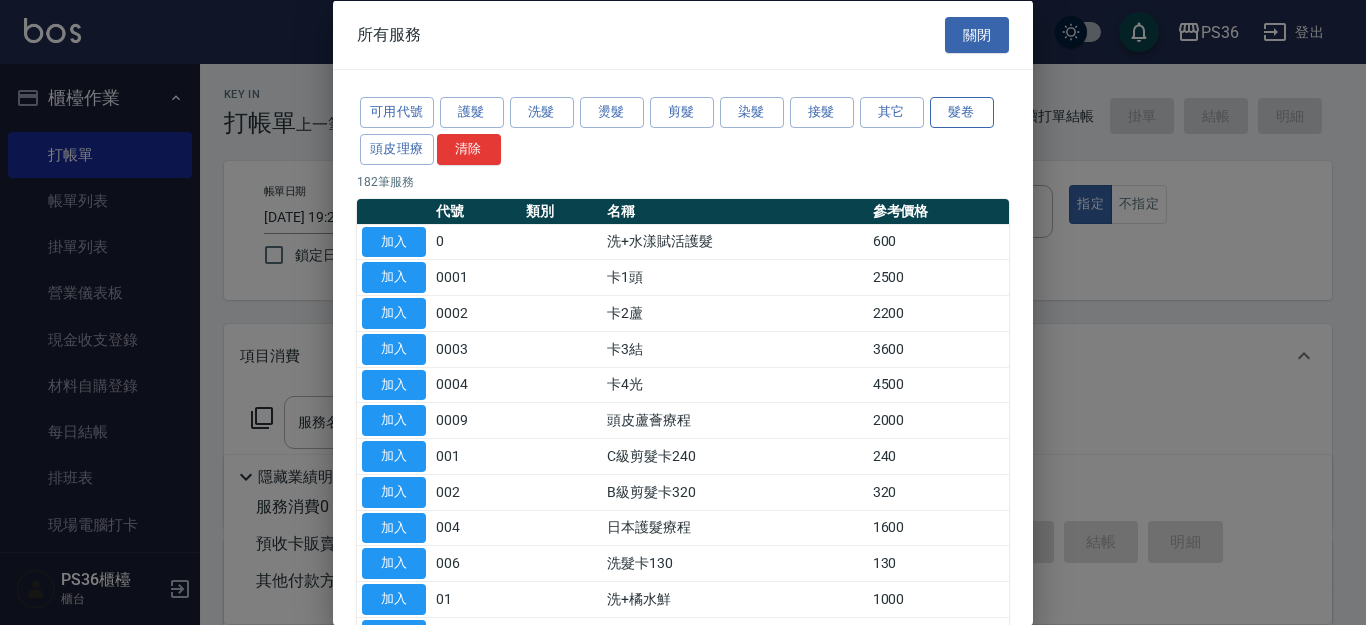 click on "髮卷" at bounding box center [962, 112] 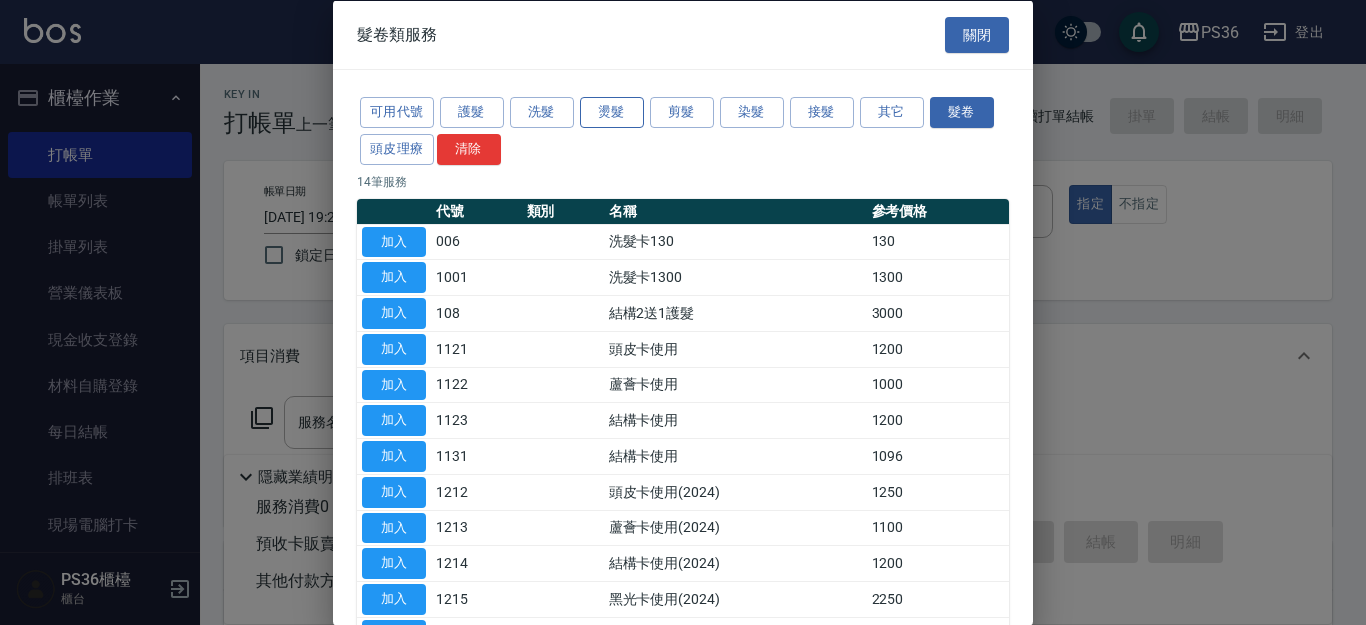 click on "燙髮" at bounding box center (612, 112) 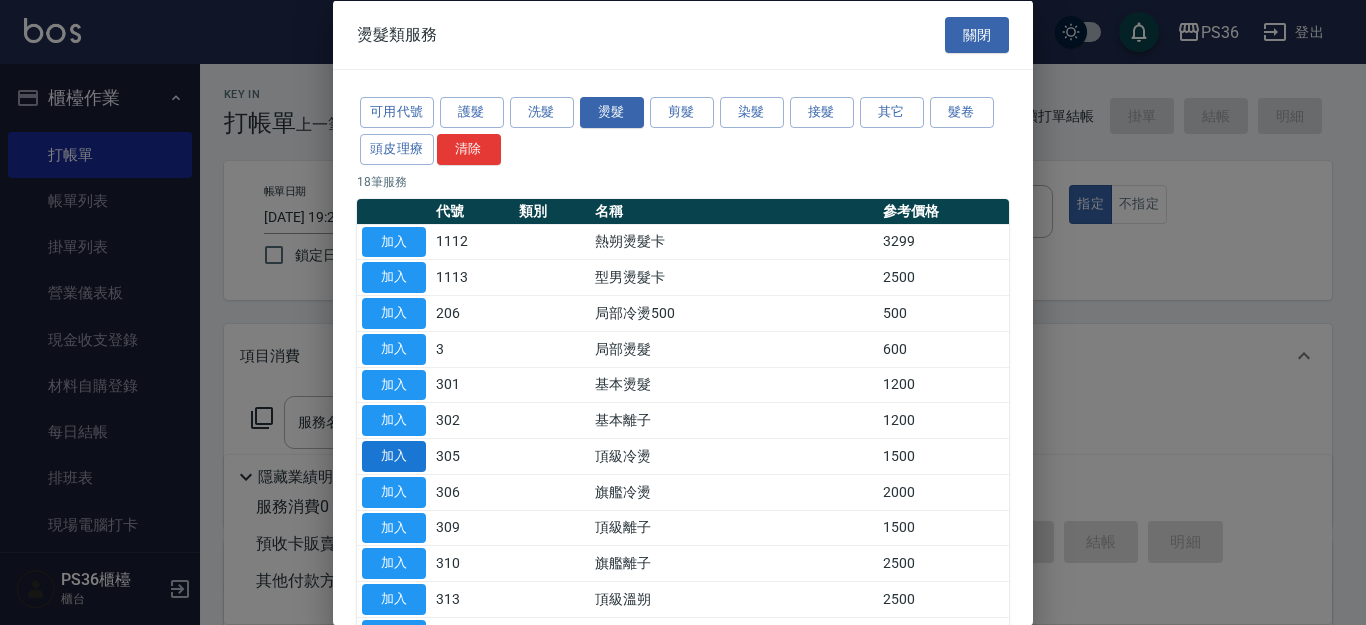 click on "加入" at bounding box center [394, 456] 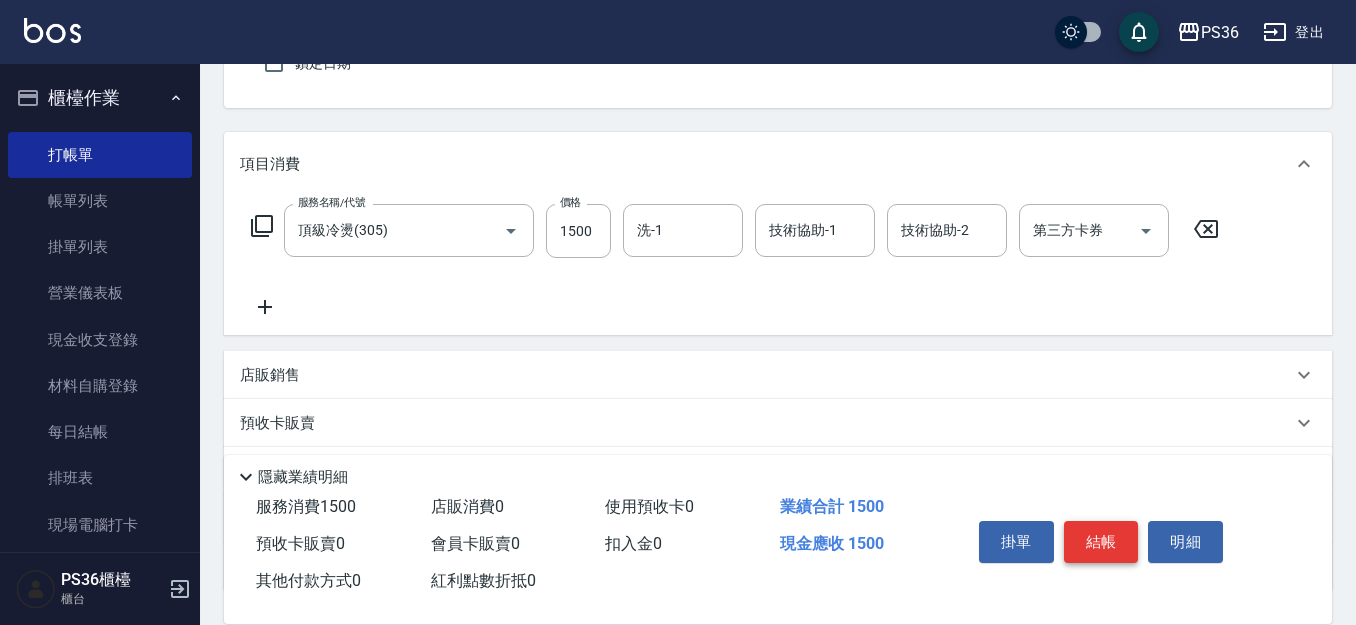 scroll, scrollTop: 200, scrollLeft: 0, axis: vertical 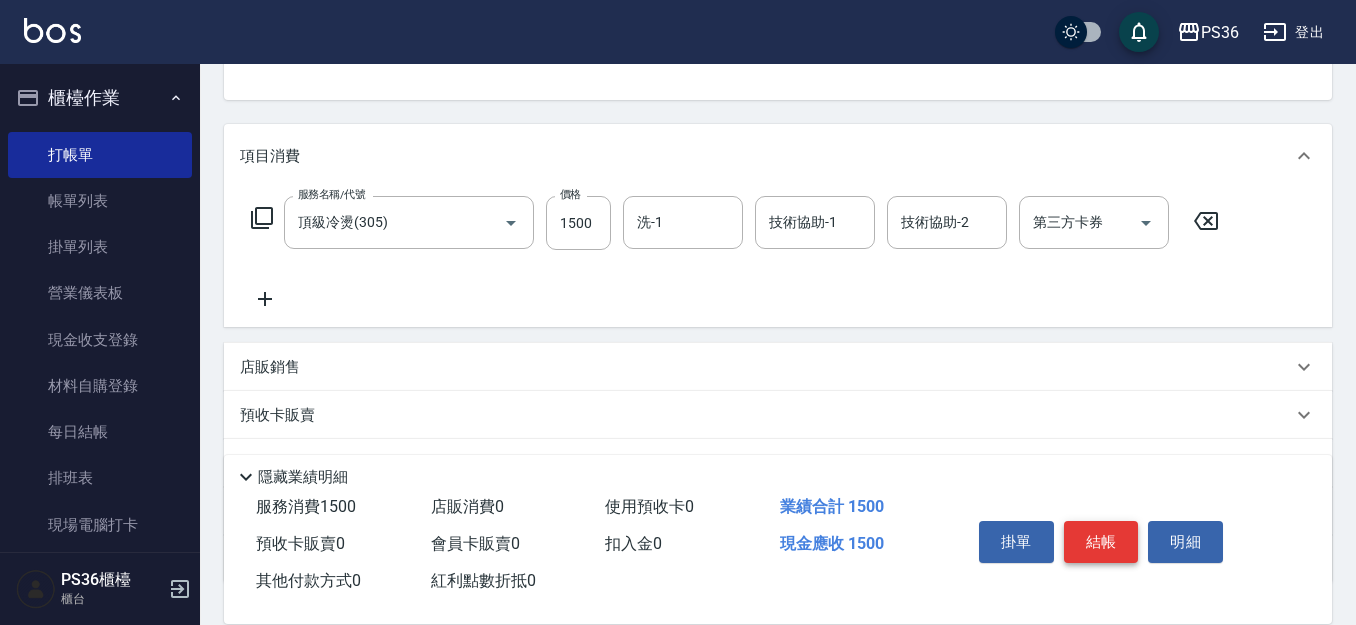 click on "結帳" at bounding box center [1101, 542] 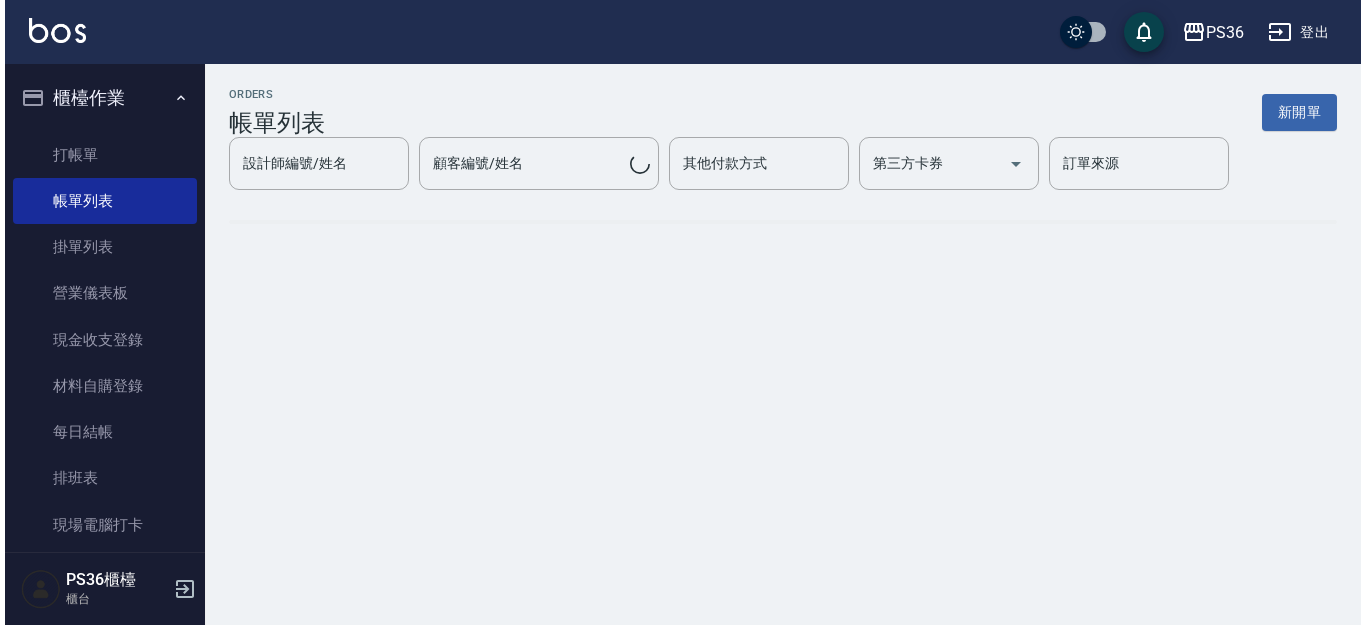 scroll, scrollTop: 0, scrollLeft: 0, axis: both 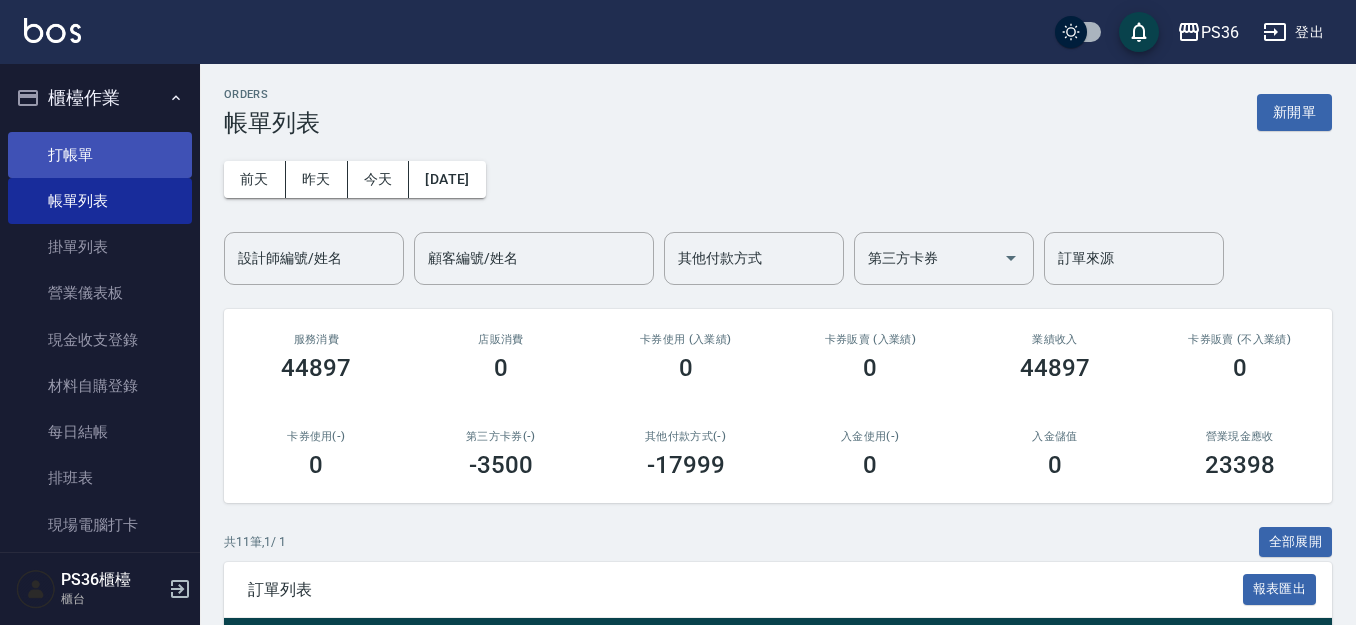 click on "打帳單" at bounding box center [100, 155] 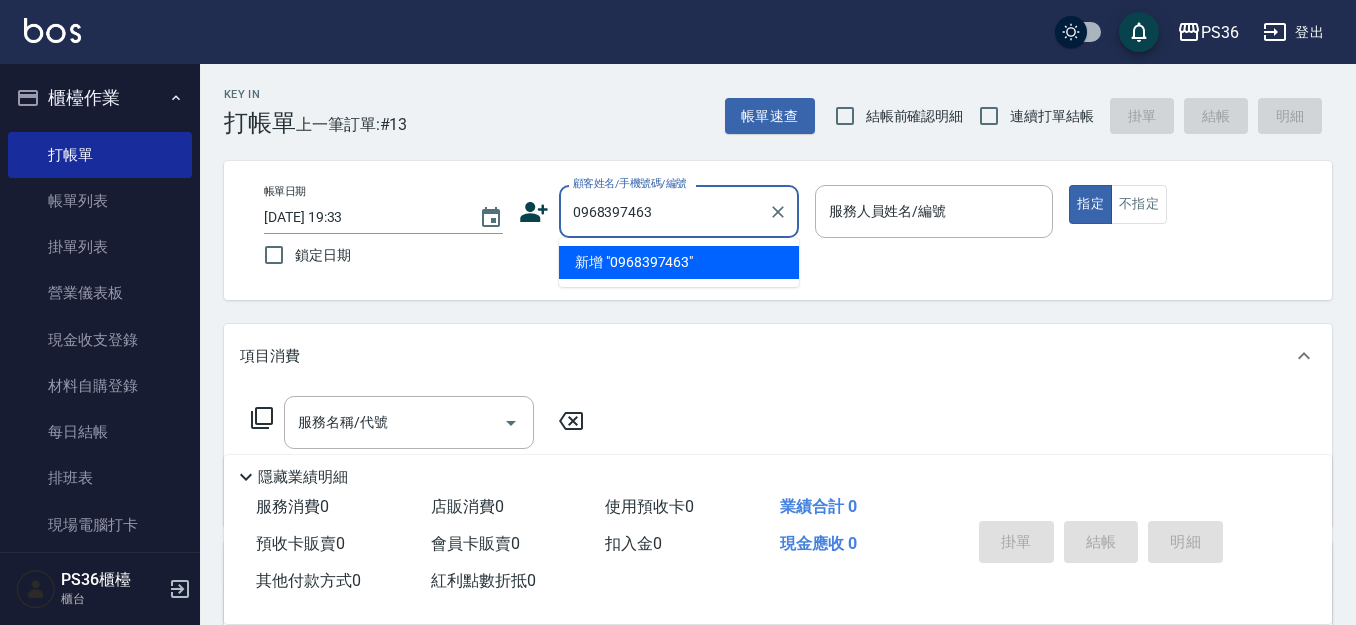 click on "0968397463" at bounding box center [664, 211] 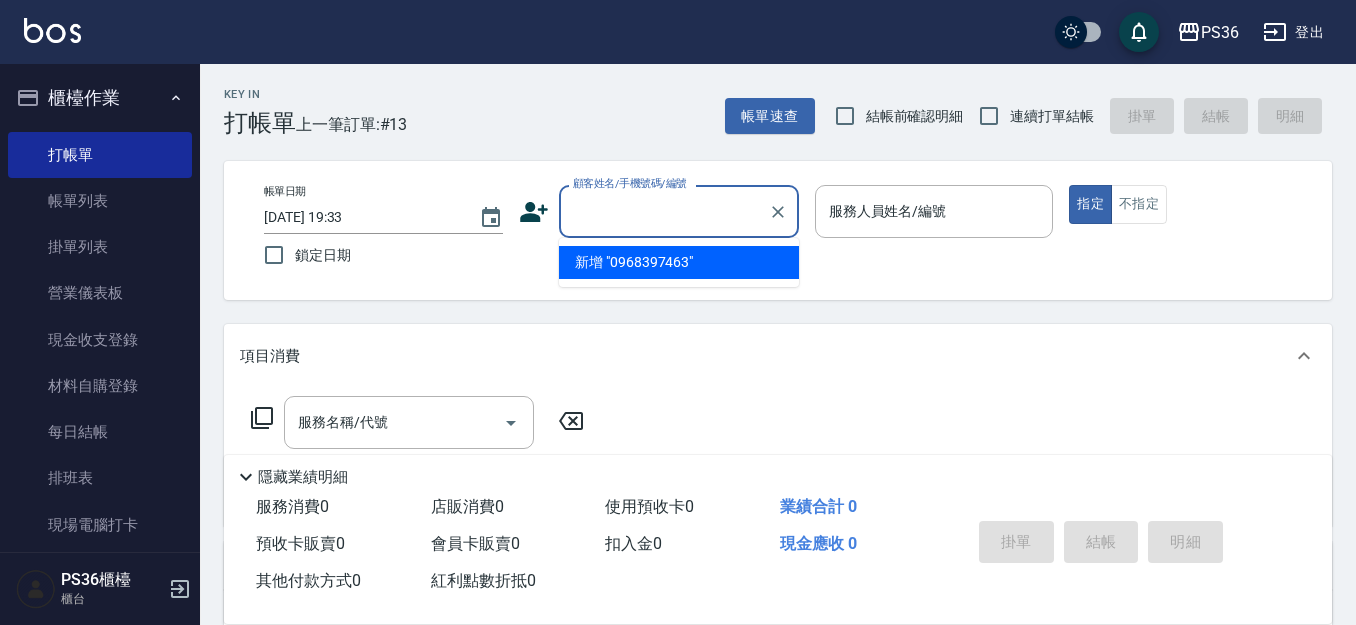 click 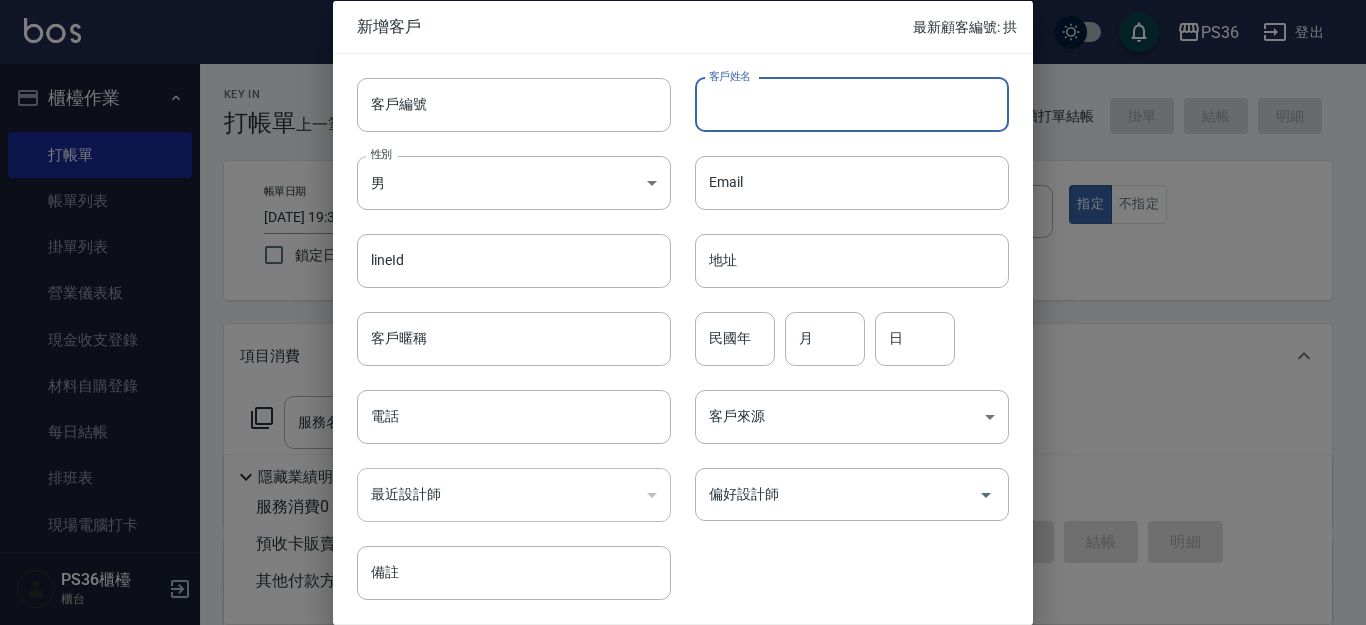 click on "客戶姓名" at bounding box center [852, 104] 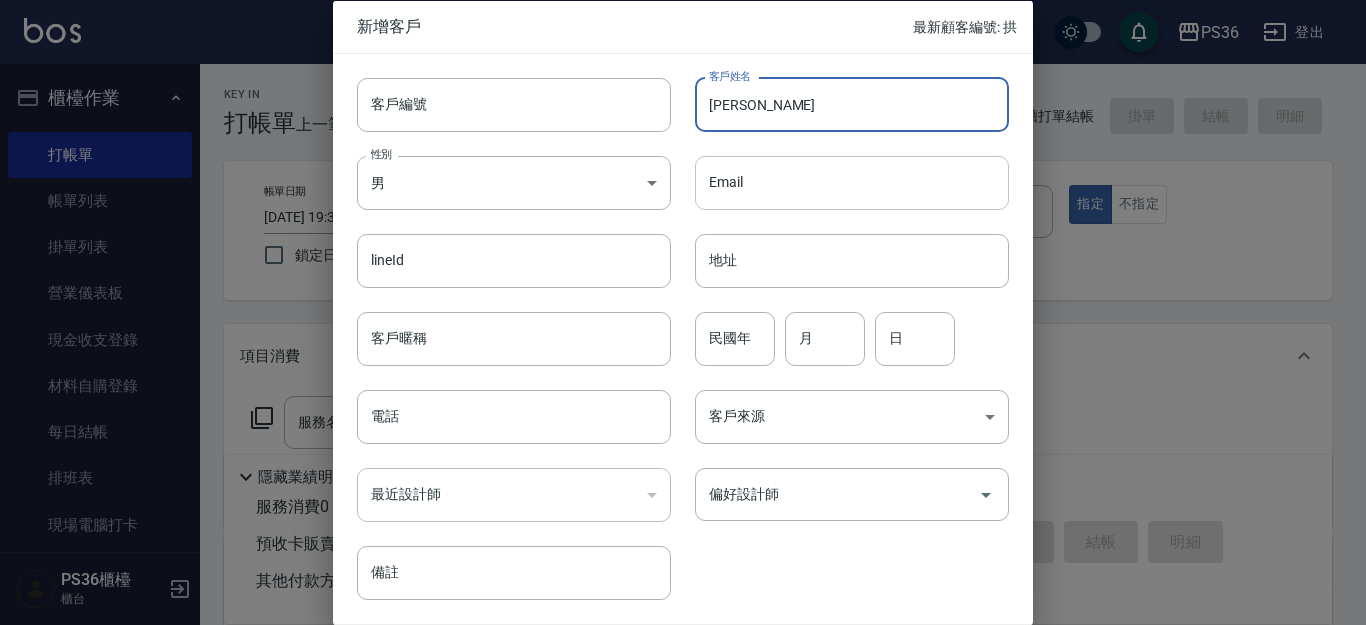 type on "[PERSON_NAME]" 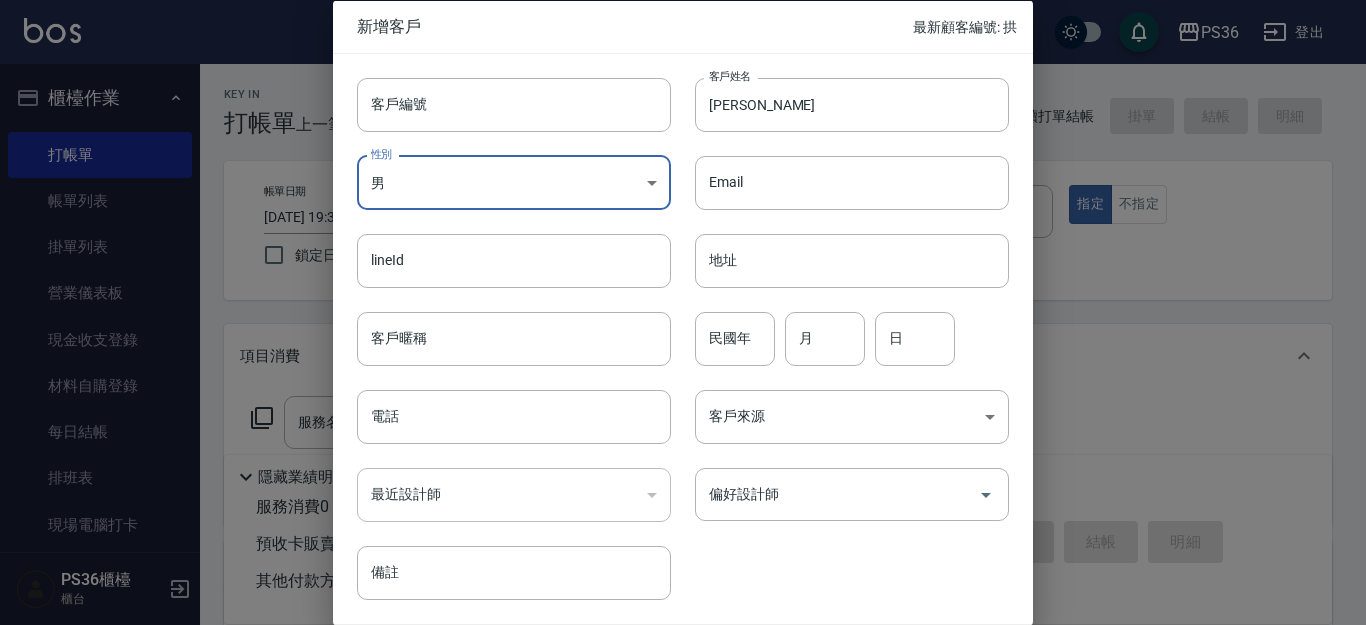 click on "偏好設計師" at bounding box center (837, 494) 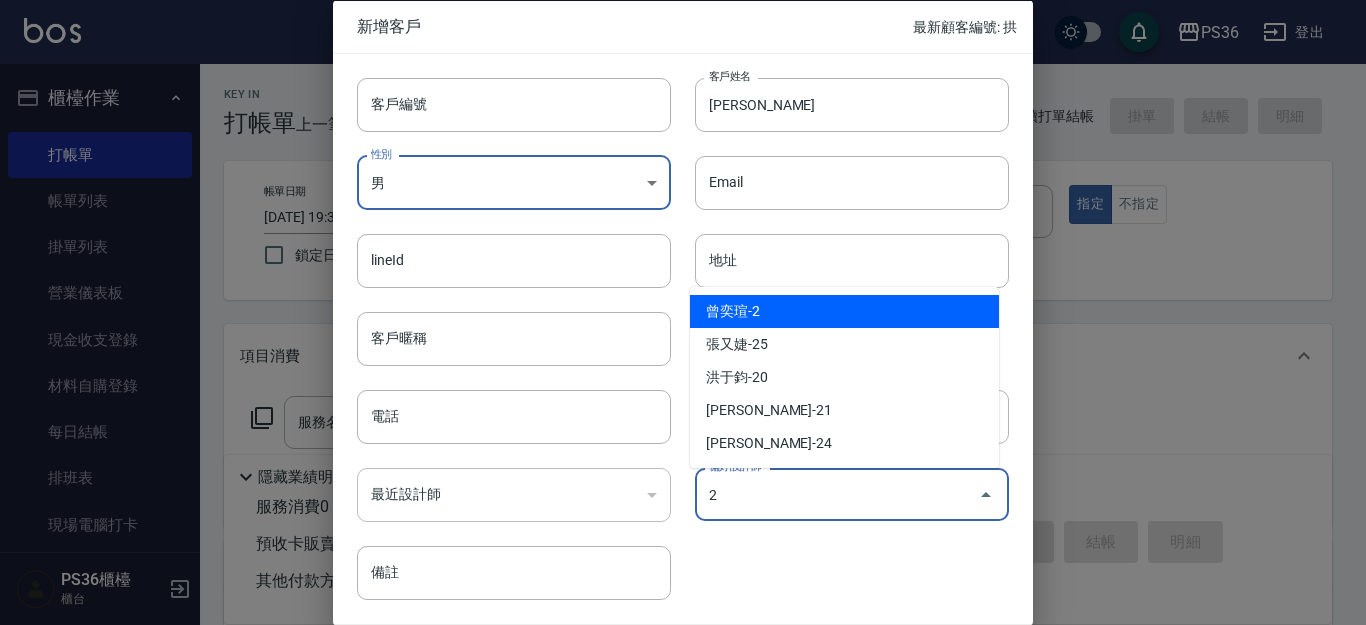 type on "曾奕瑄" 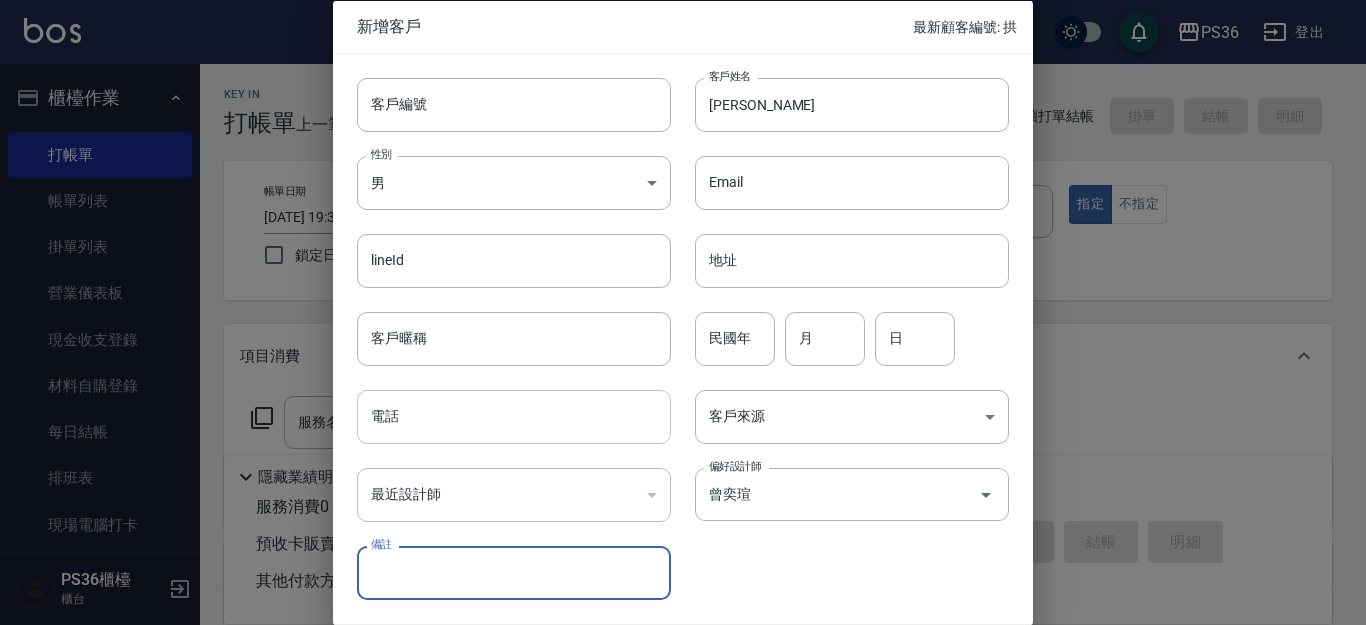 click on "電話" at bounding box center (514, 417) 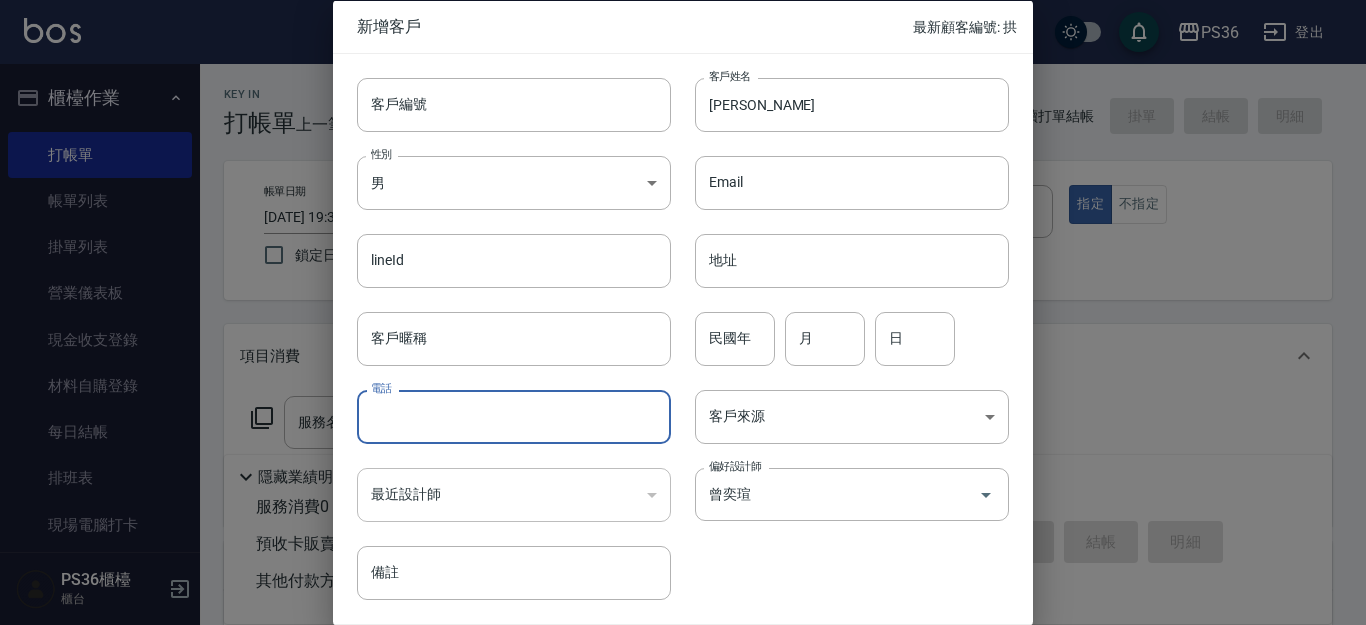 paste on "0968397463" 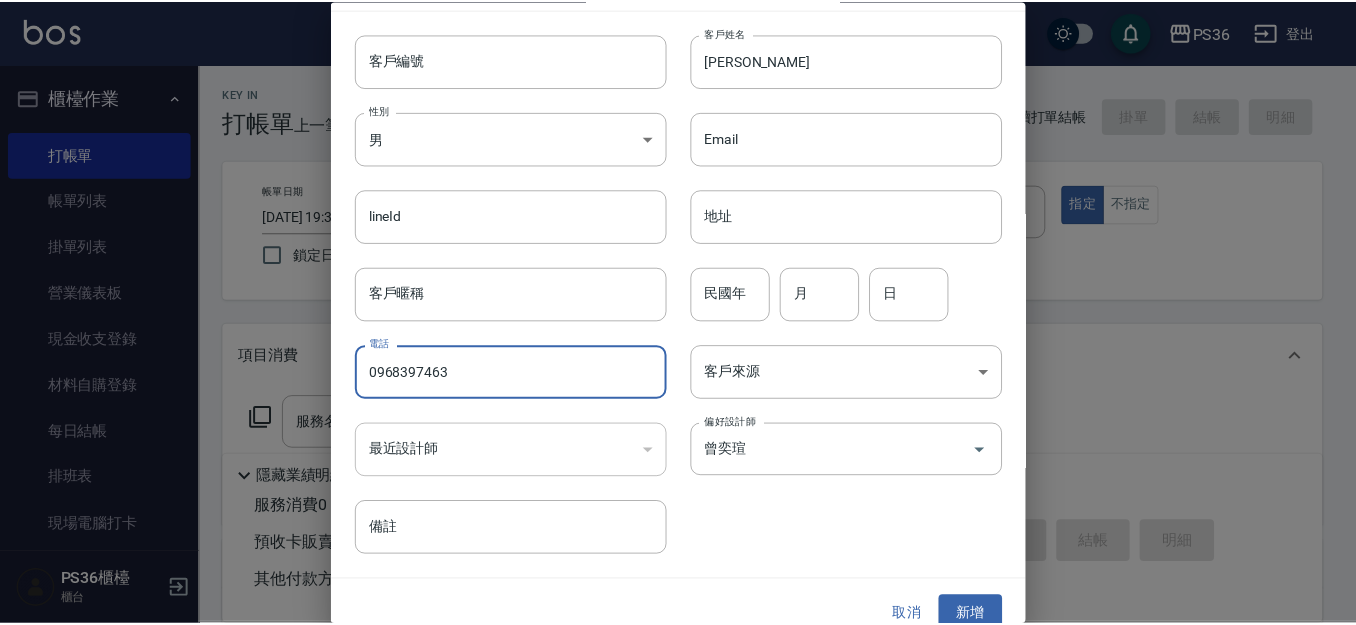 scroll, scrollTop: 68, scrollLeft: 0, axis: vertical 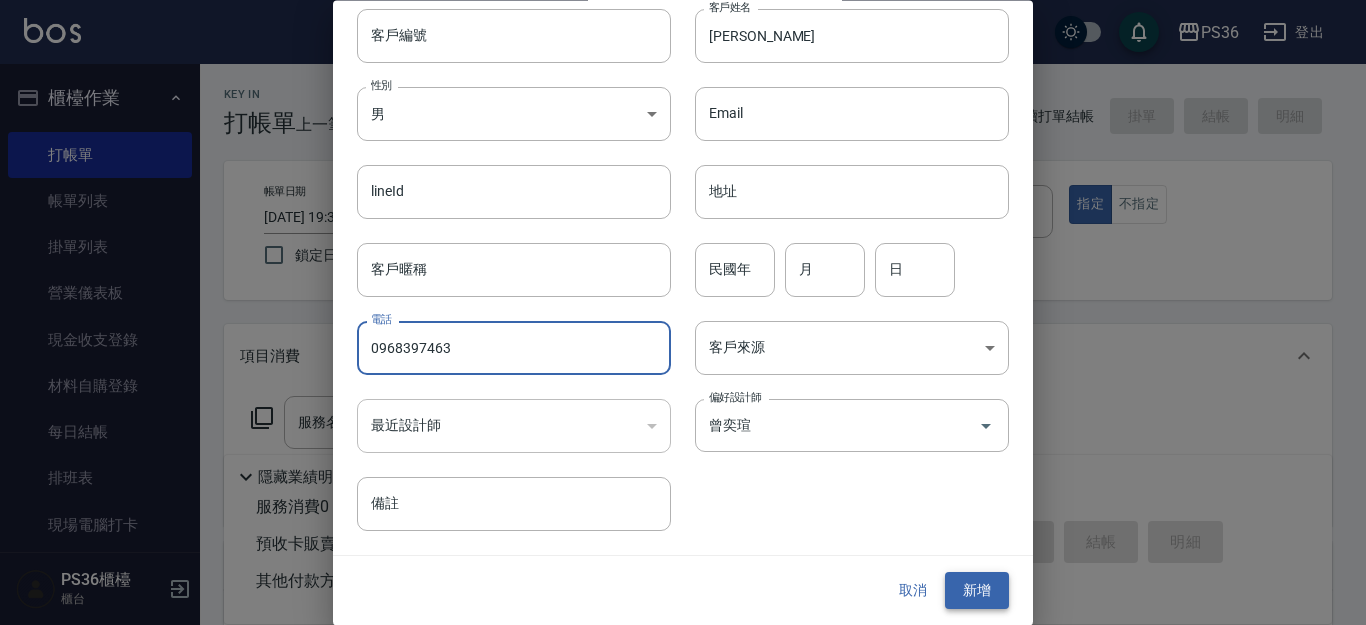 type on "0968397463" 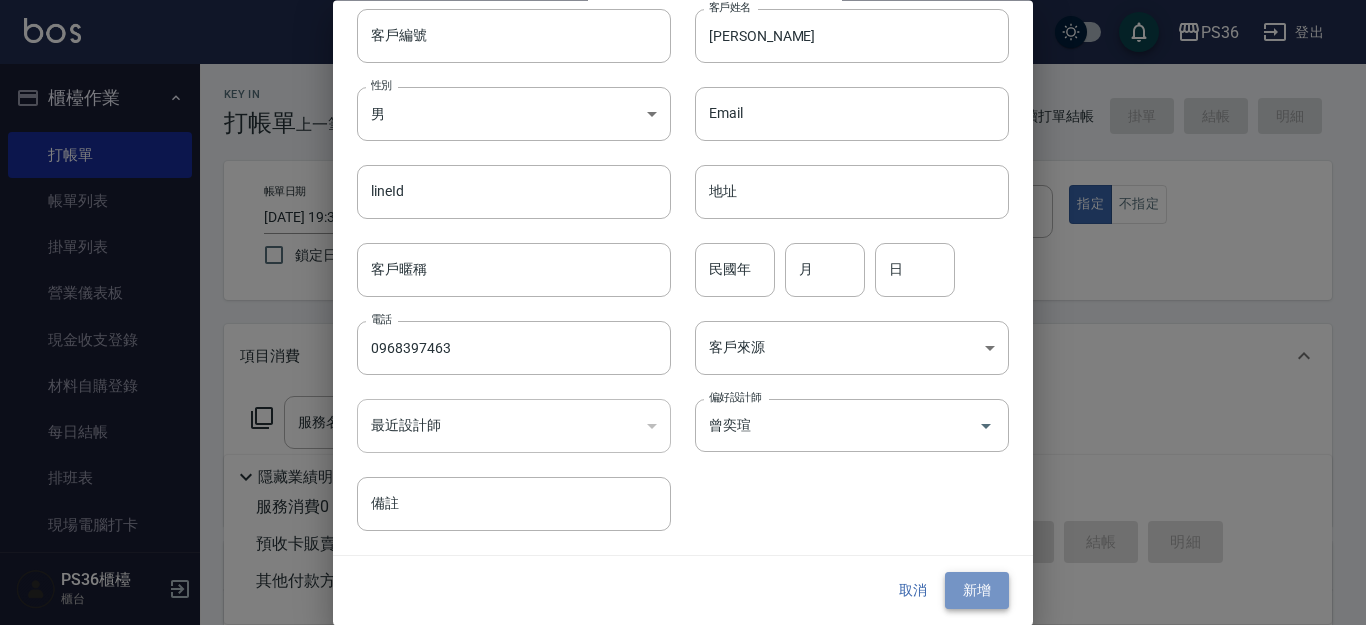 click on "新增" at bounding box center [977, 591] 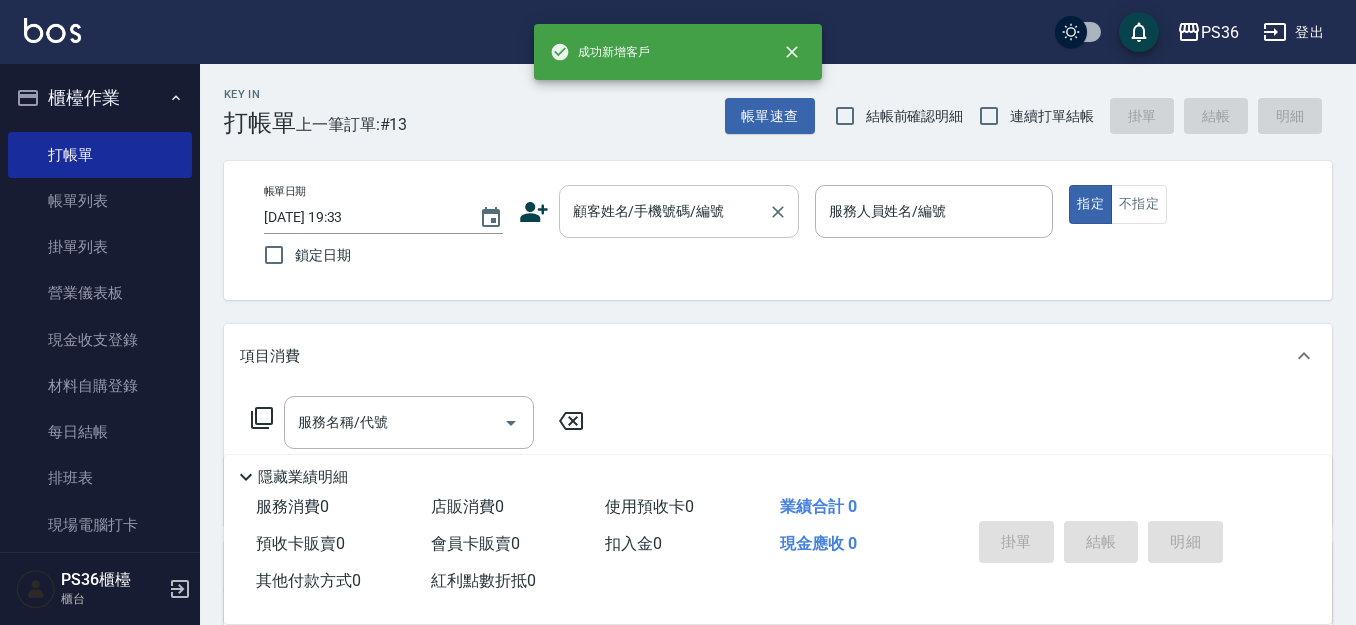 click on "顧客姓名/手機號碼/編號" at bounding box center (664, 211) 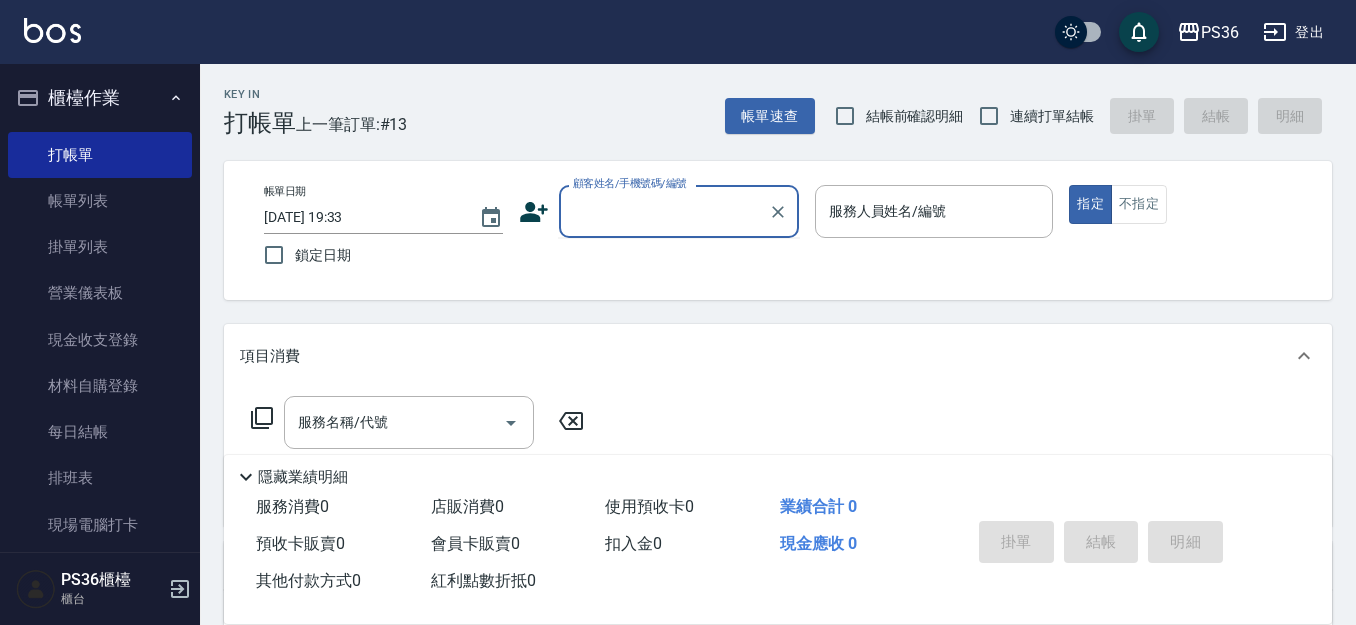 paste on "0968397463" 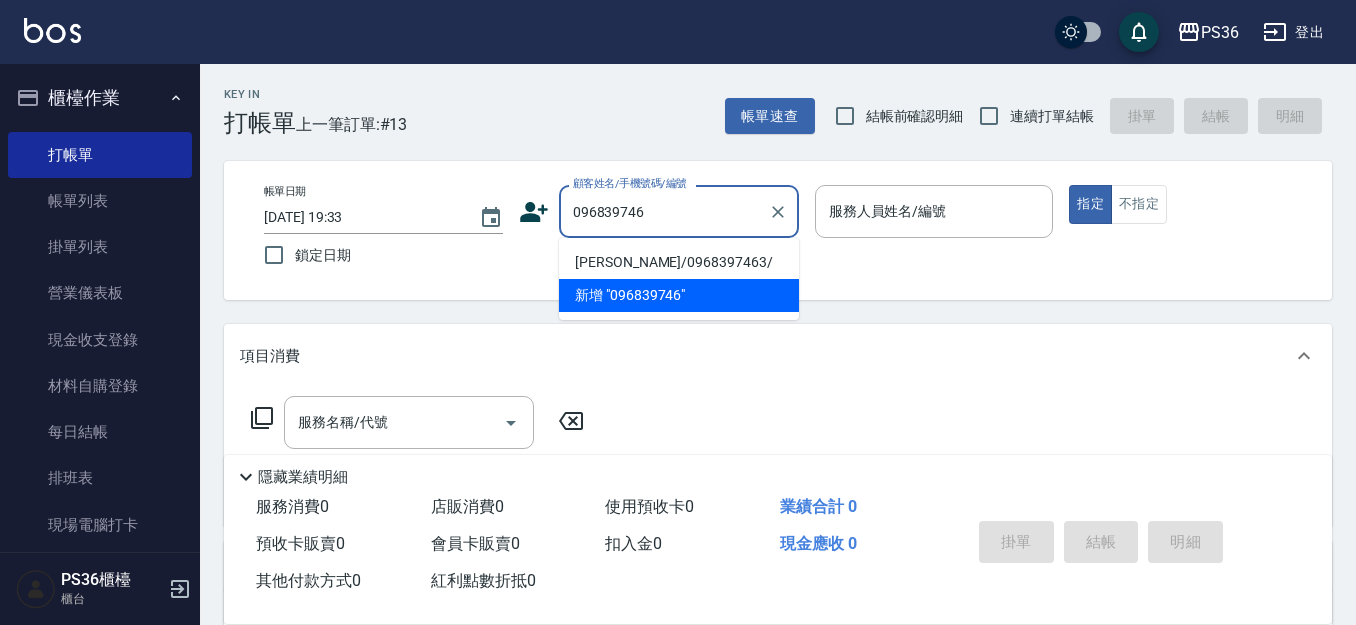 click on "李曾霖/0968397463/" at bounding box center [679, 262] 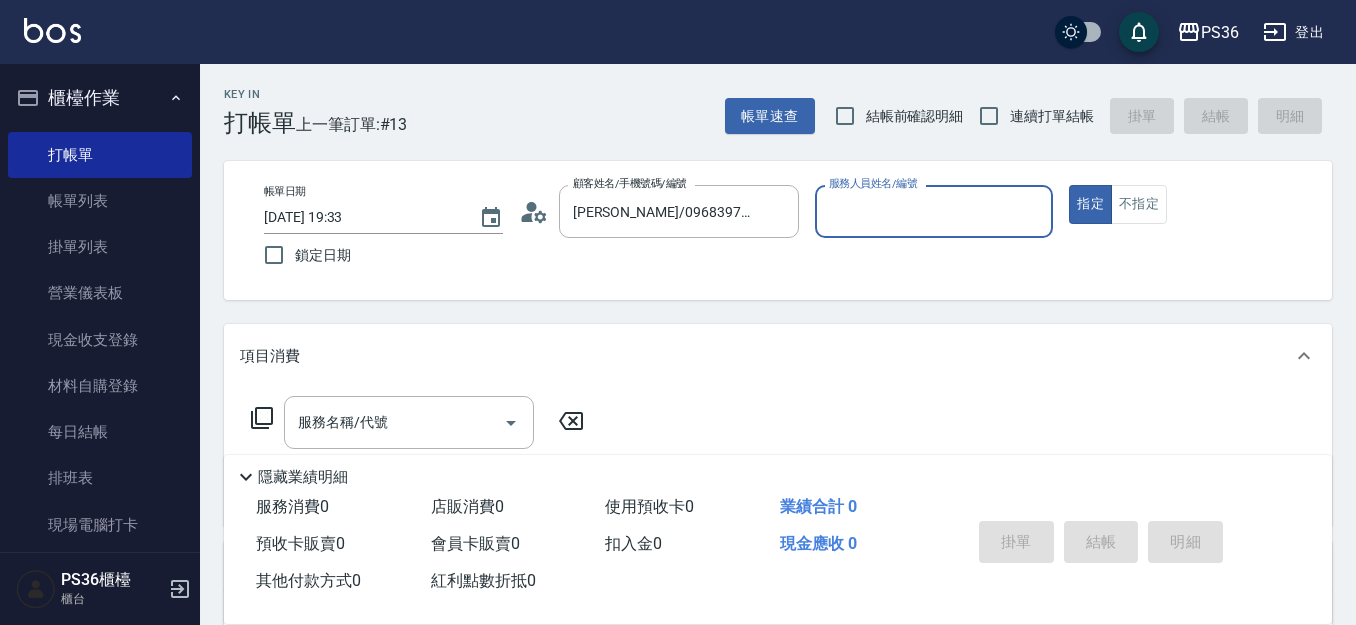 type on "Miya-2" 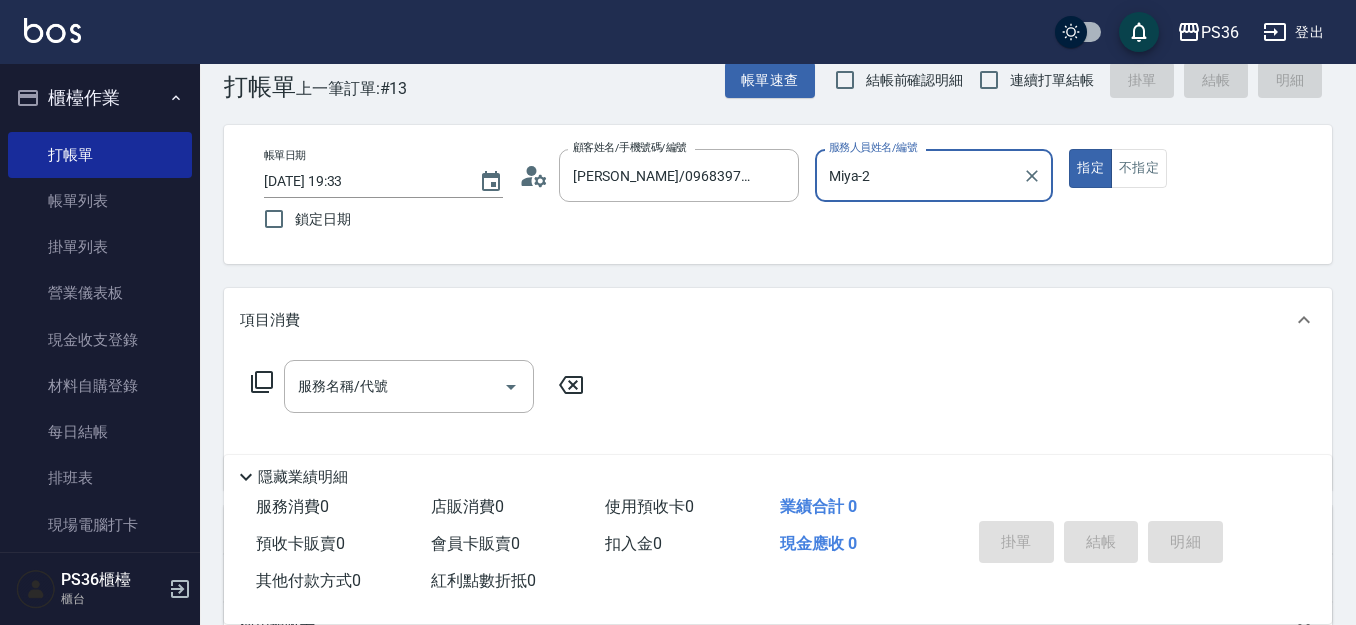 scroll, scrollTop: 100, scrollLeft: 0, axis: vertical 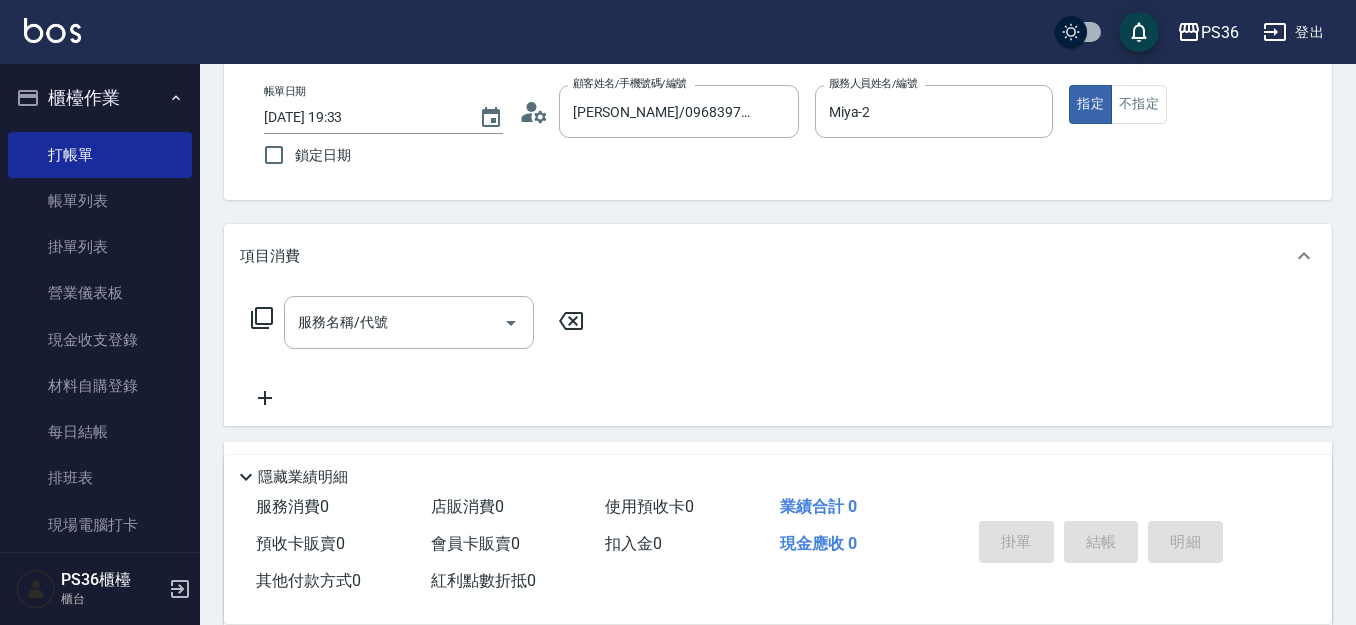 click on "帳單日期 2025/07/15 19:33 鎖定日期 顧客姓名/手機號碼/編號 李曾霖/0968397463/ 顧客姓名/手機號碼/編號 服務人員姓名/編號 Miya-2 服務人員姓名/編號 指定 不指定" at bounding box center (778, 130) 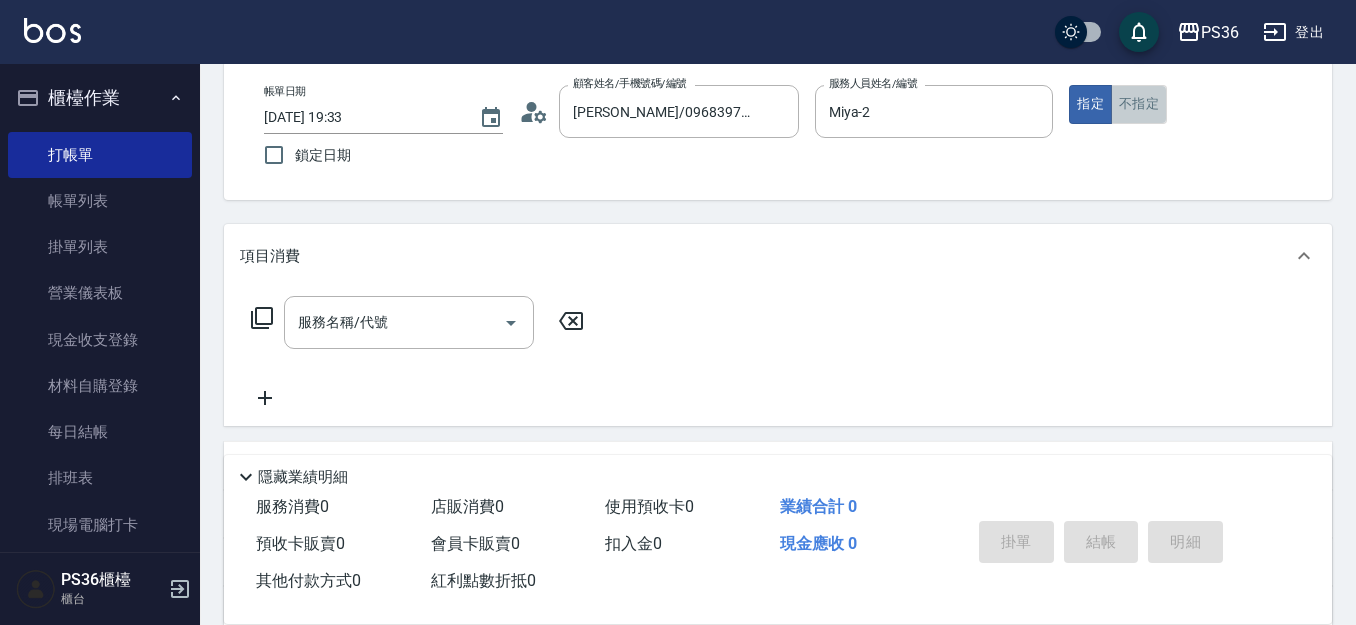 click on "不指定" at bounding box center (1139, 104) 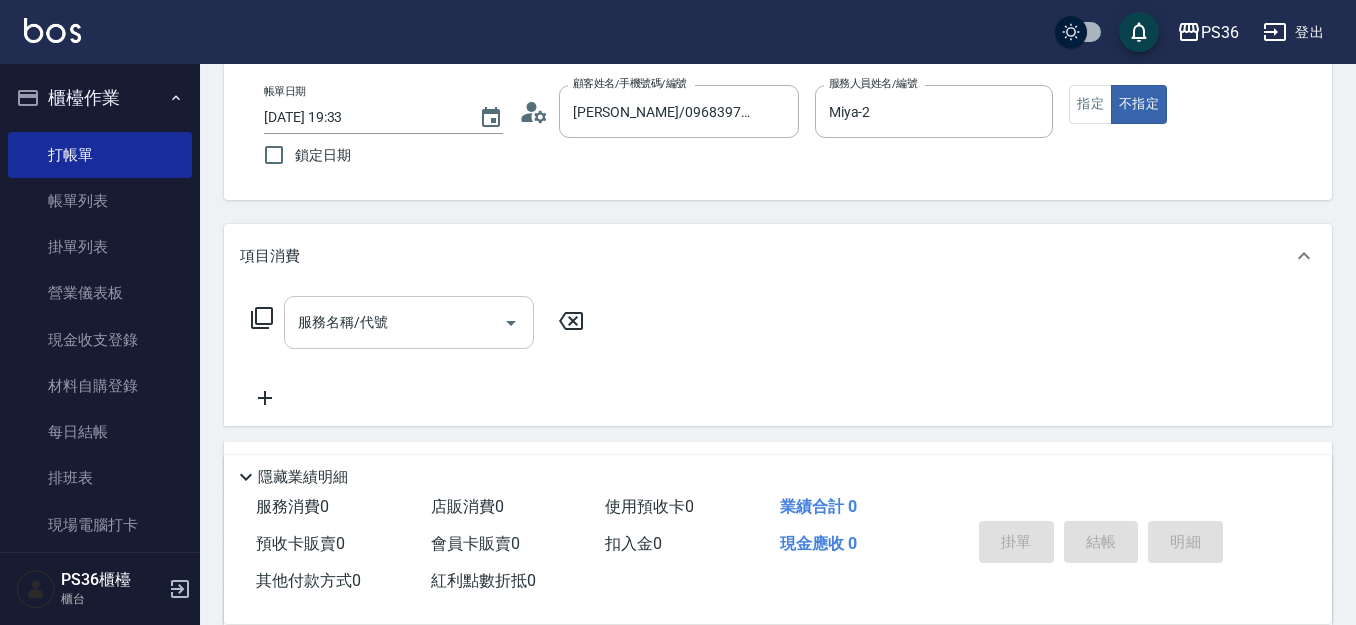 click on "服務名稱/代號" at bounding box center [394, 322] 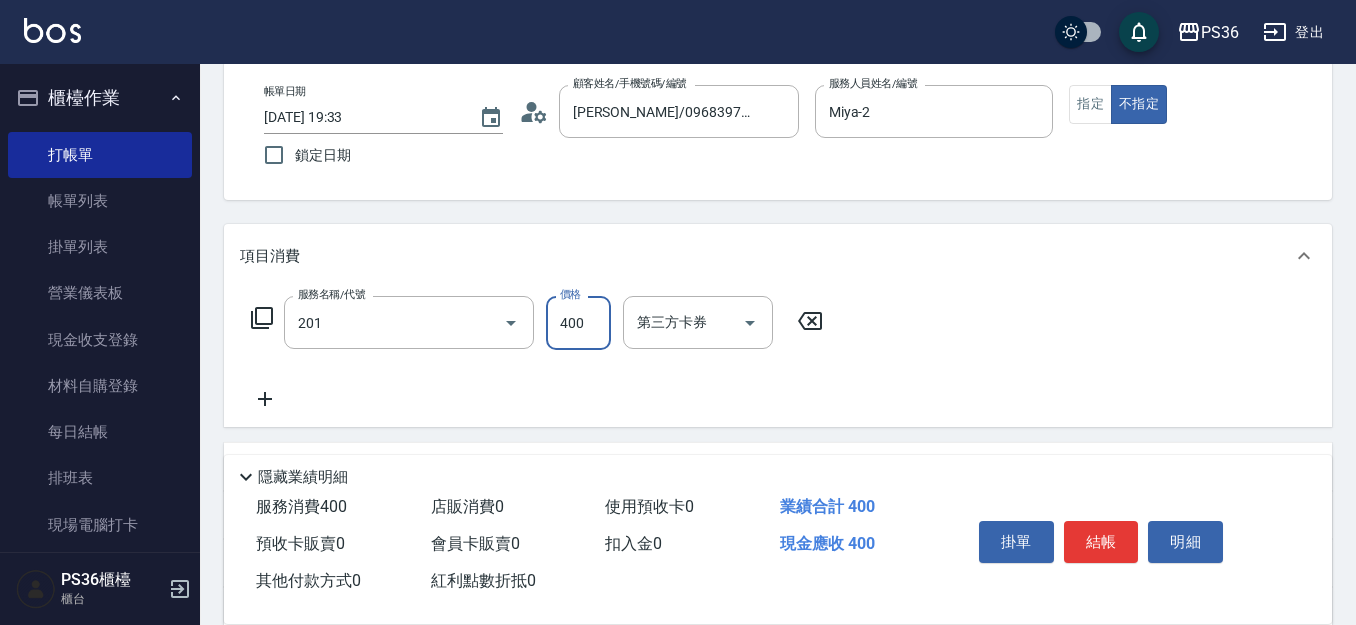type on "C級洗剪(201)" 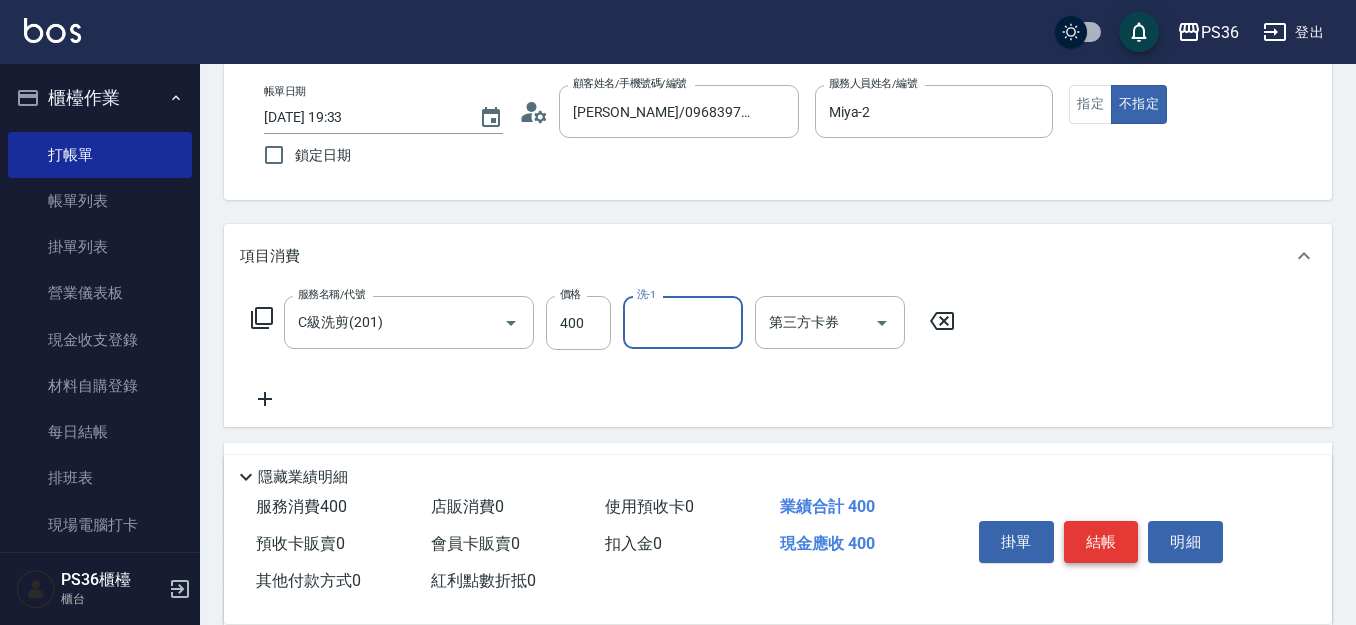 click on "結帳" at bounding box center [1101, 542] 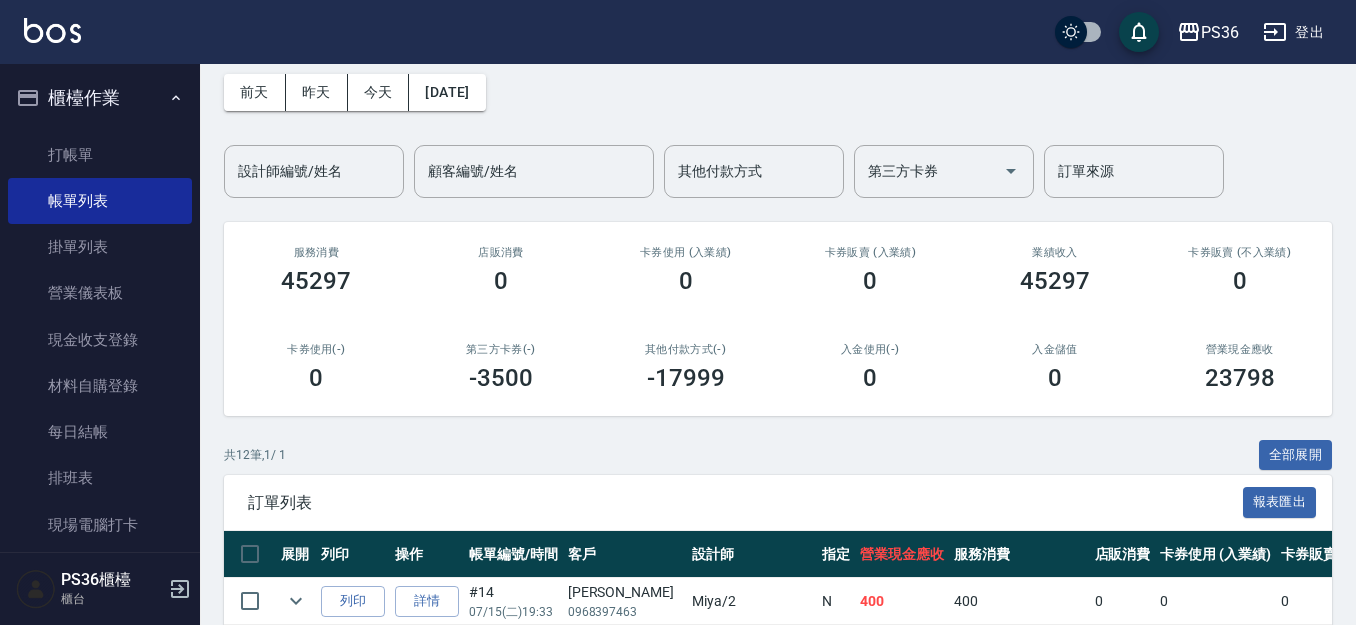 scroll, scrollTop: 300, scrollLeft: 0, axis: vertical 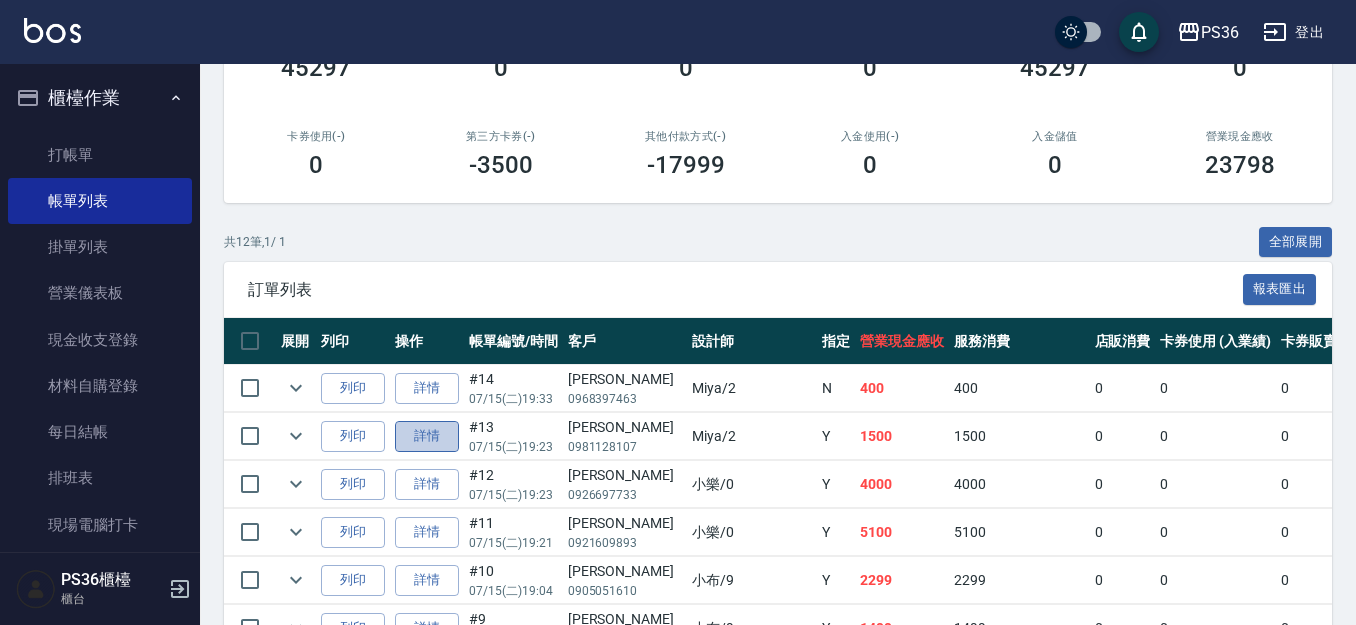 click on "詳情" at bounding box center [427, 436] 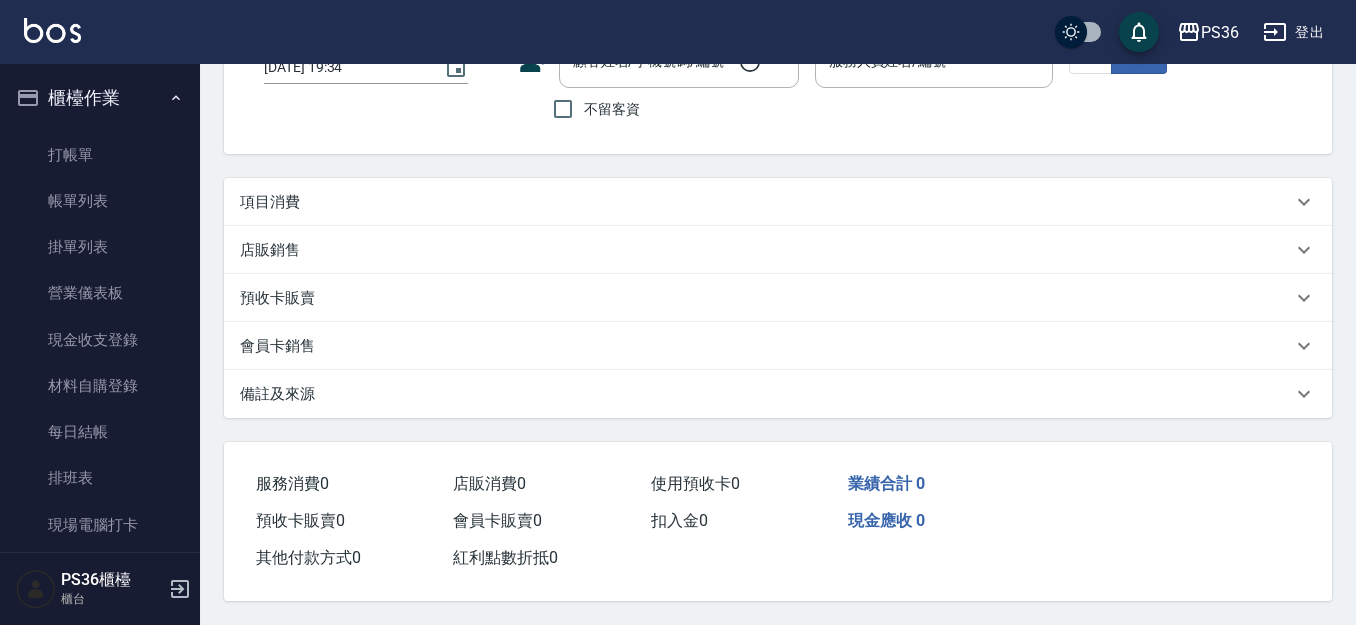 scroll, scrollTop: 0, scrollLeft: 0, axis: both 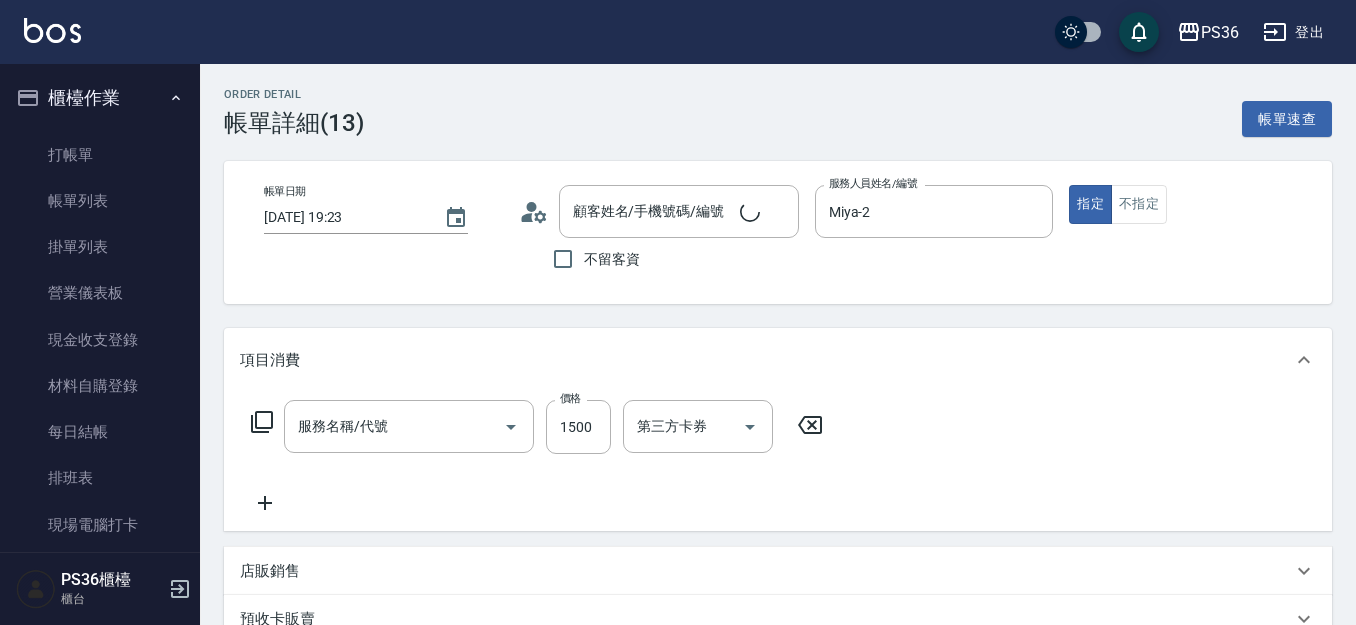 type on "2025/07/15 19:23" 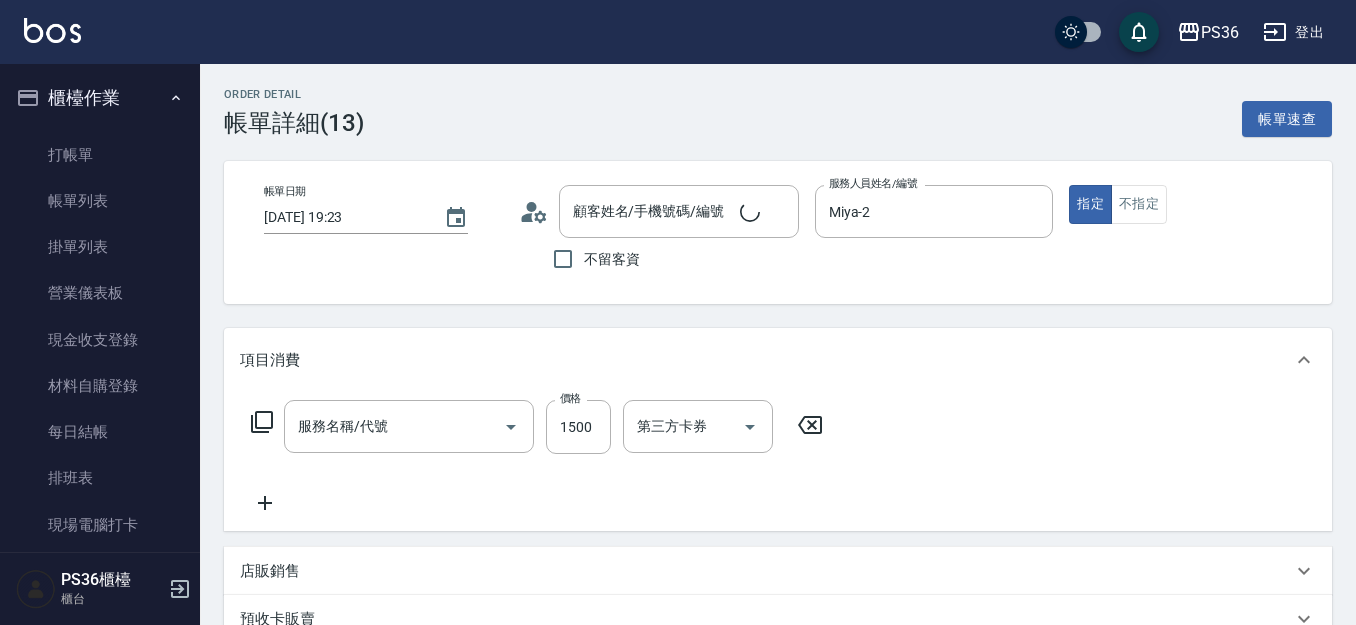 type on "Miya-2" 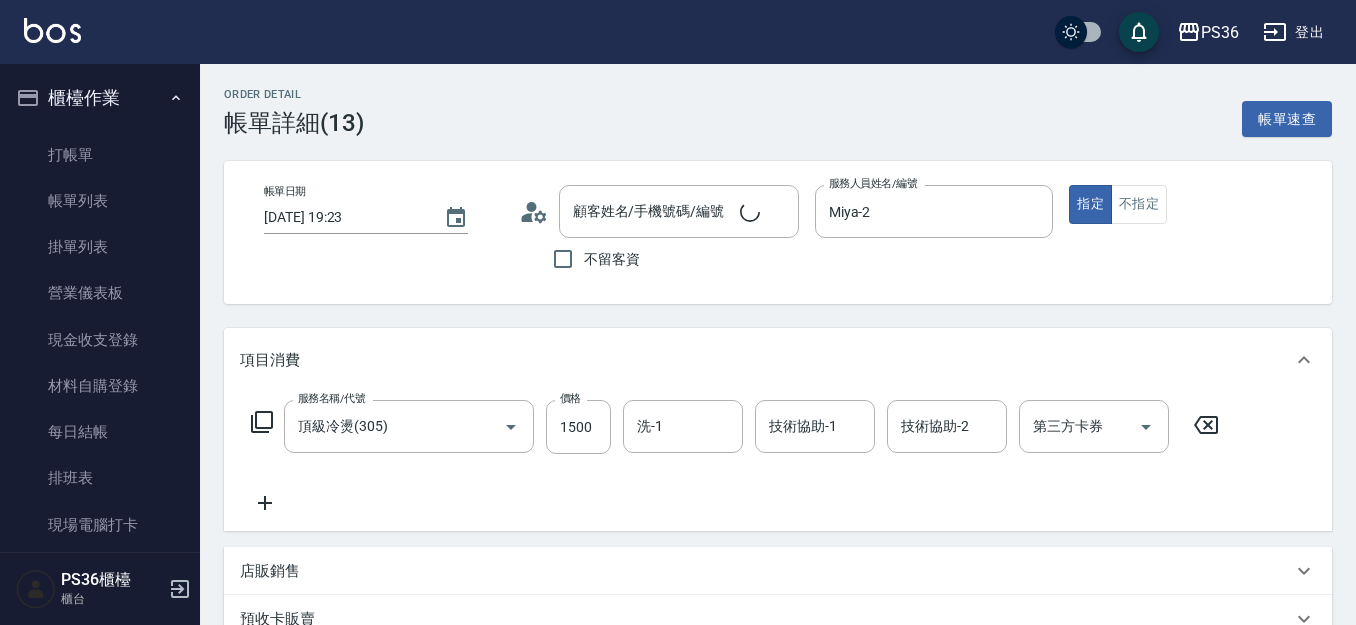 type on "彭博/0981128107/" 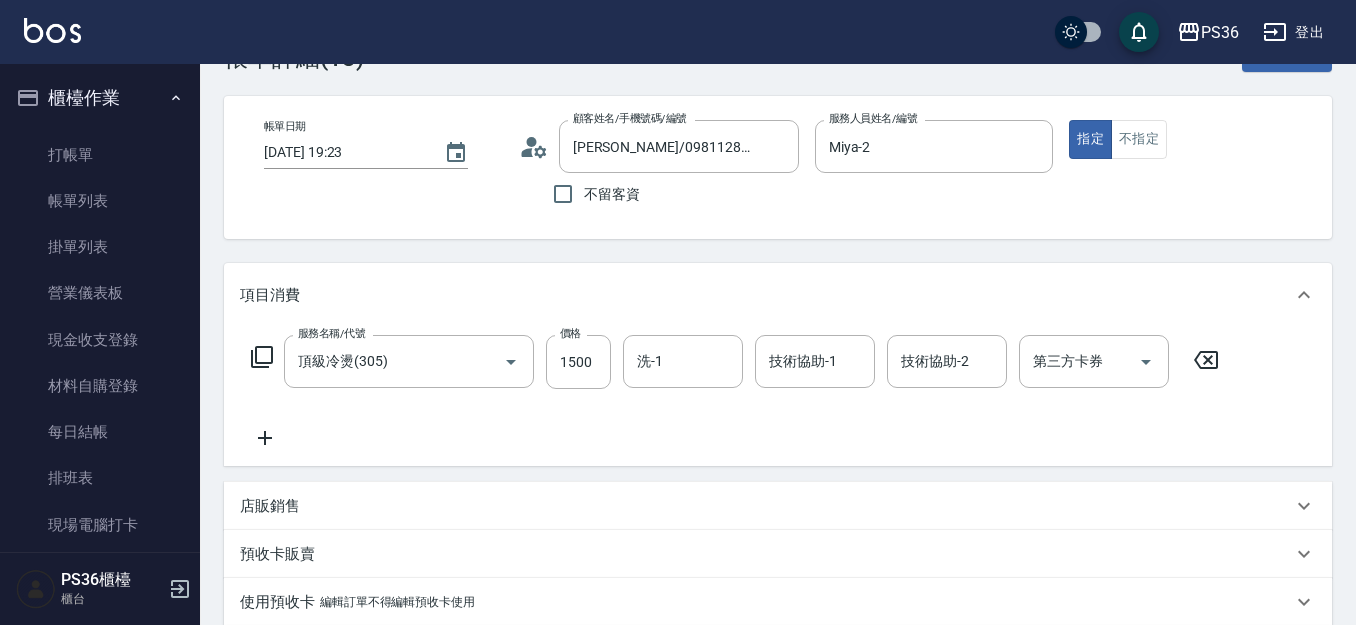 scroll, scrollTop: 100, scrollLeft: 0, axis: vertical 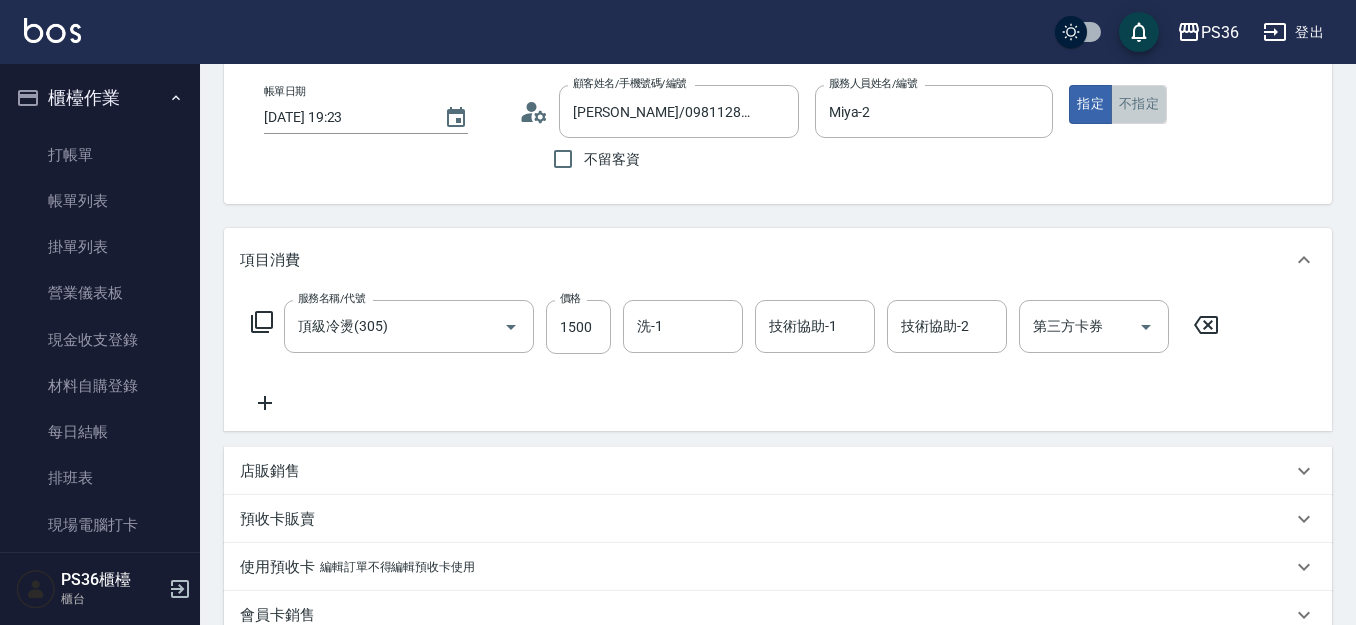 click on "不指定" at bounding box center [1139, 104] 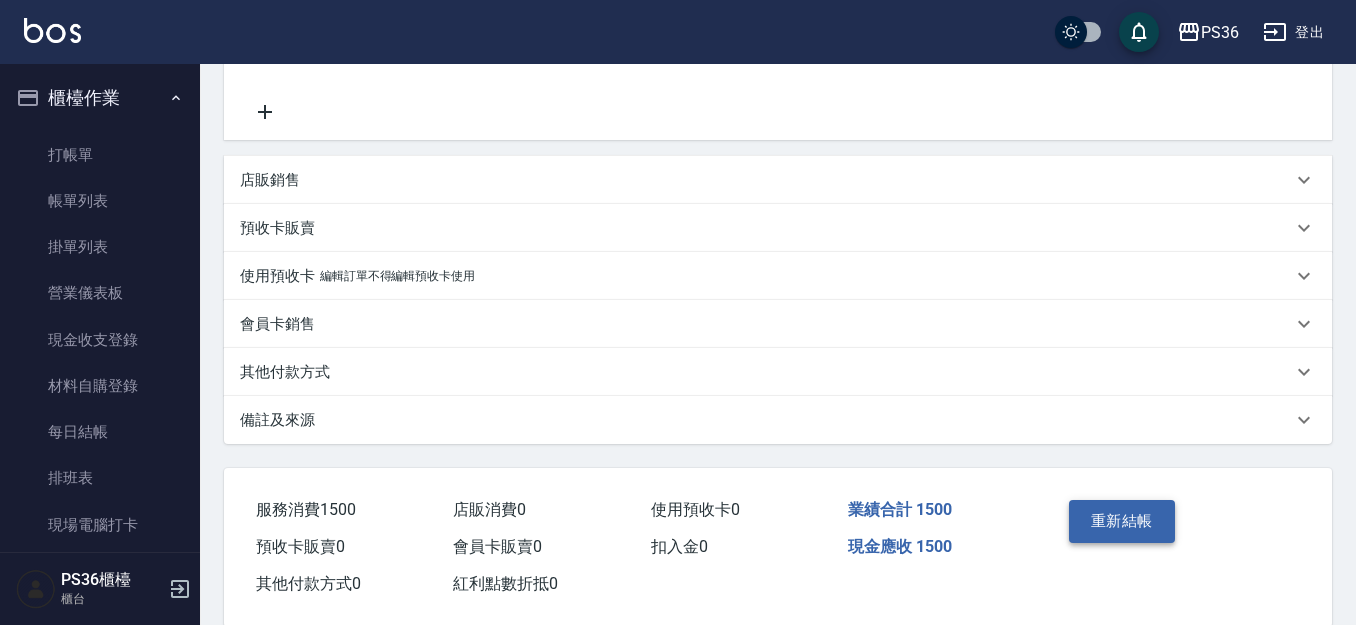 scroll, scrollTop: 400, scrollLeft: 0, axis: vertical 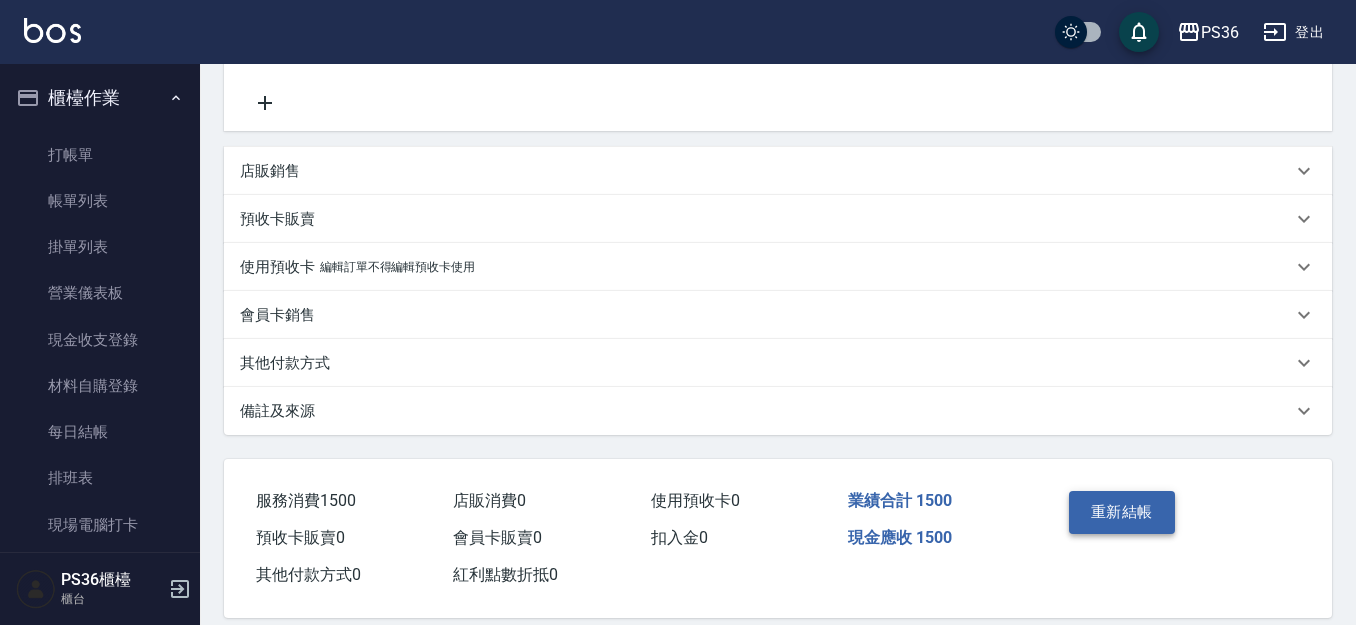 click on "重新結帳" at bounding box center [1122, 512] 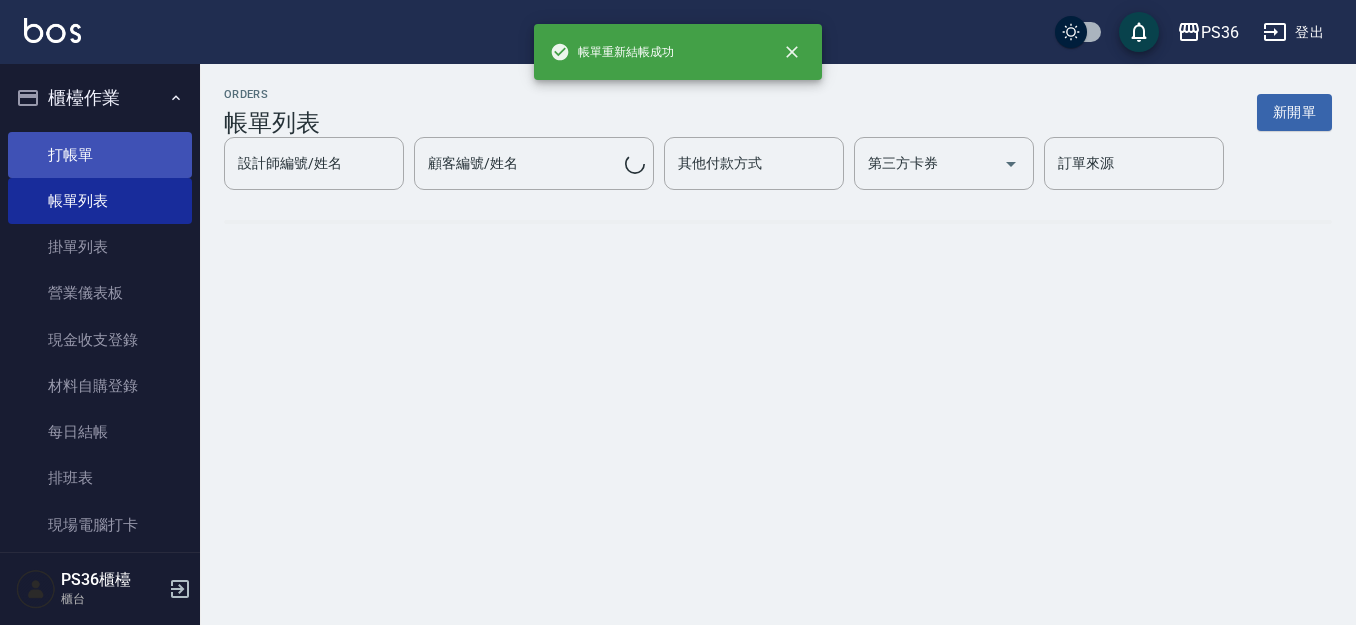 scroll, scrollTop: 0, scrollLeft: 0, axis: both 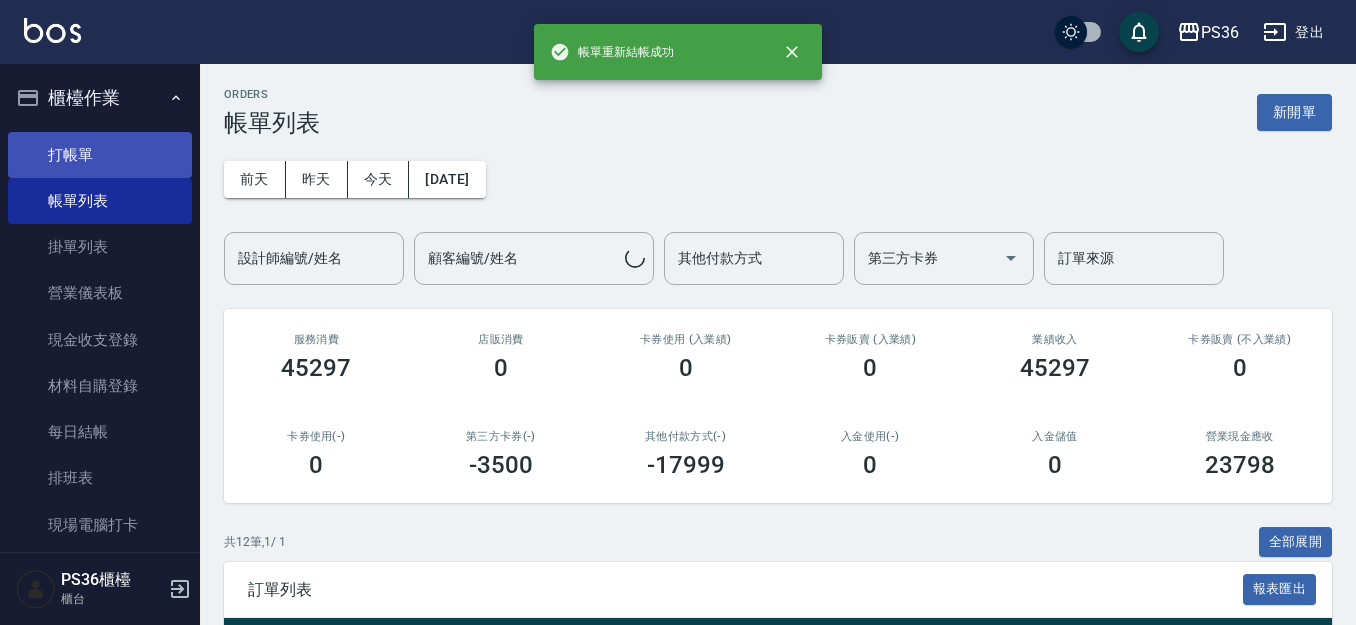 click on "打帳單" at bounding box center [100, 155] 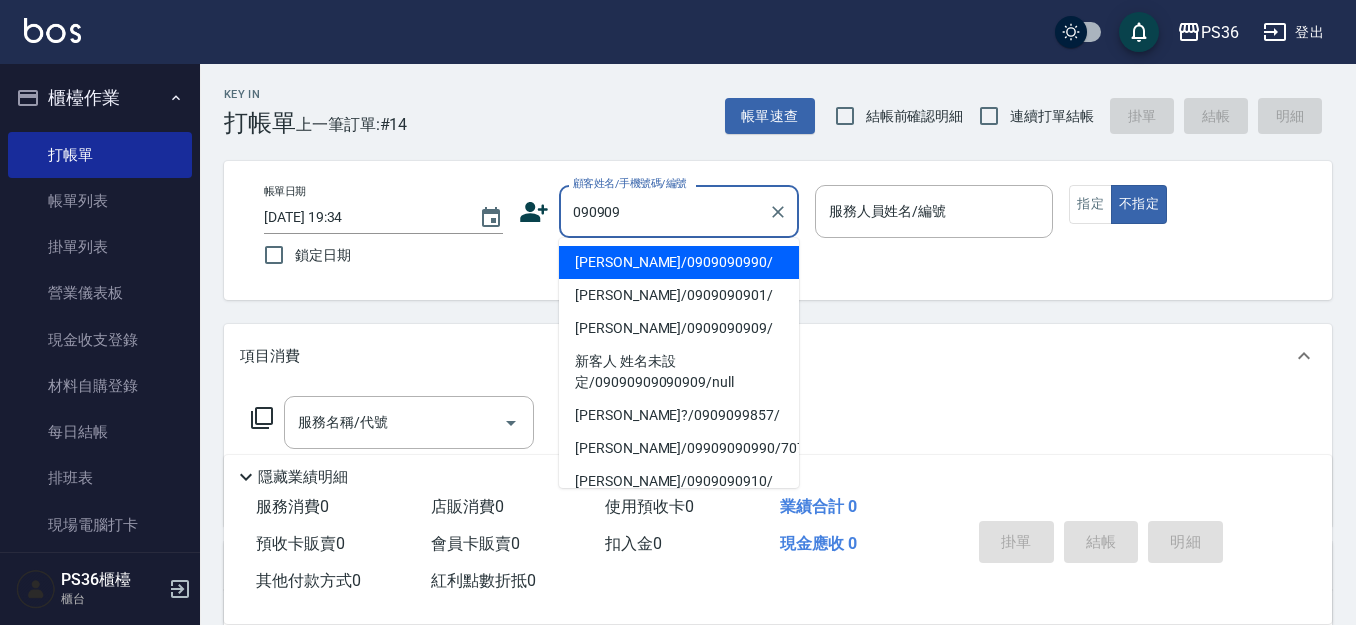 click on "黃真妮/0909090990/" at bounding box center [679, 262] 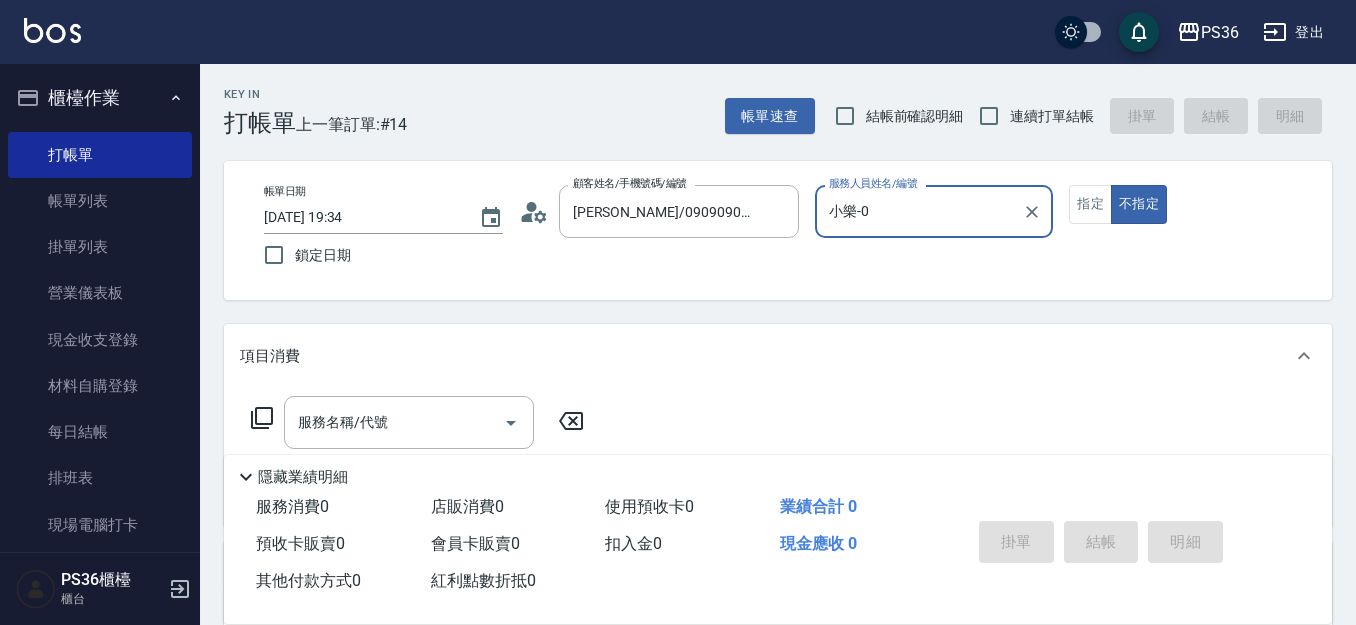 type on "小樂-0" 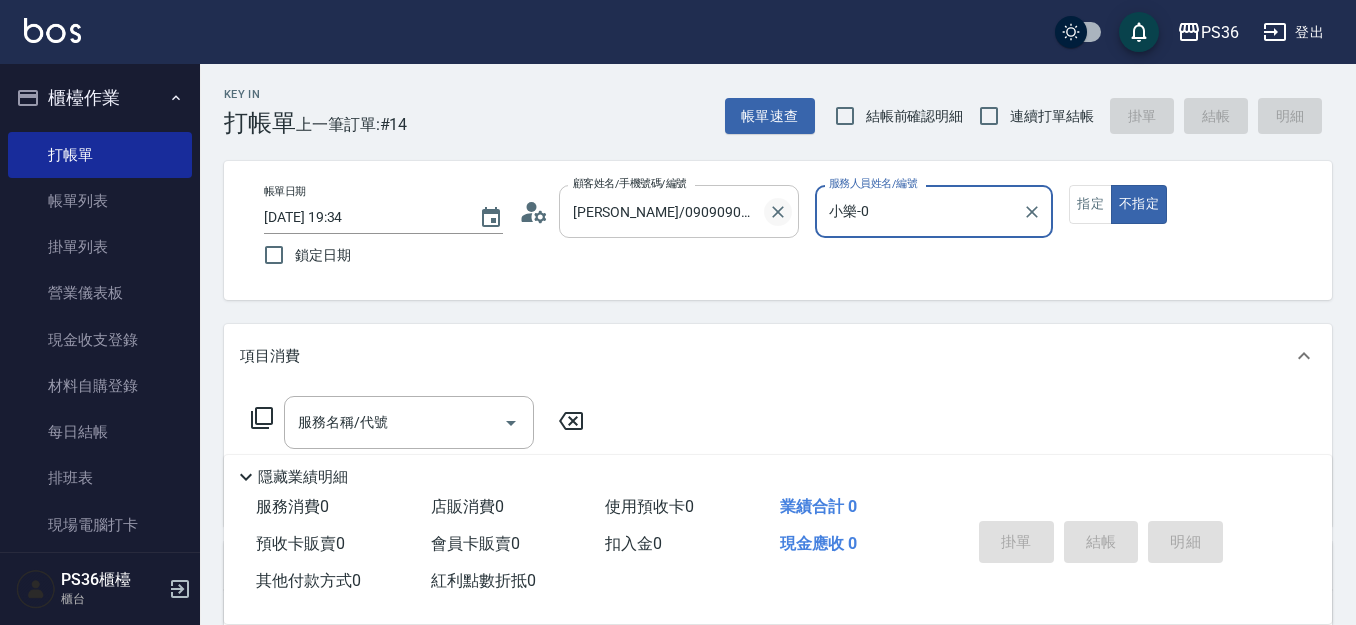 click 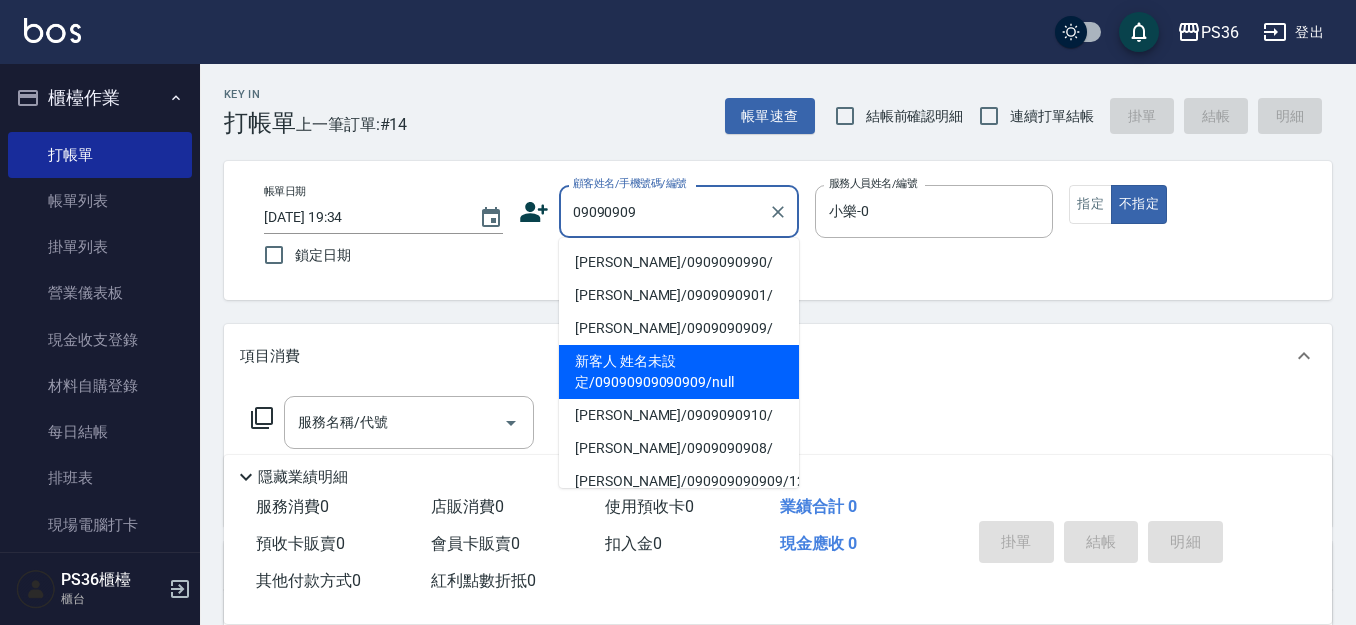 click on "新客人 姓名未設定/09090909090909/null" at bounding box center [679, 372] 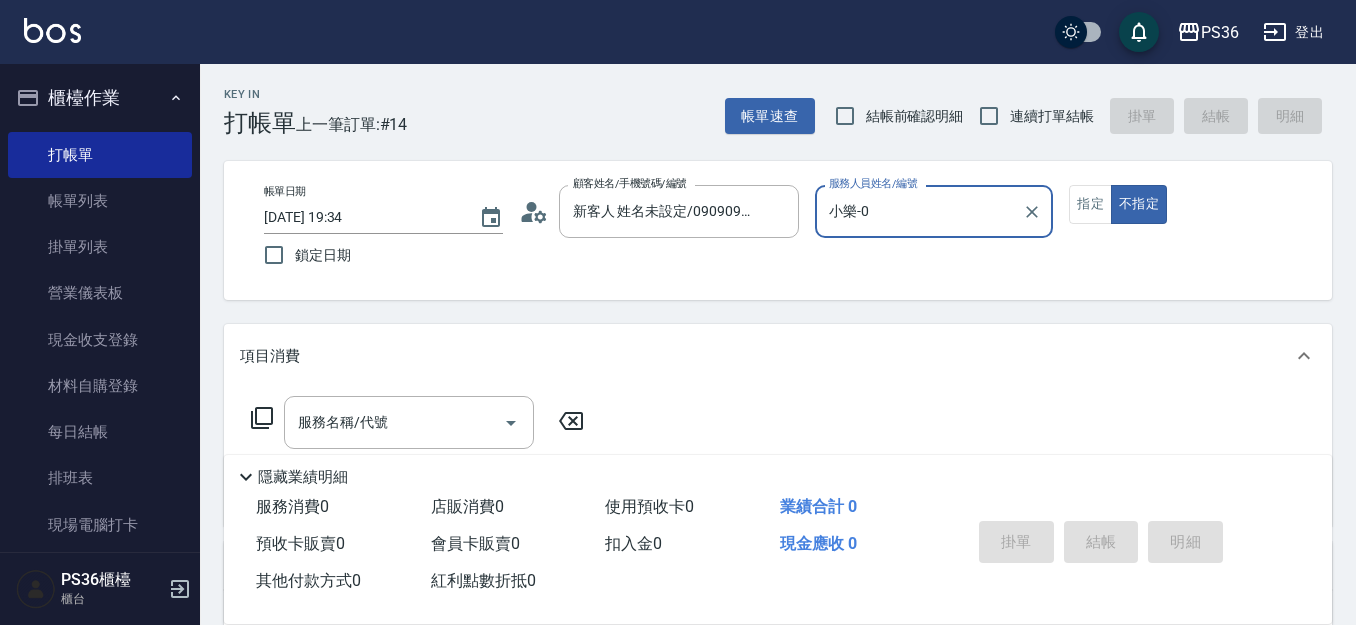 click on "小樂-0" at bounding box center [919, 211] 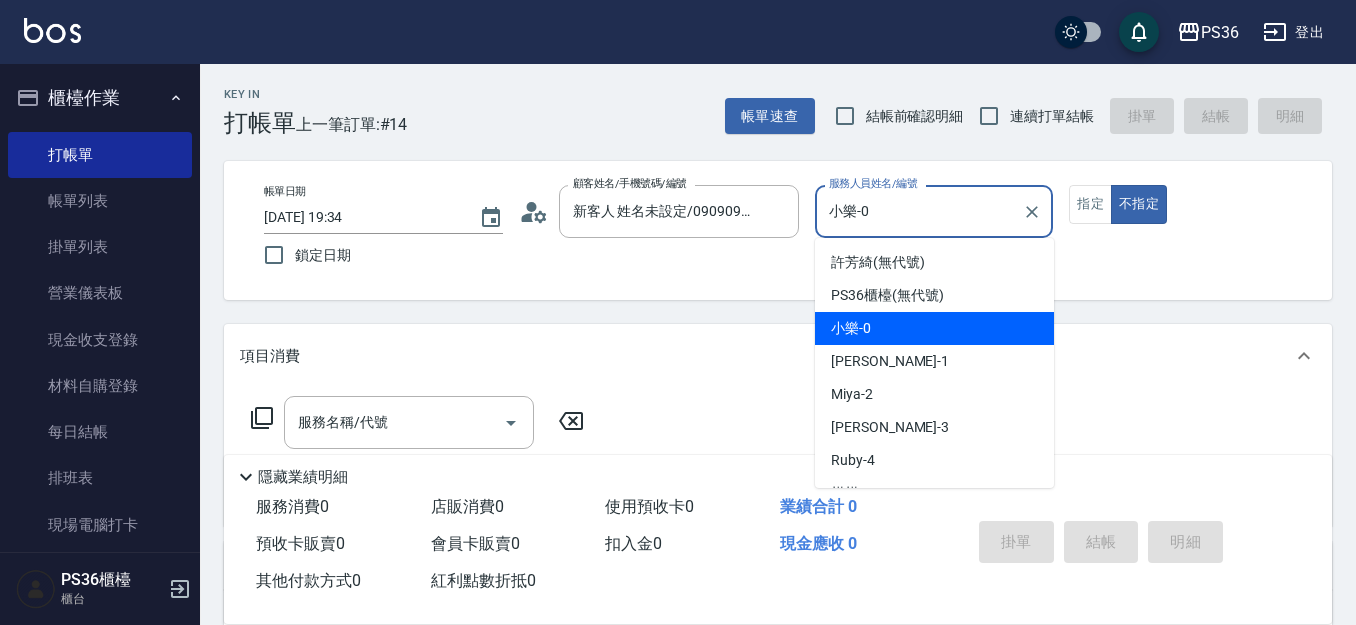 click on "小樂-0" at bounding box center (919, 211) 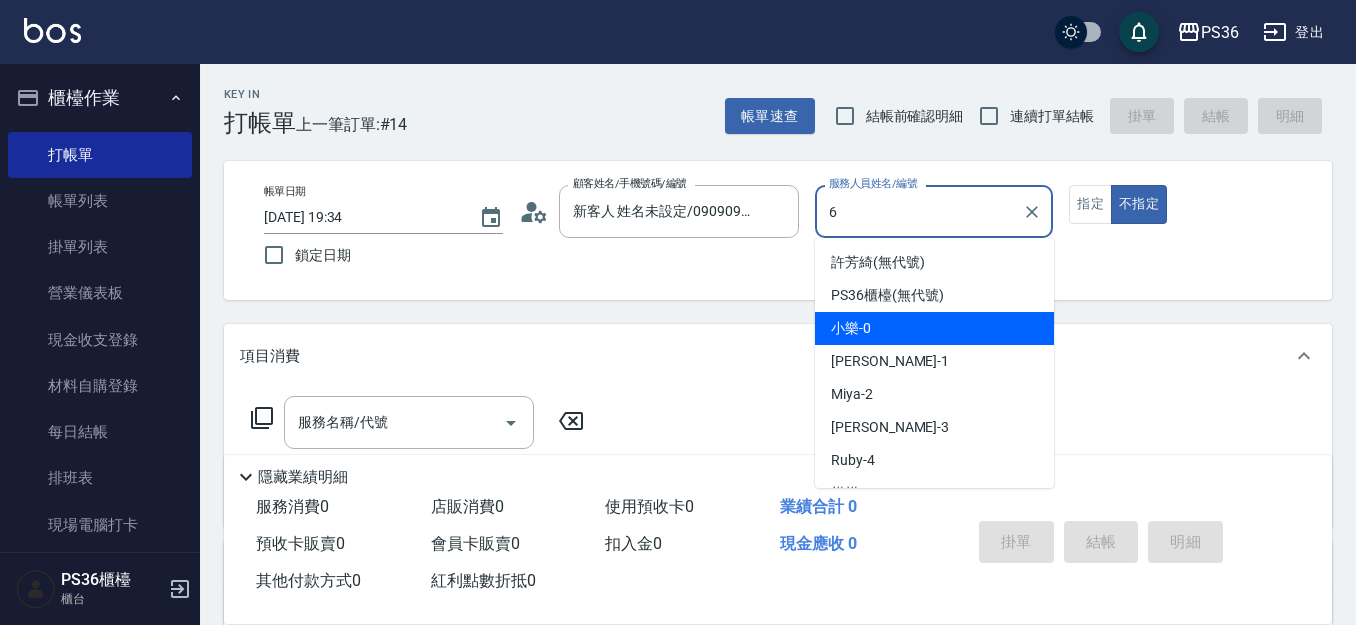 type on "棋棋-6" 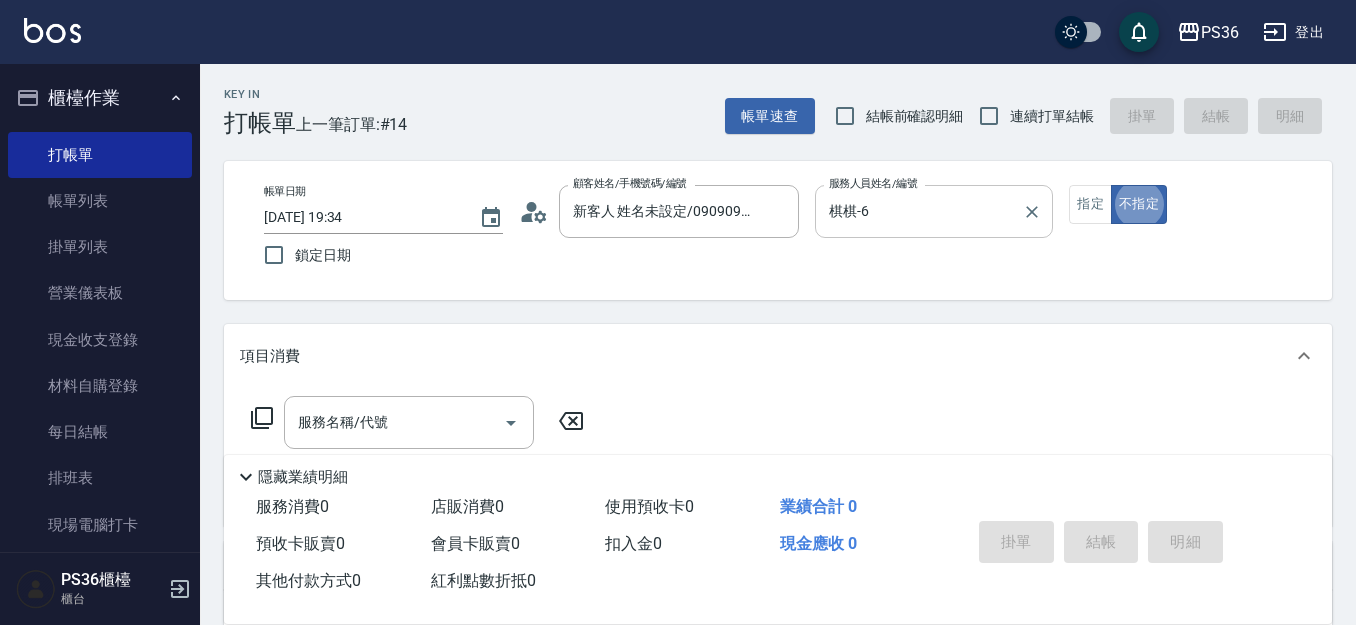 type on "false" 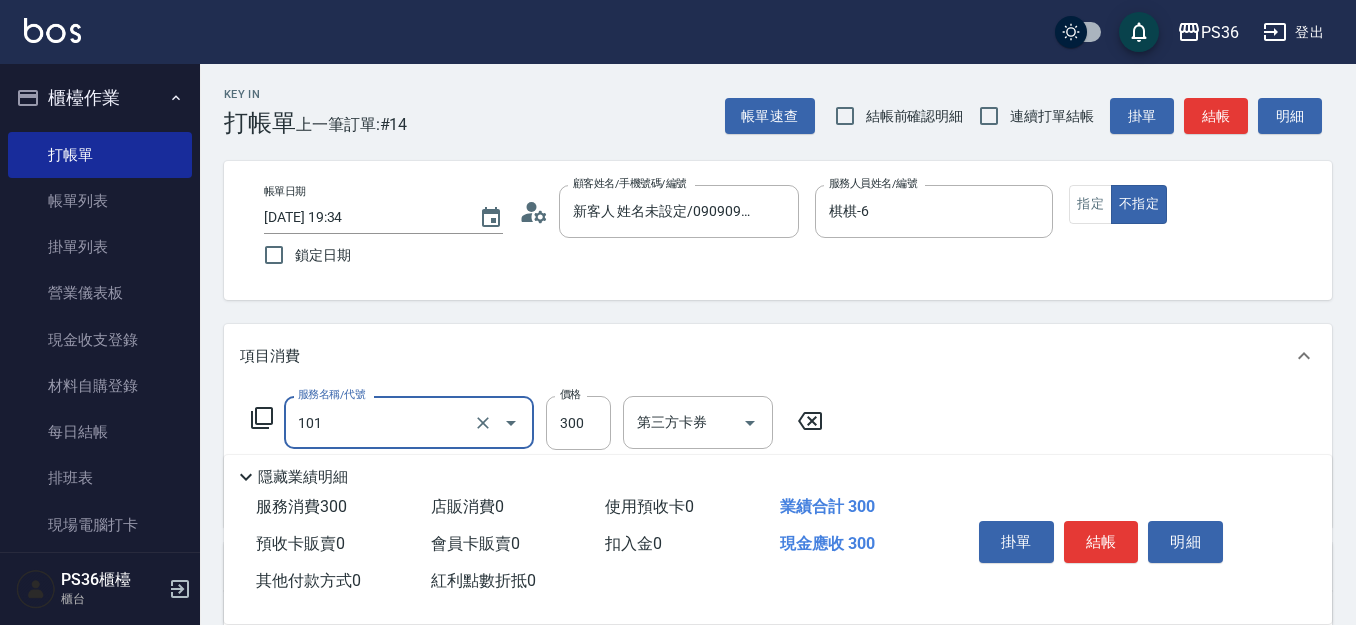 type on "洗髮(101)" 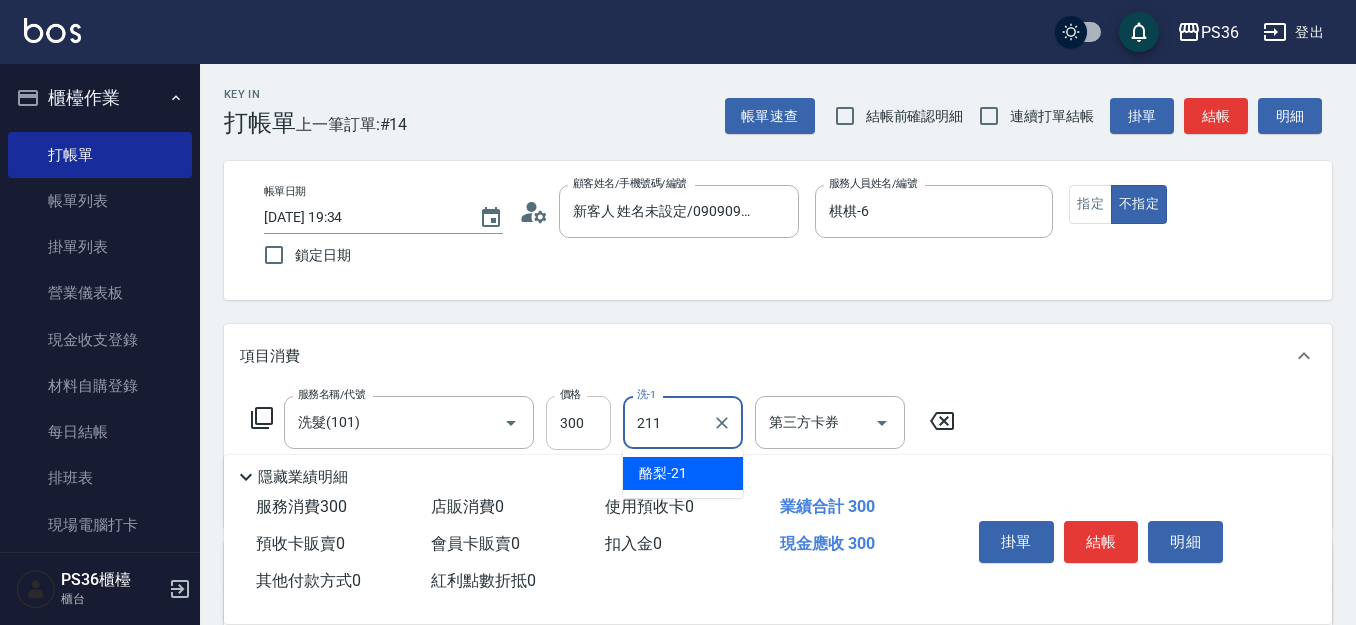 type on "211" 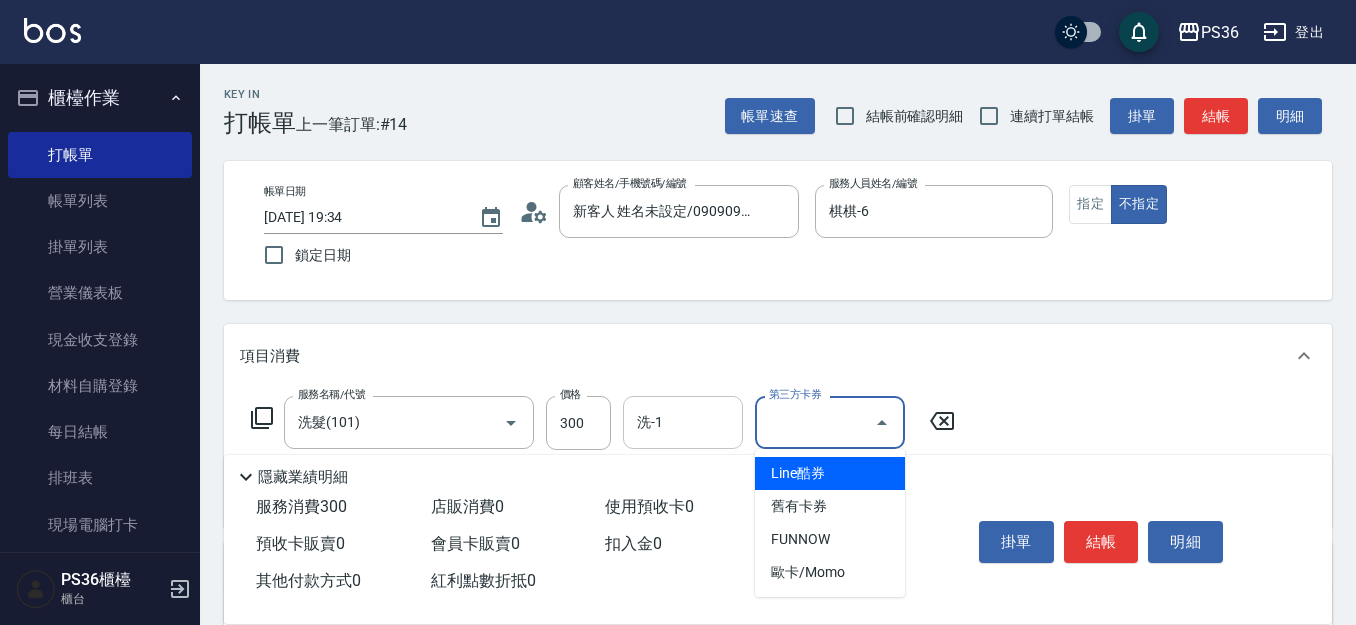 type 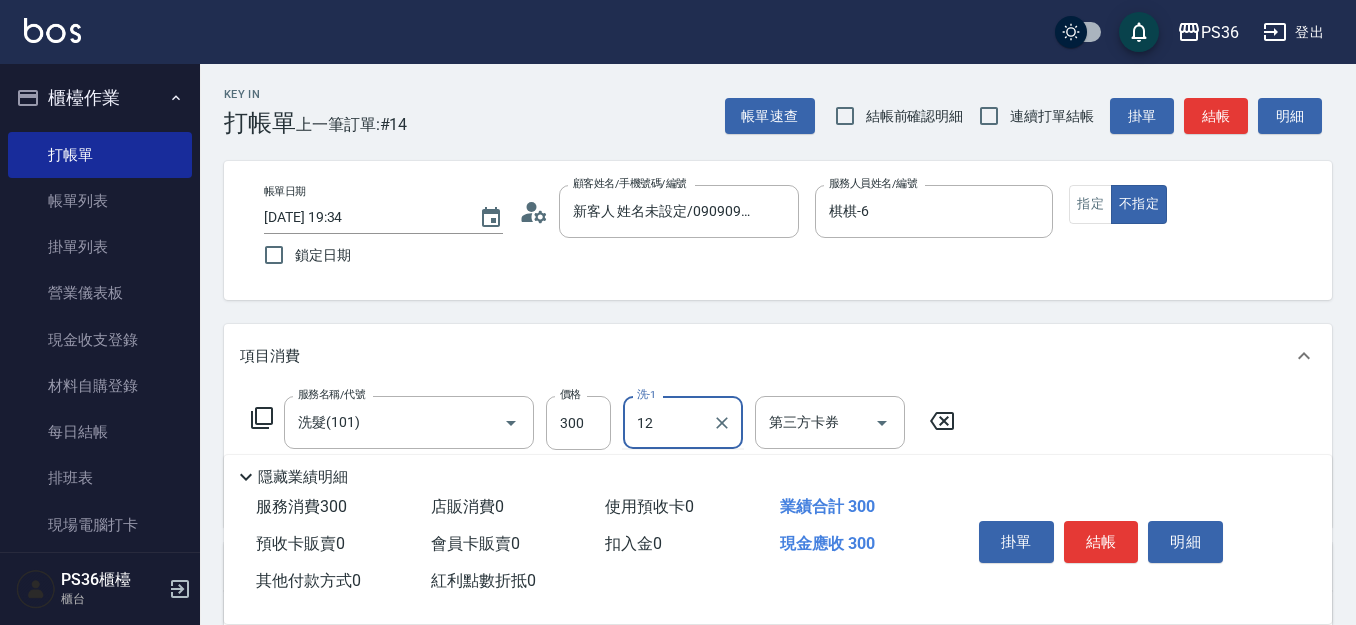 type on "1" 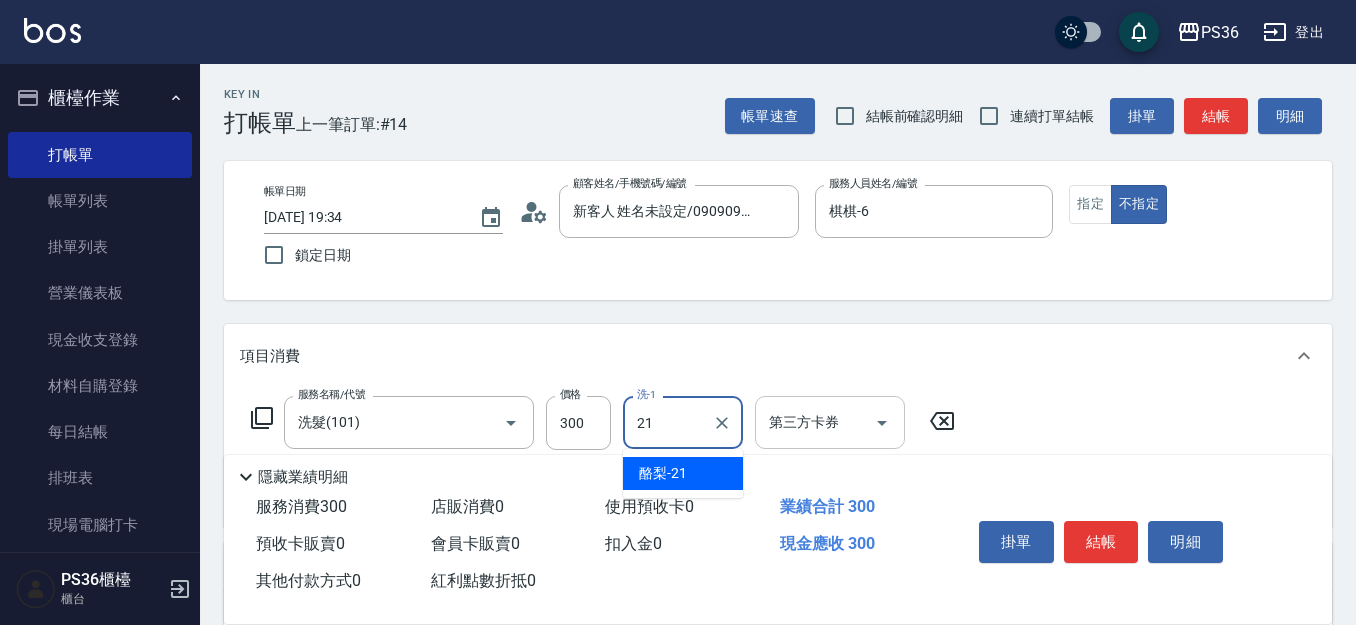 type on "酪梨-21" 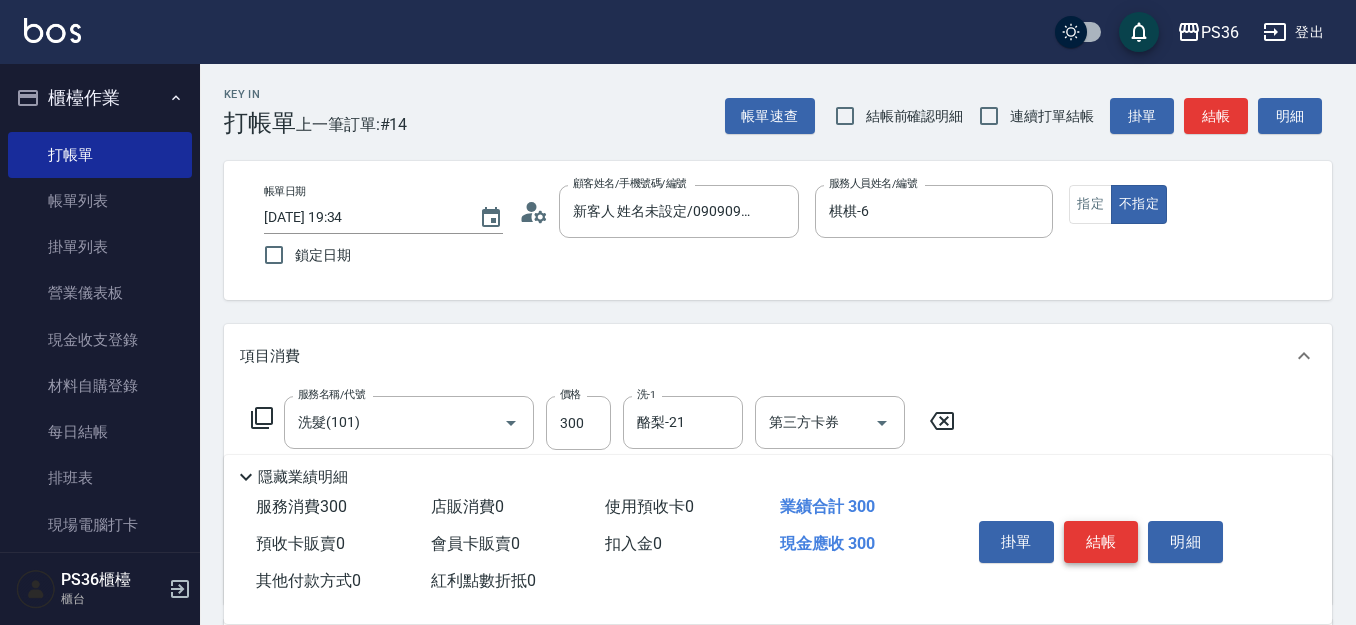 drag, startPoint x: 1092, startPoint y: 537, endPoint x: 1084, endPoint y: 529, distance: 11.313708 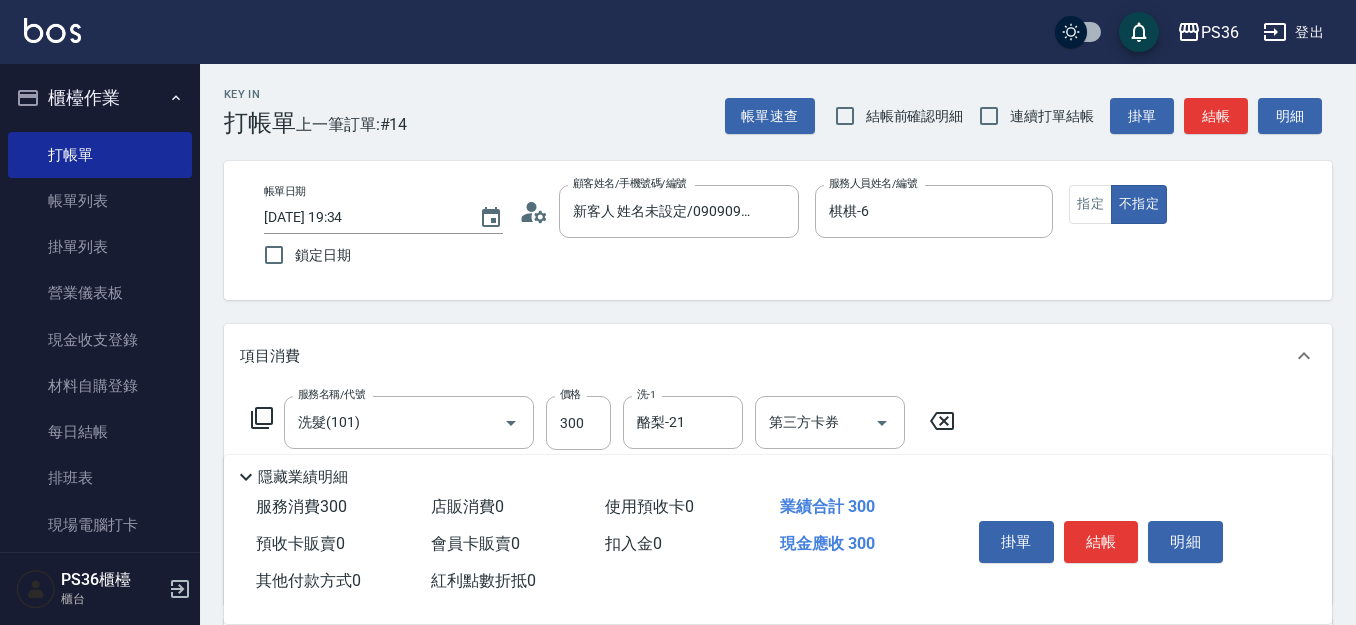 click on "結帳" at bounding box center (1101, 542) 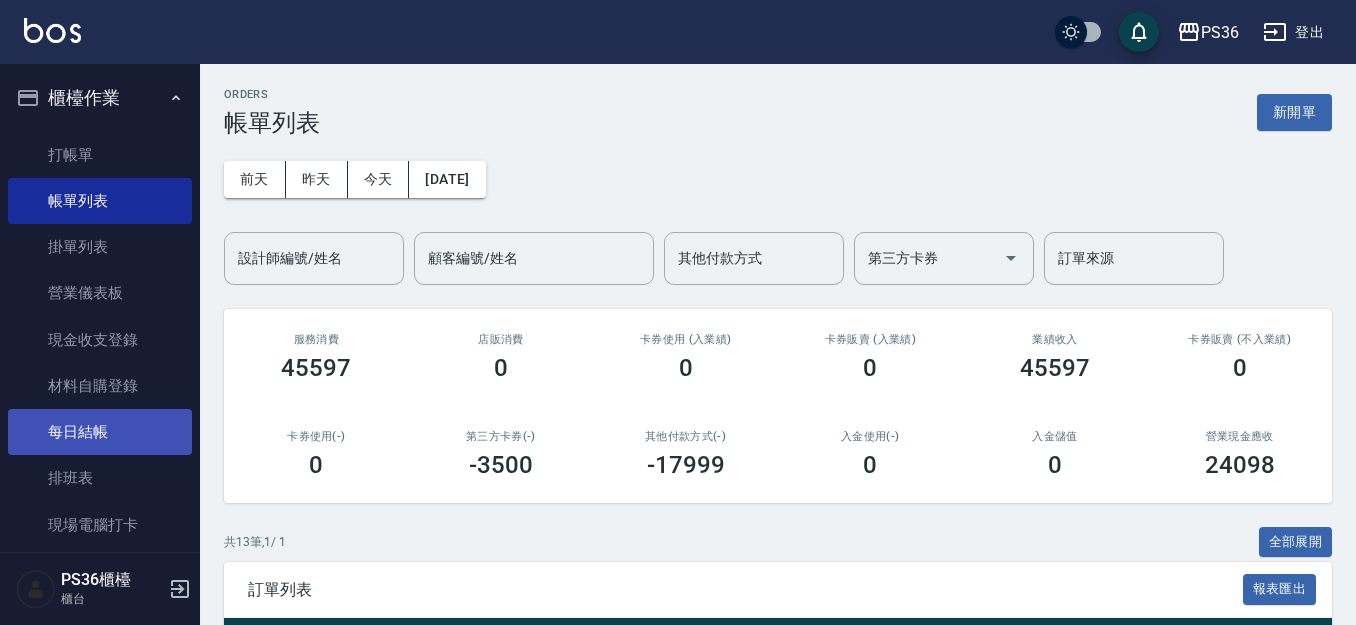 click on "每日結帳" at bounding box center [100, 432] 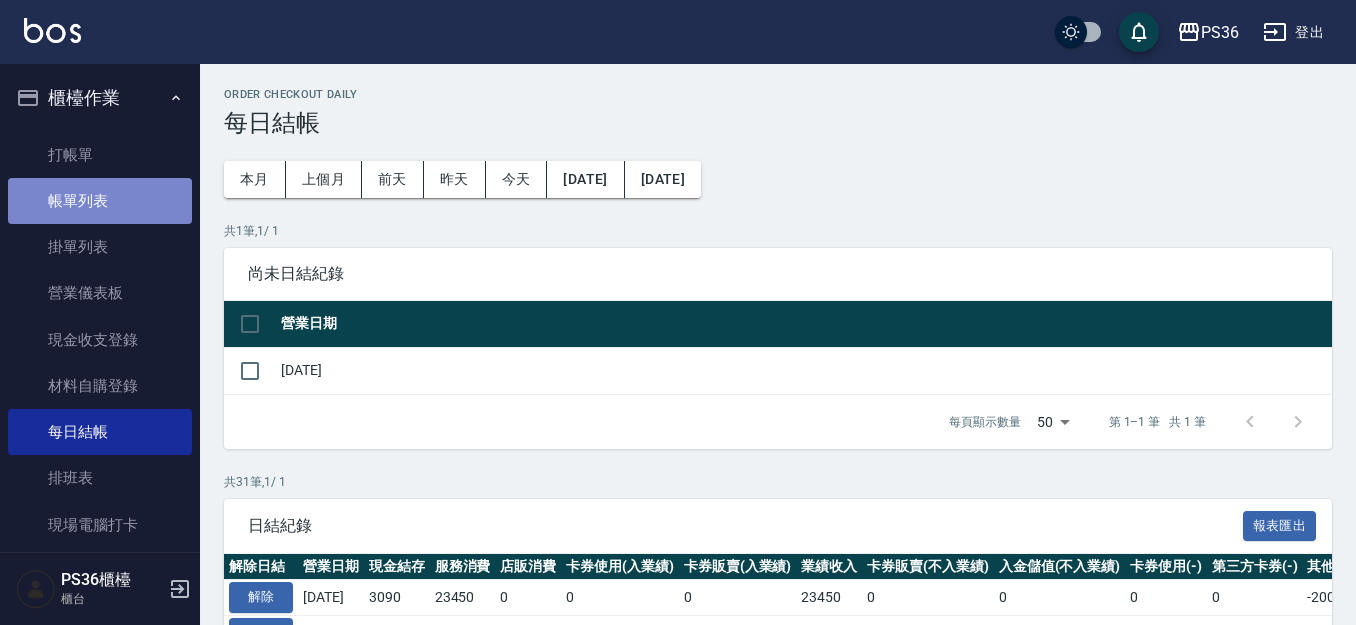 click on "帳單列表" at bounding box center [100, 201] 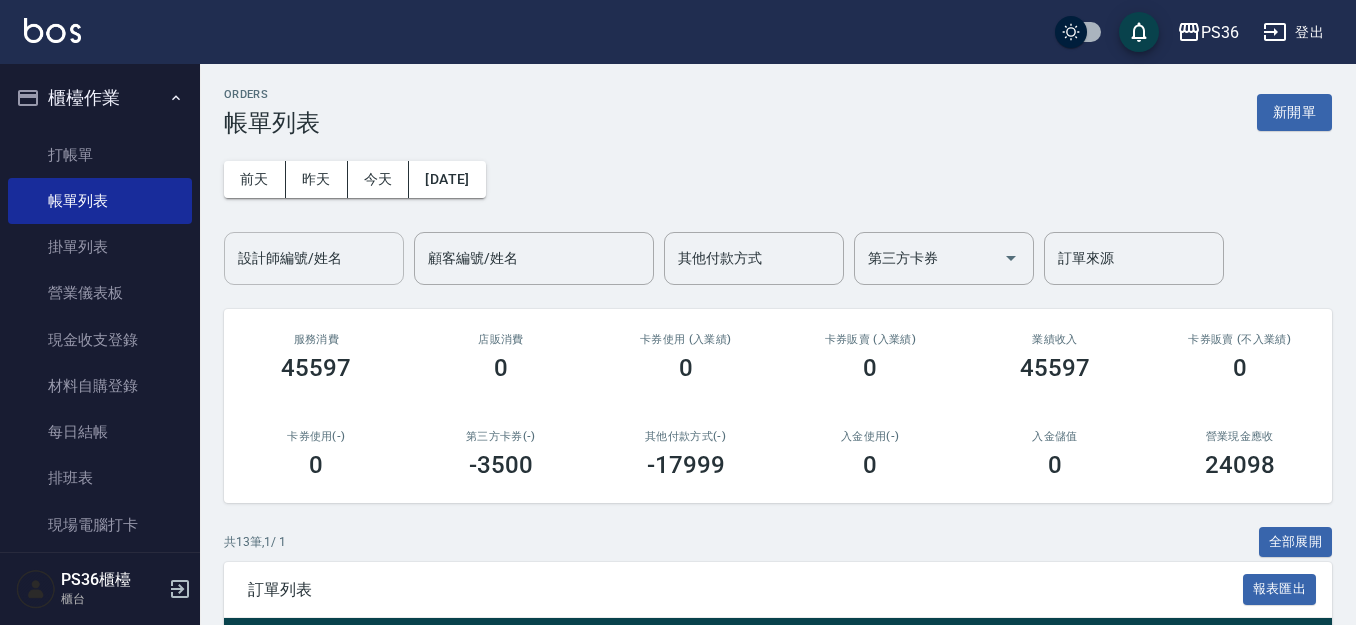 click on "設計師編號/姓名" at bounding box center (314, 258) 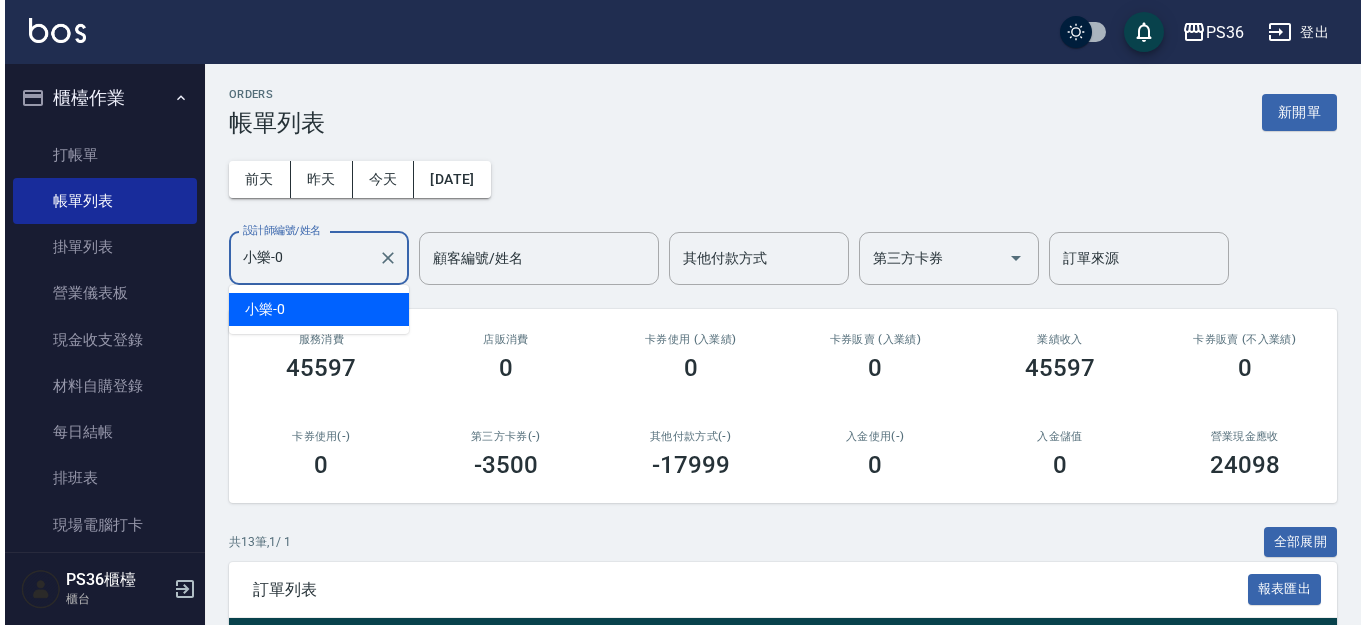 type on "小樂-0" 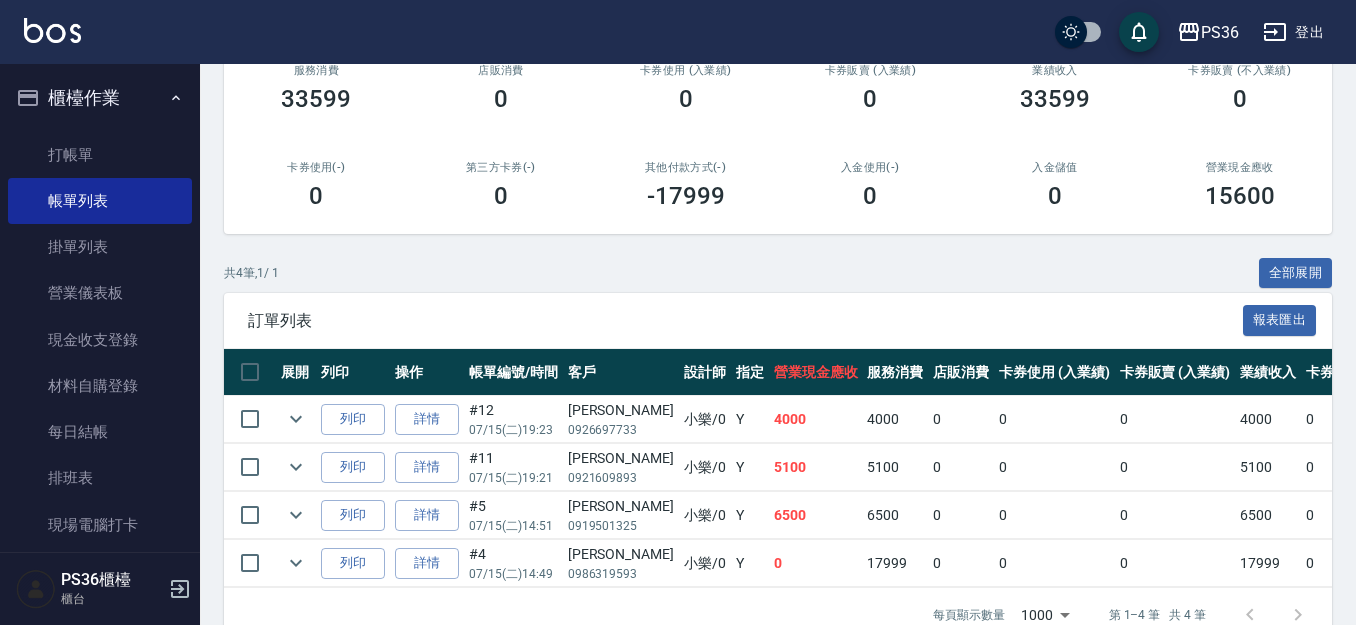 scroll, scrollTop: 300, scrollLeft: 0, axis: vertical 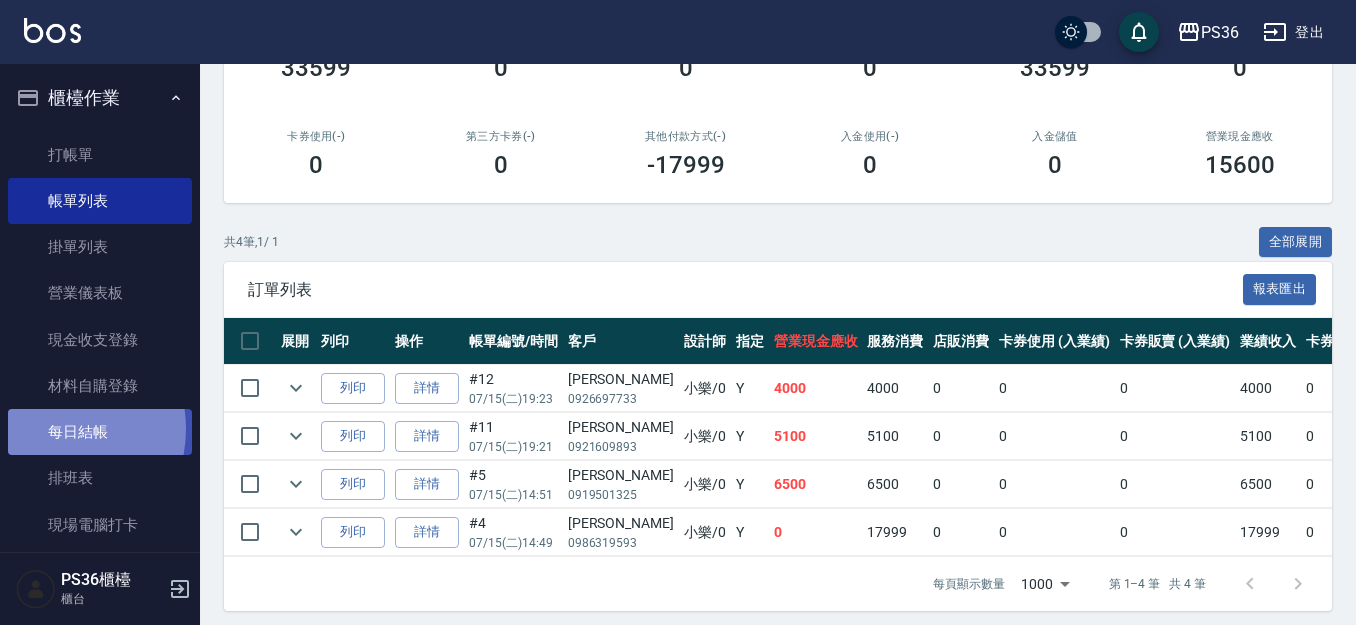 click on "每日結帳" at bounding box center [100, 432] 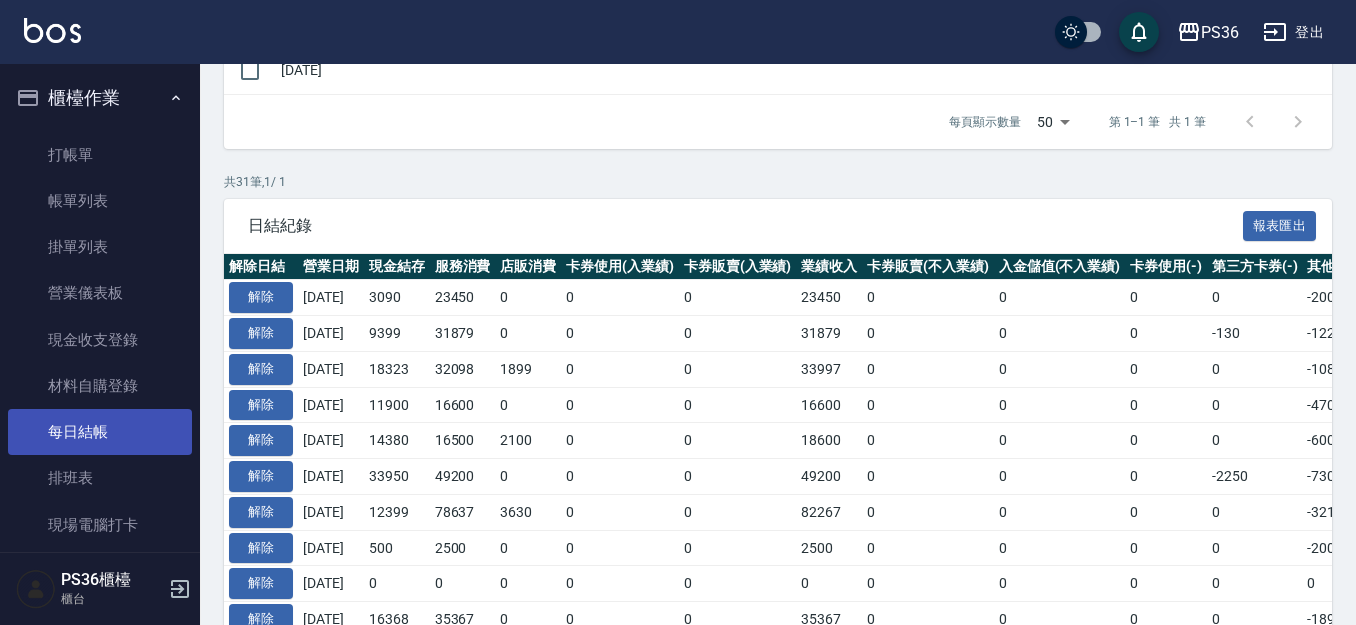 scroll, scrollTop: 0, scrollLeft: 0, axis: both 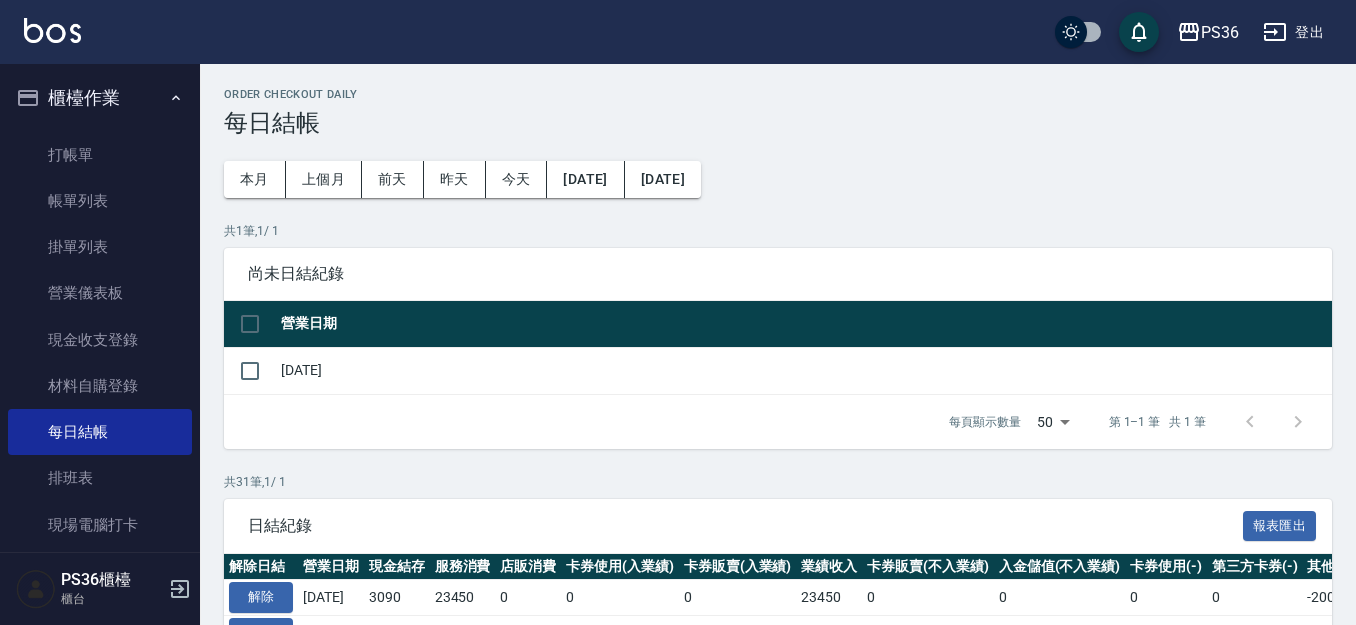click at bounding box center (250, 370) 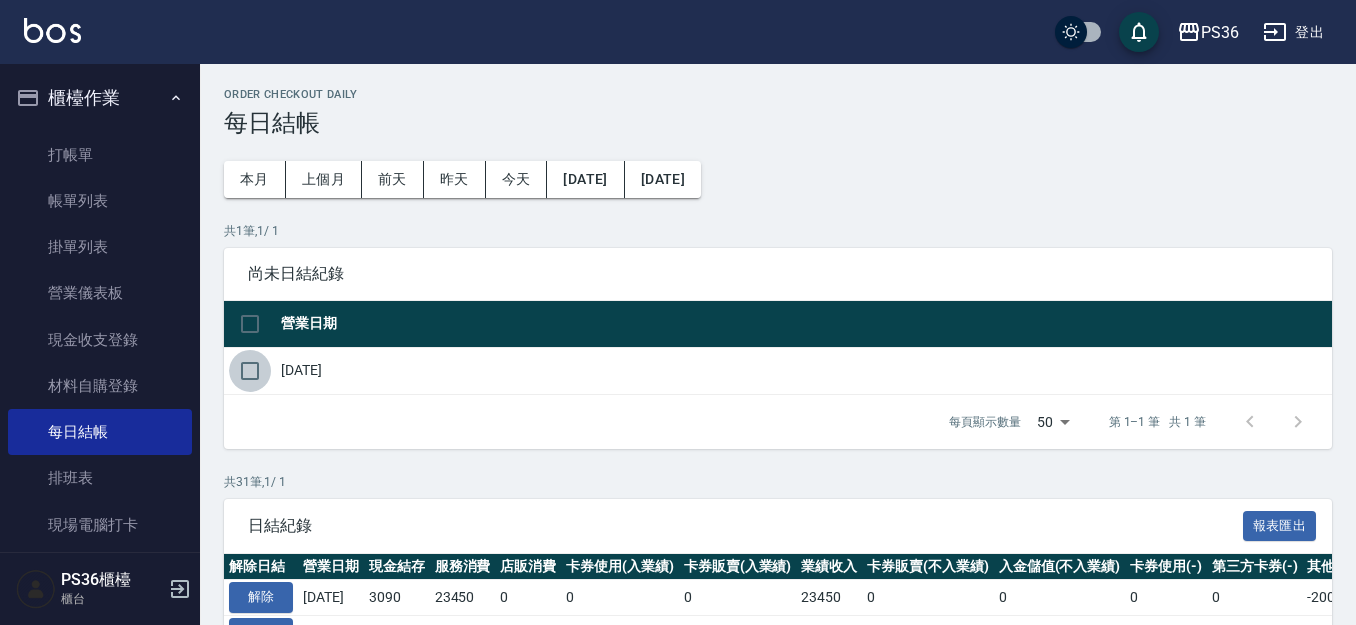 click at bounding box center (250, 371) 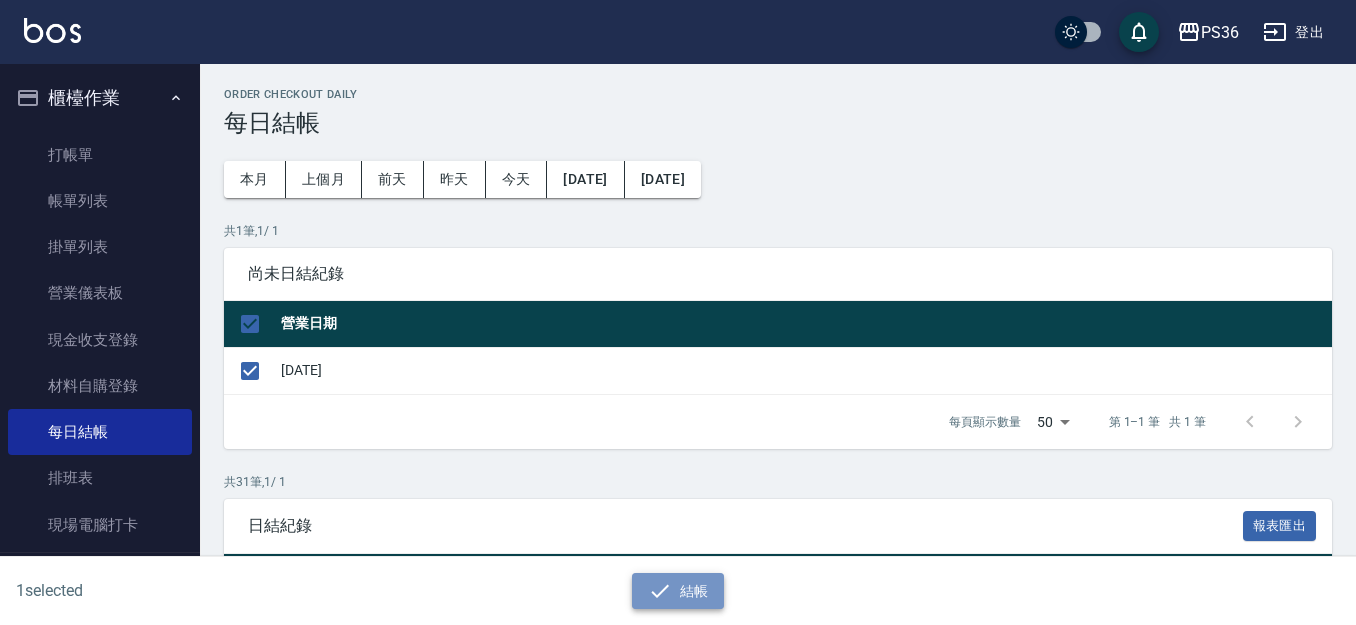 click on "結帳" at bounding box center (678, 591) 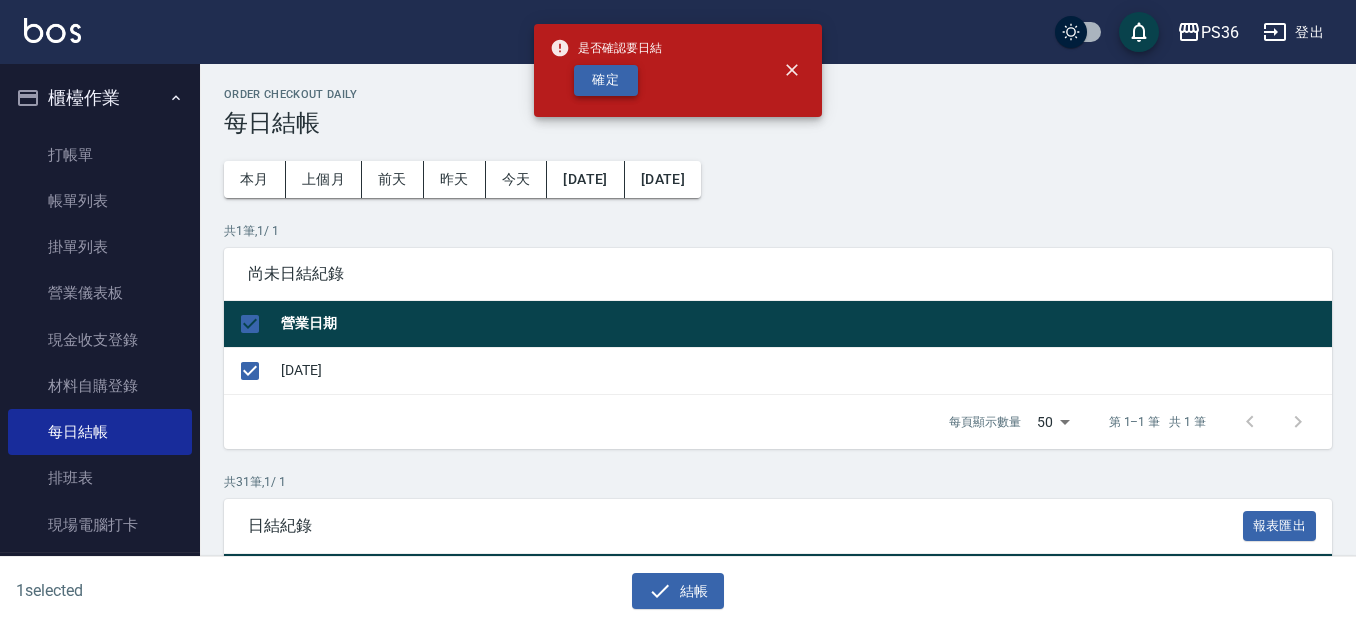 click on "確定" at bounding box center [606, 80] 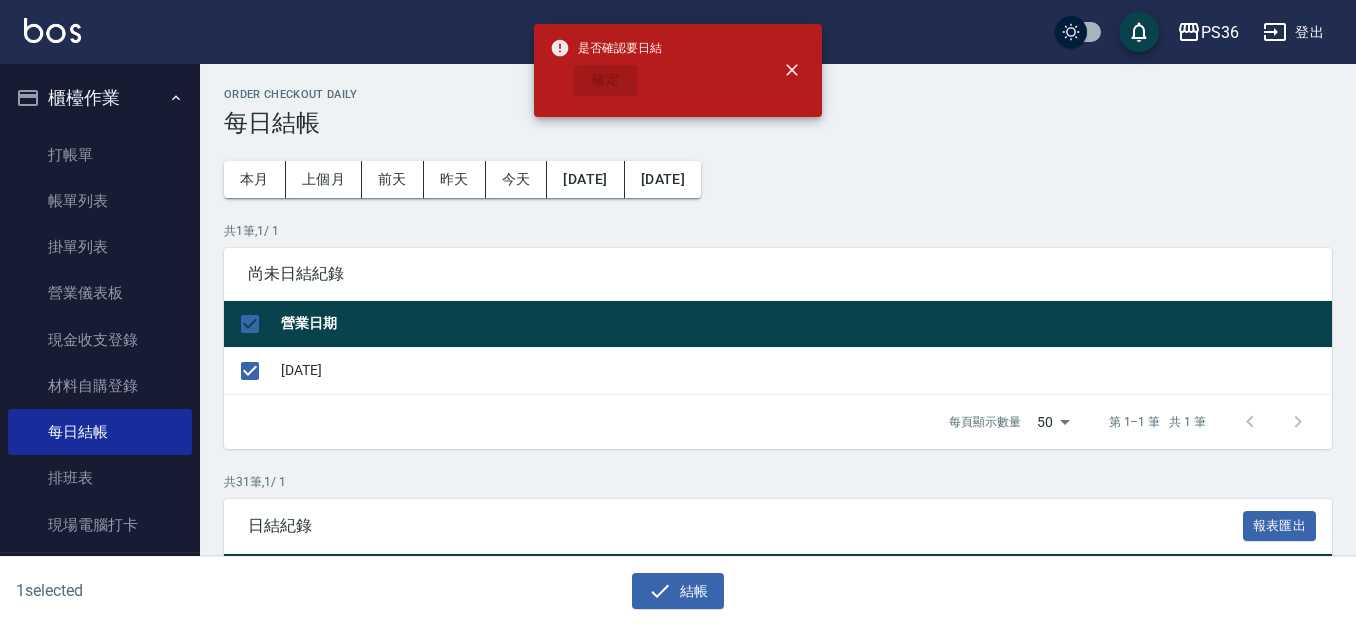 checkbox on "false" 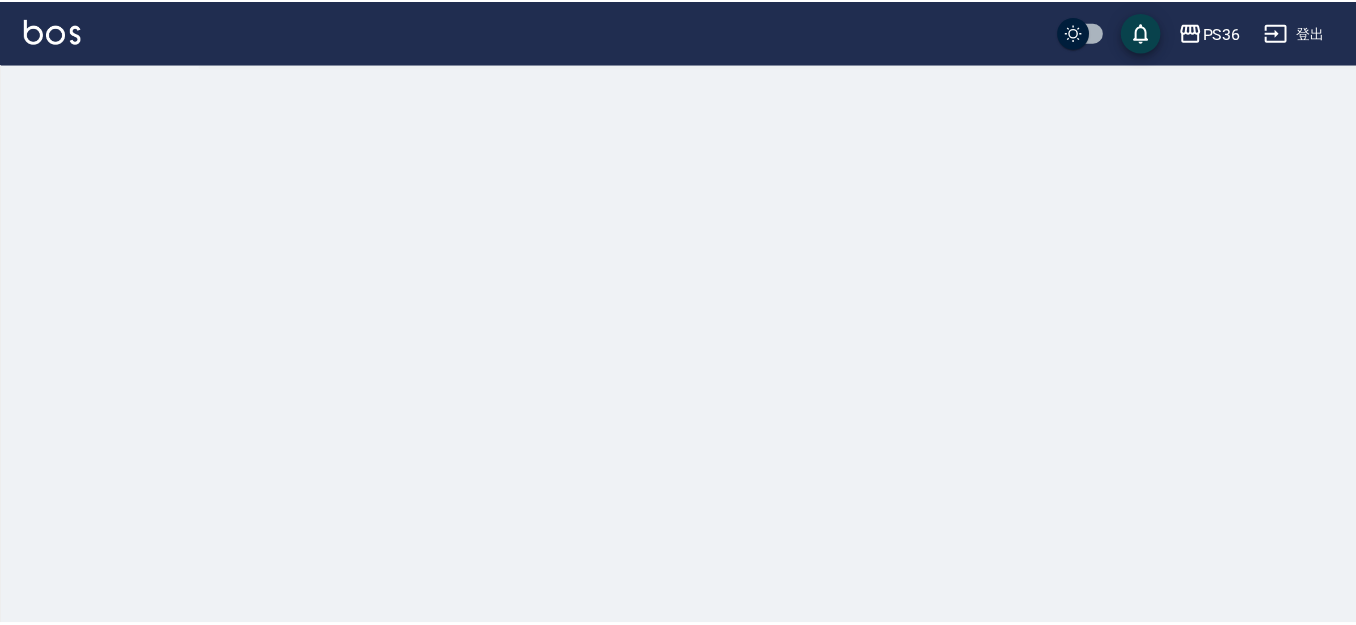 scroll, scrollTop: 0, scrollLeft: 0, axis: both 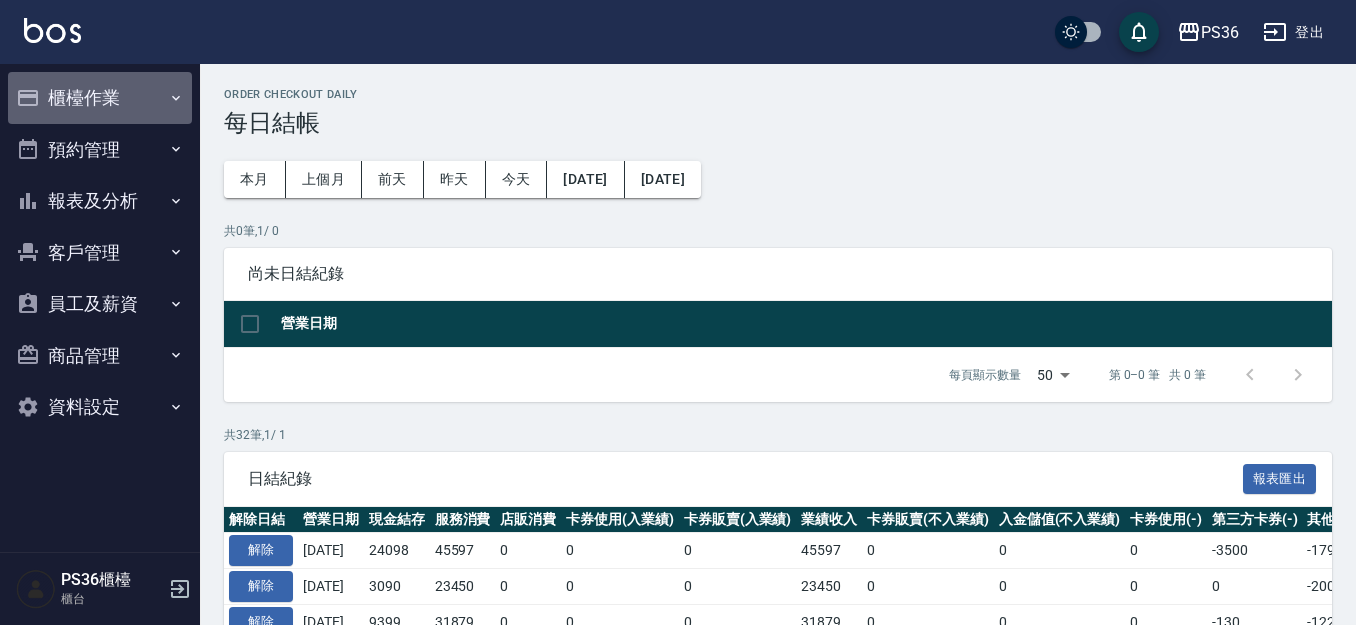 click on "櫃檯作業" at bounding box center (100, 98) 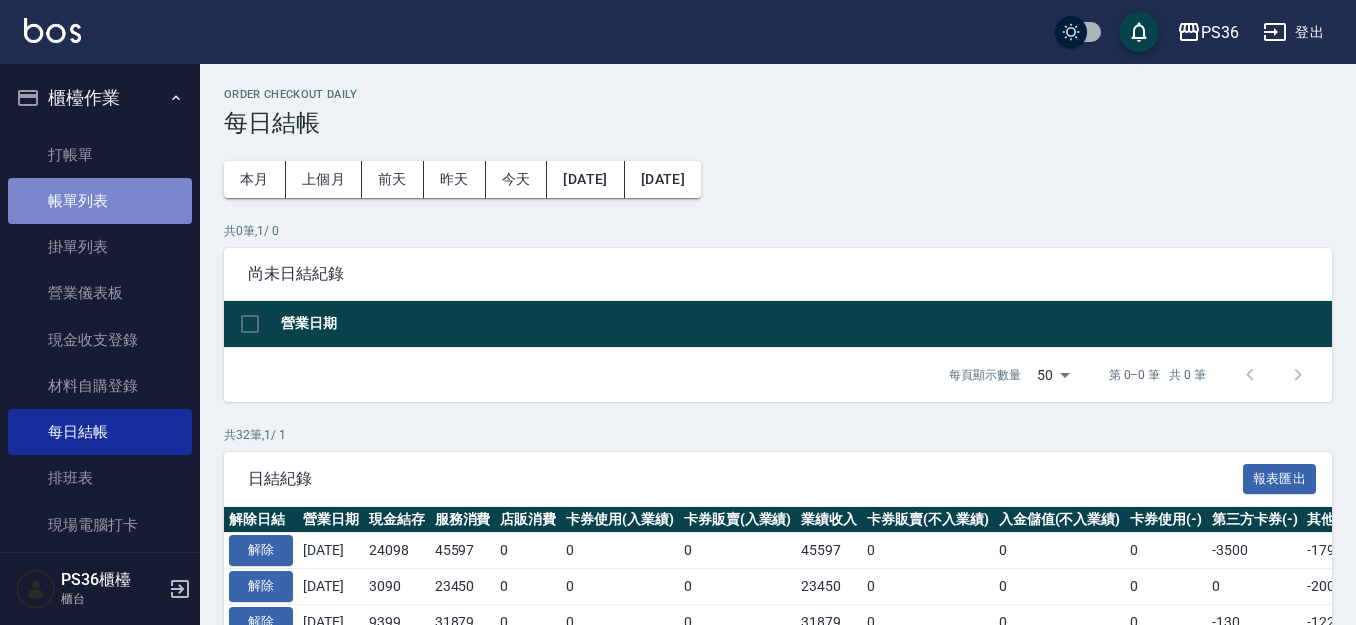 click on "帳單列表" at bounding box center [100, 201] 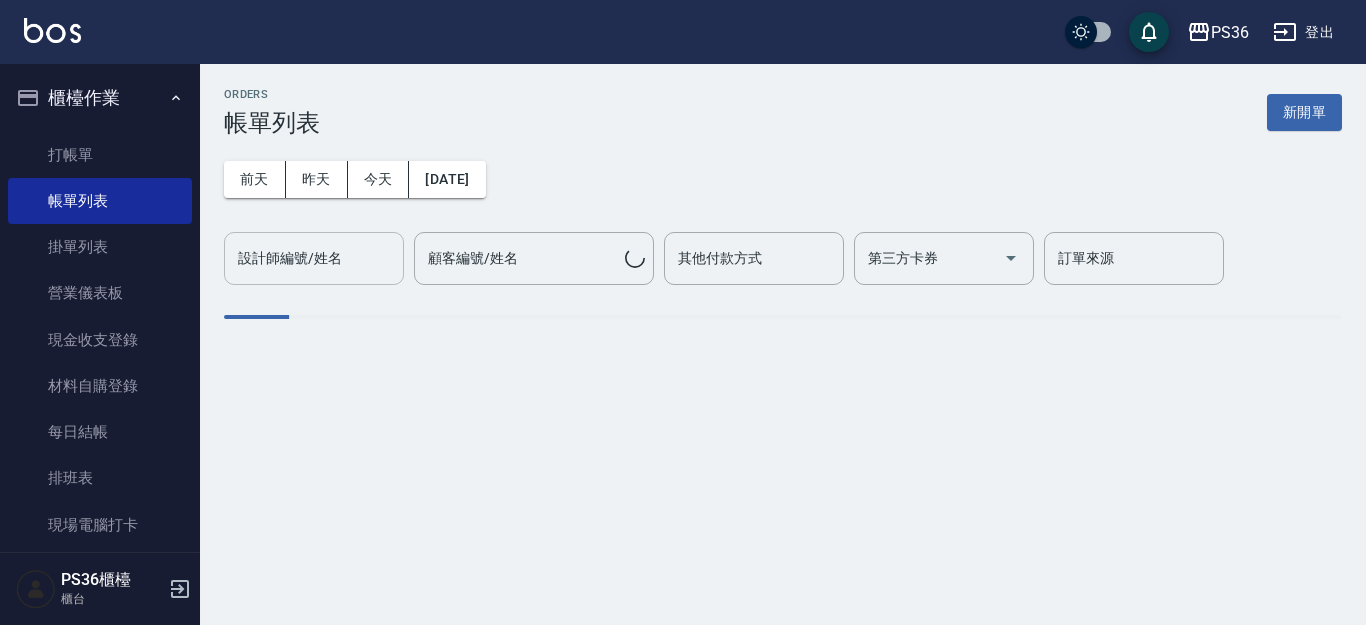 click on "設計師編號/姓名" at bounding box center (314, 258) 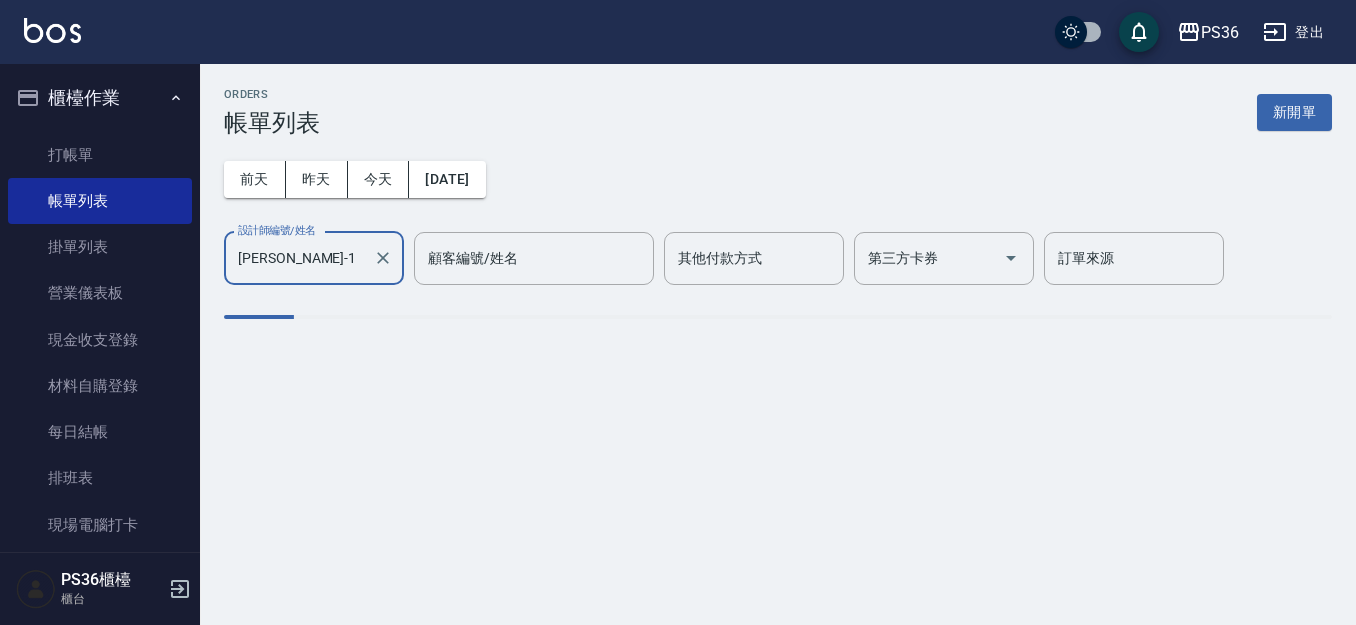 type on "[PERSON_NAME]-1" 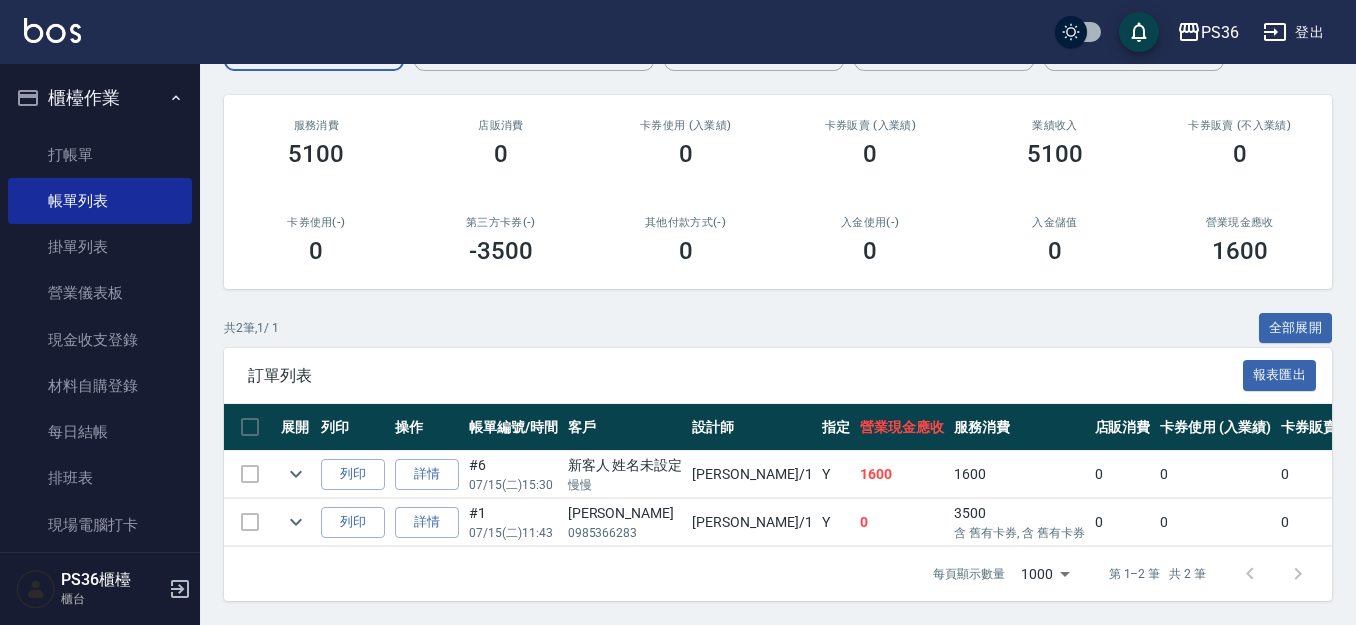 scroll, scrollTop: 231, scrollLeft: 0, axis: vertical 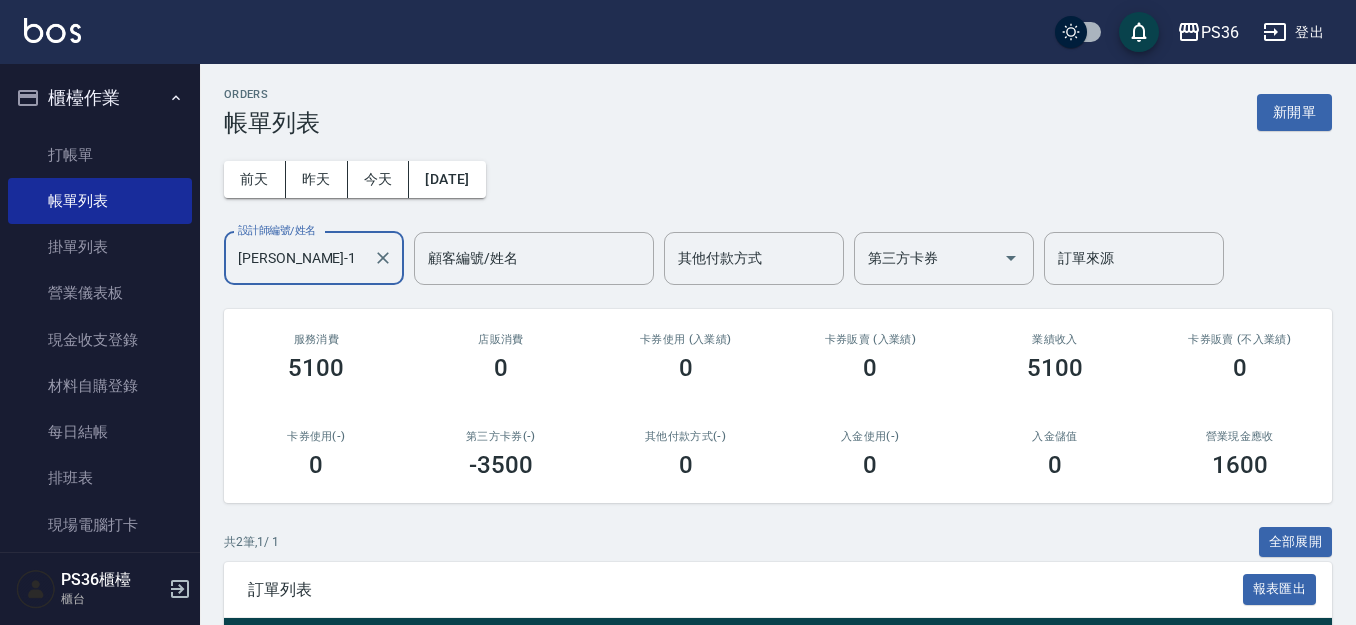 click on "[PERSON_NAME]-1 設計師編號/姓名" at bounding box center [314, 258] 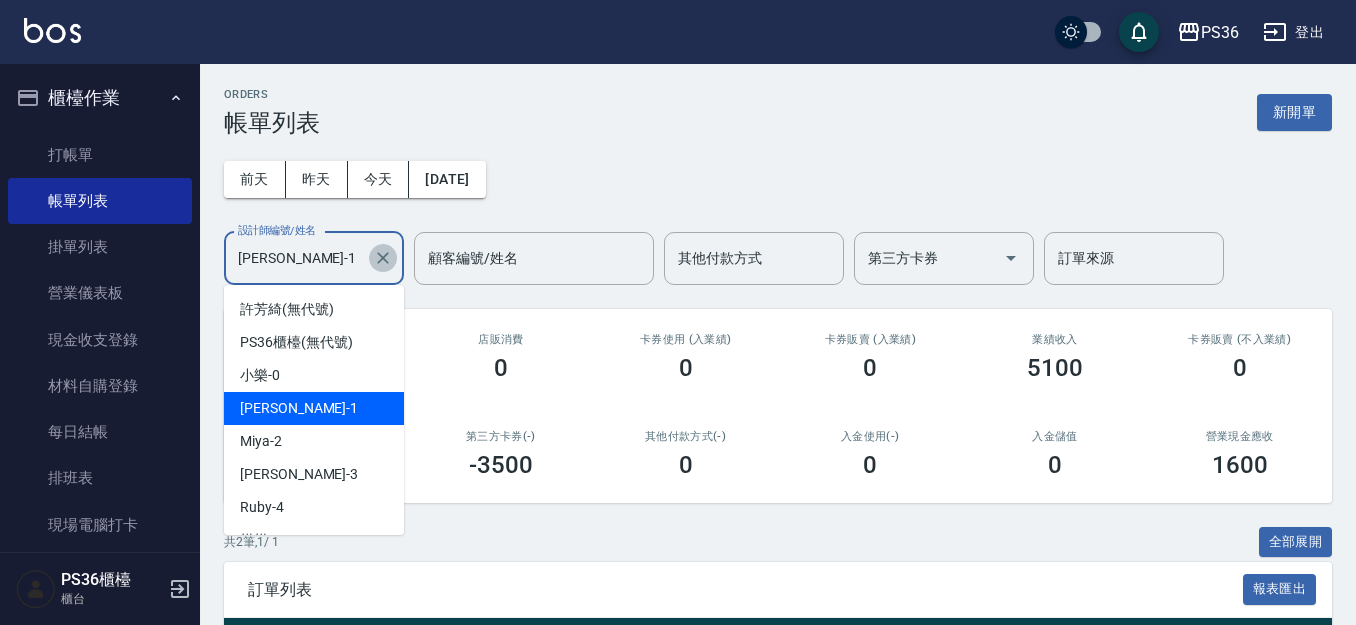 click 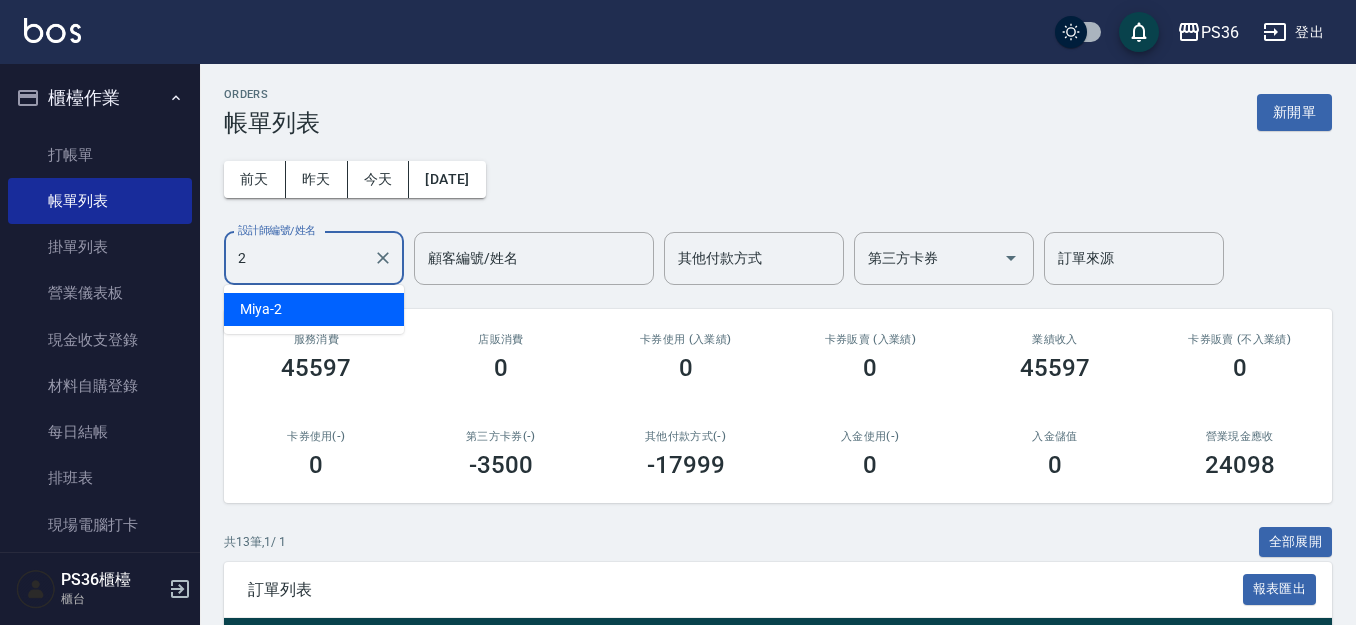 type on "Miya-2" 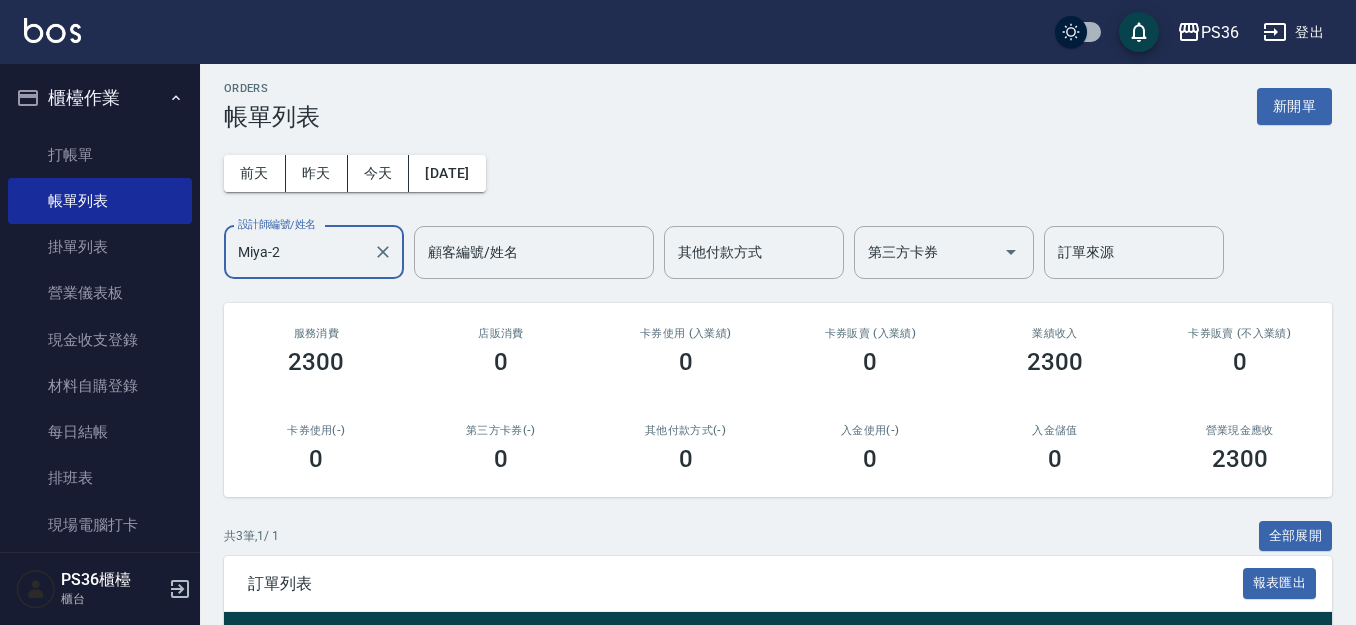 scroll, scrollTop: 0, scrollLeft: 0, axis: both 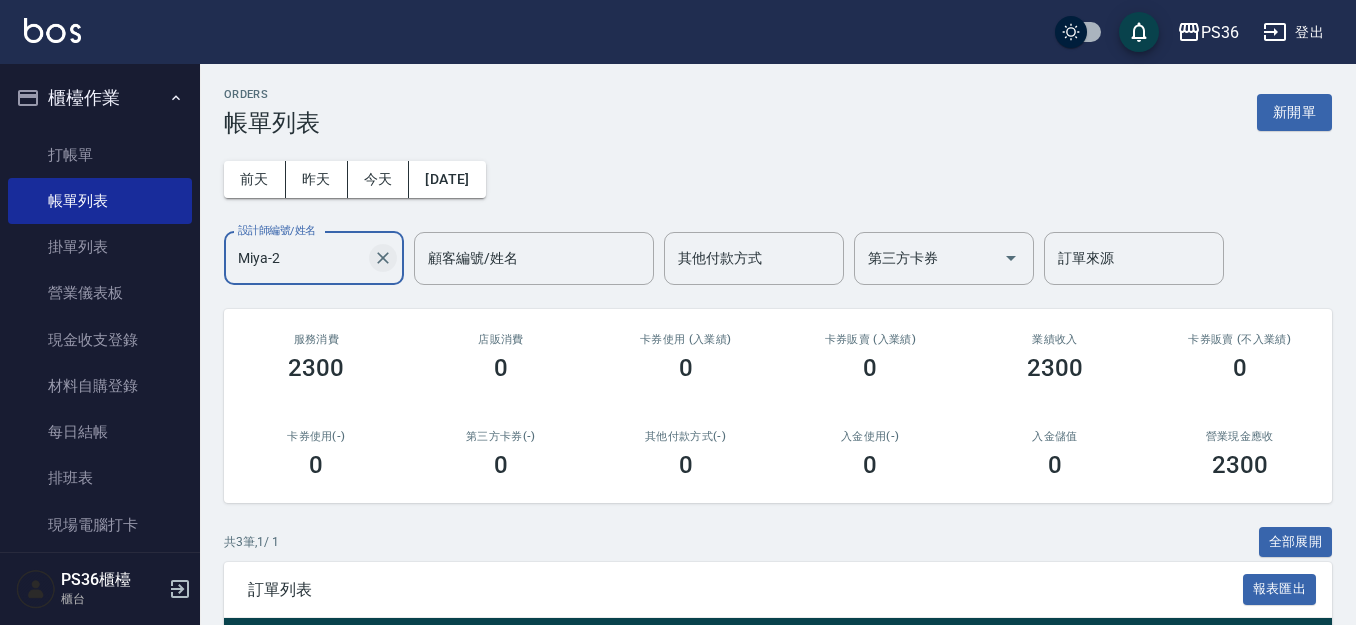 click 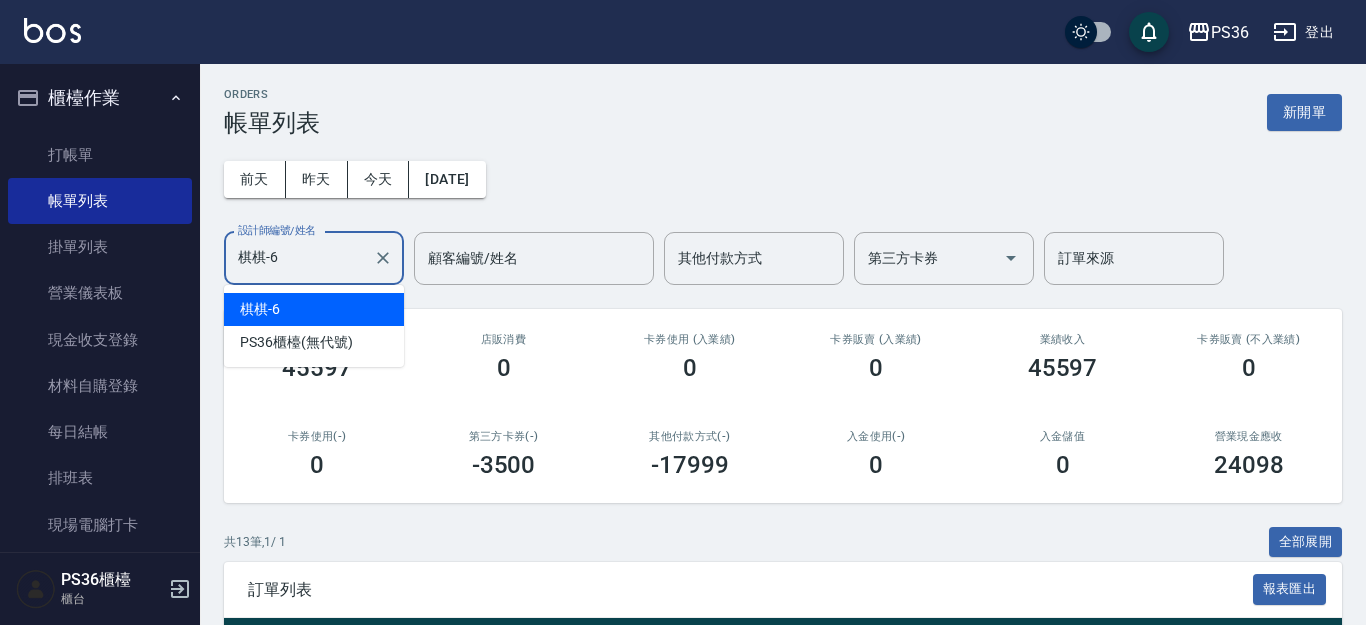 type on "棋棋-6" 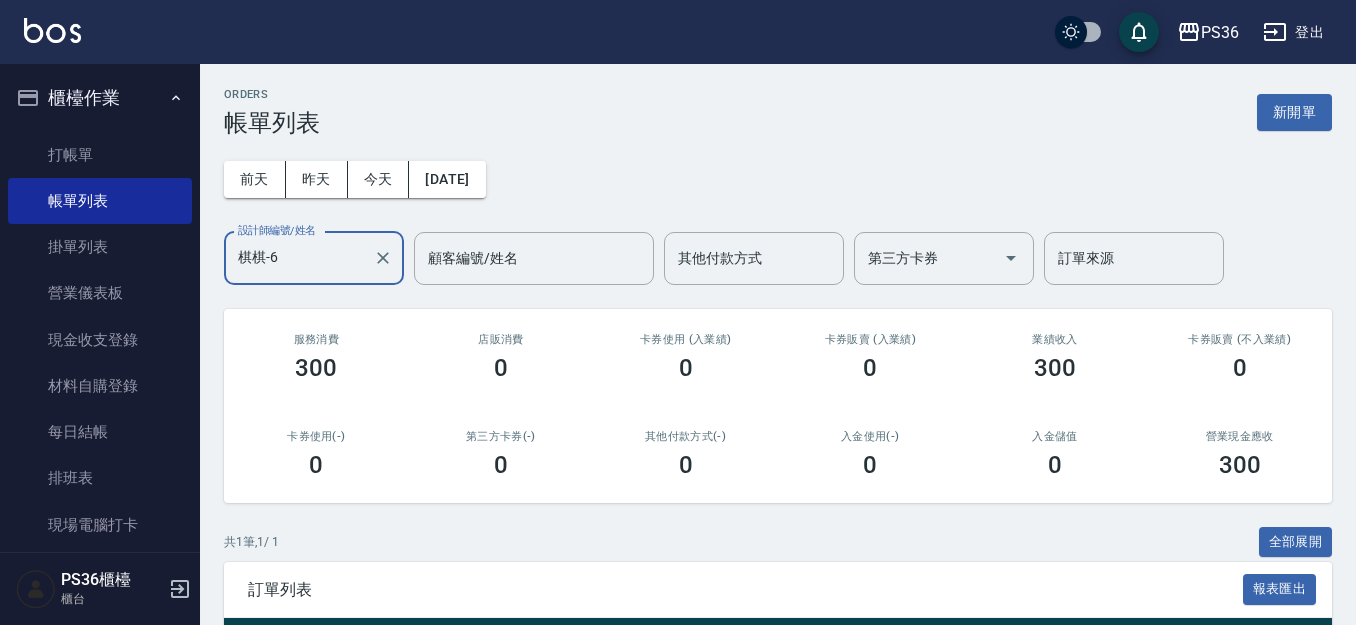 click 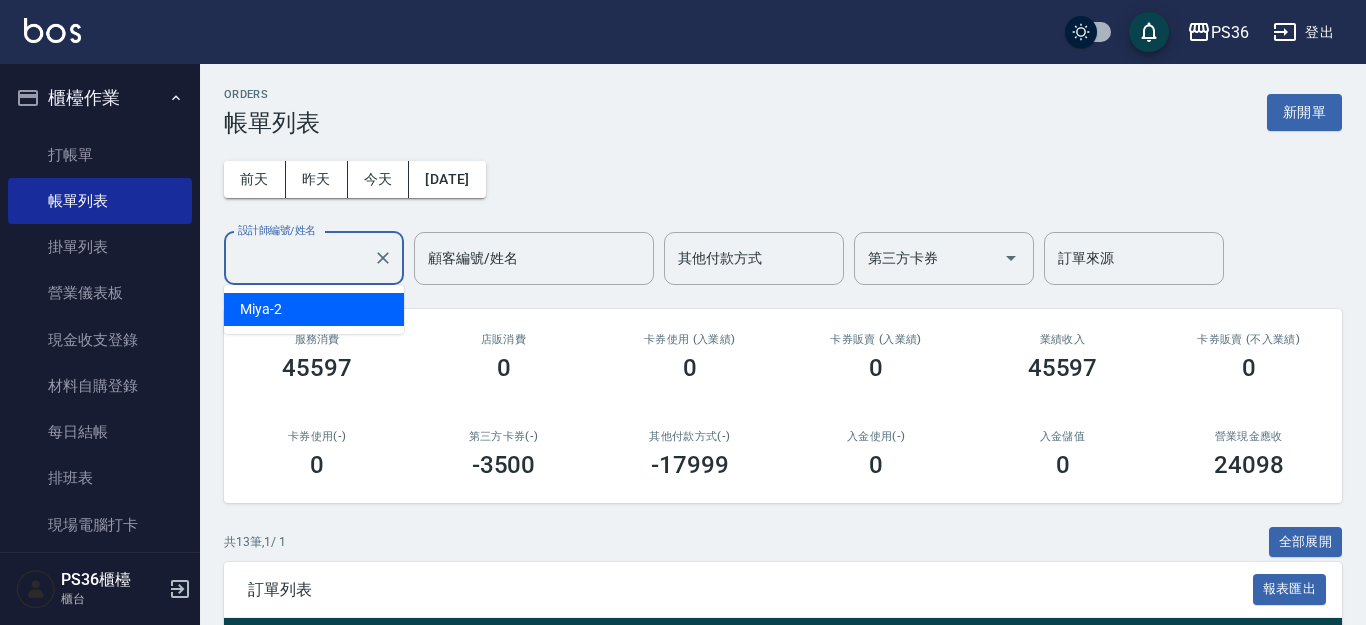 type on "2" 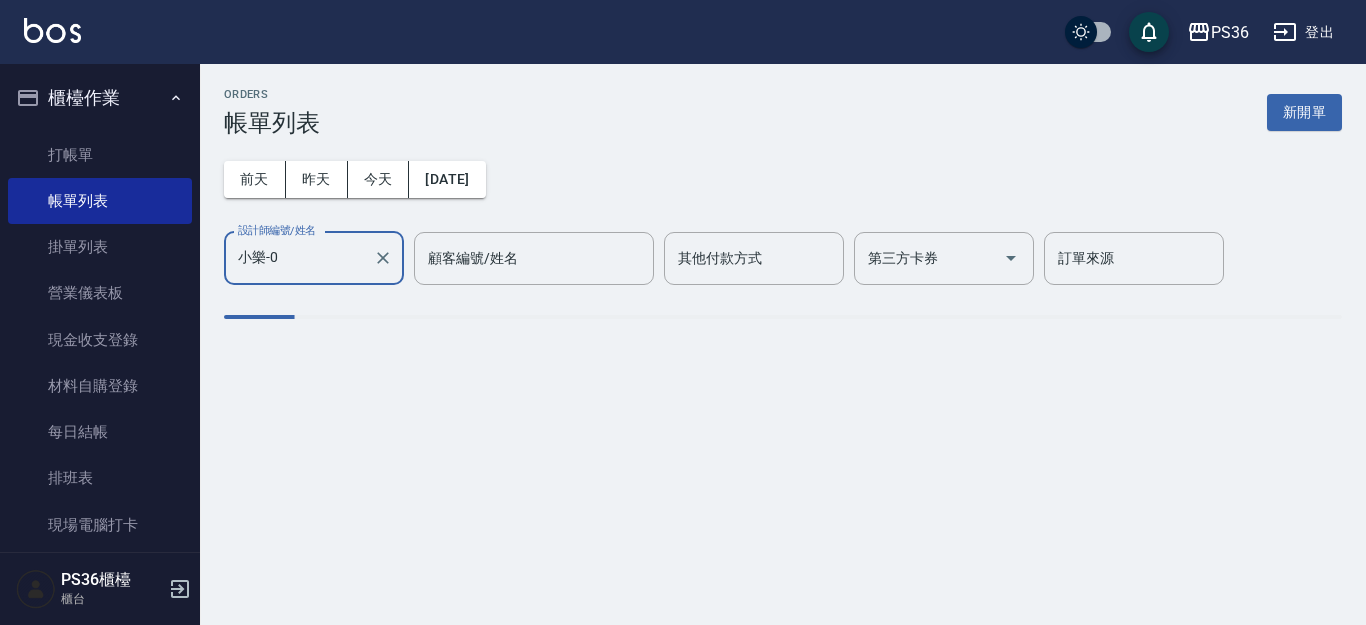 type on "小樂-0" 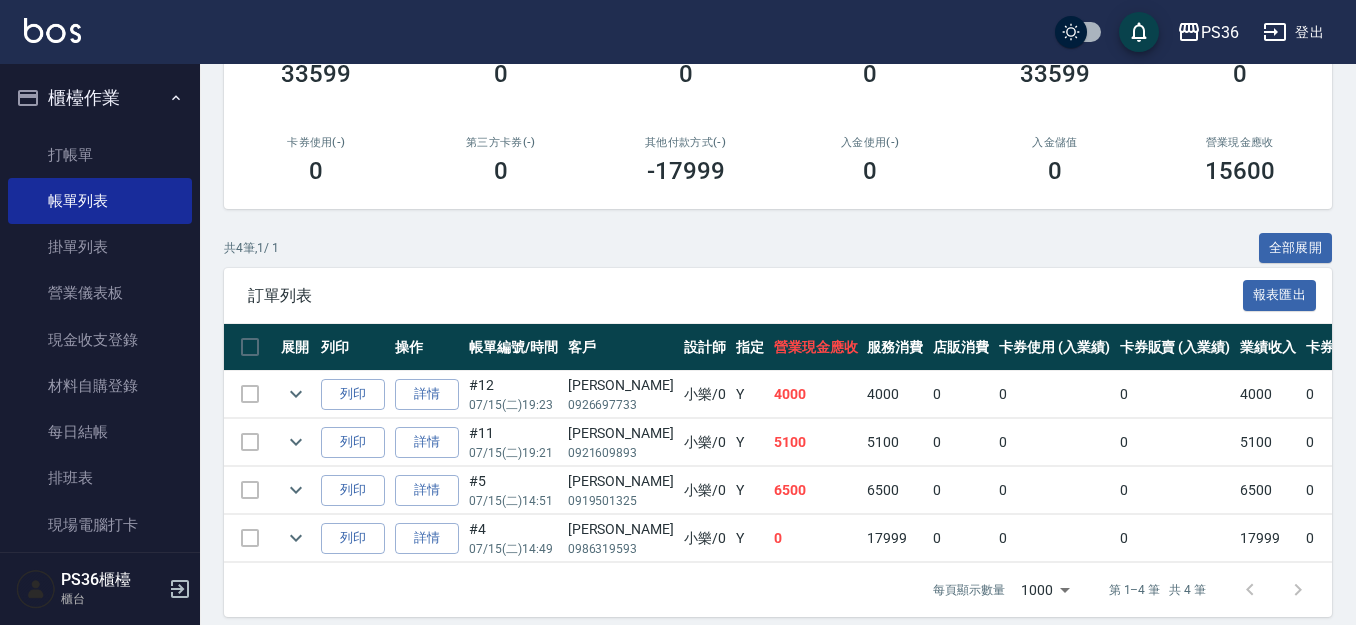 scroll, scrollTop: 0, scrollLeft: 0, axis: both 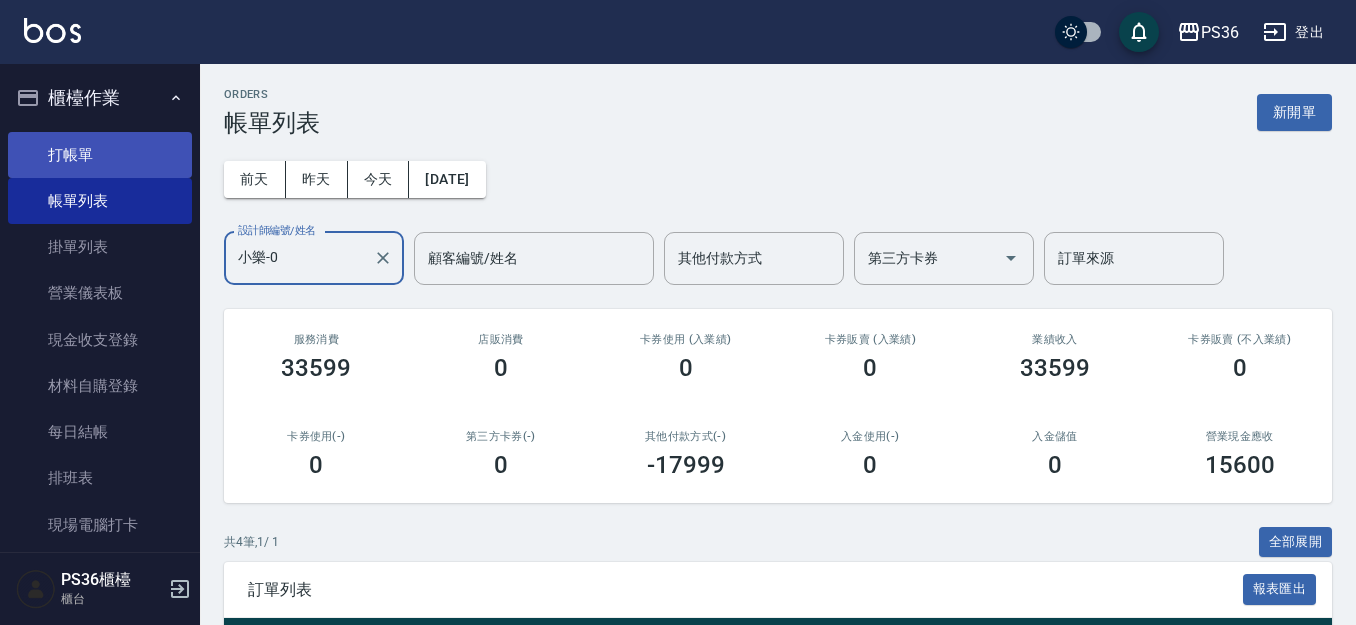 click on "打帳單" at bounding box center [100, 155] 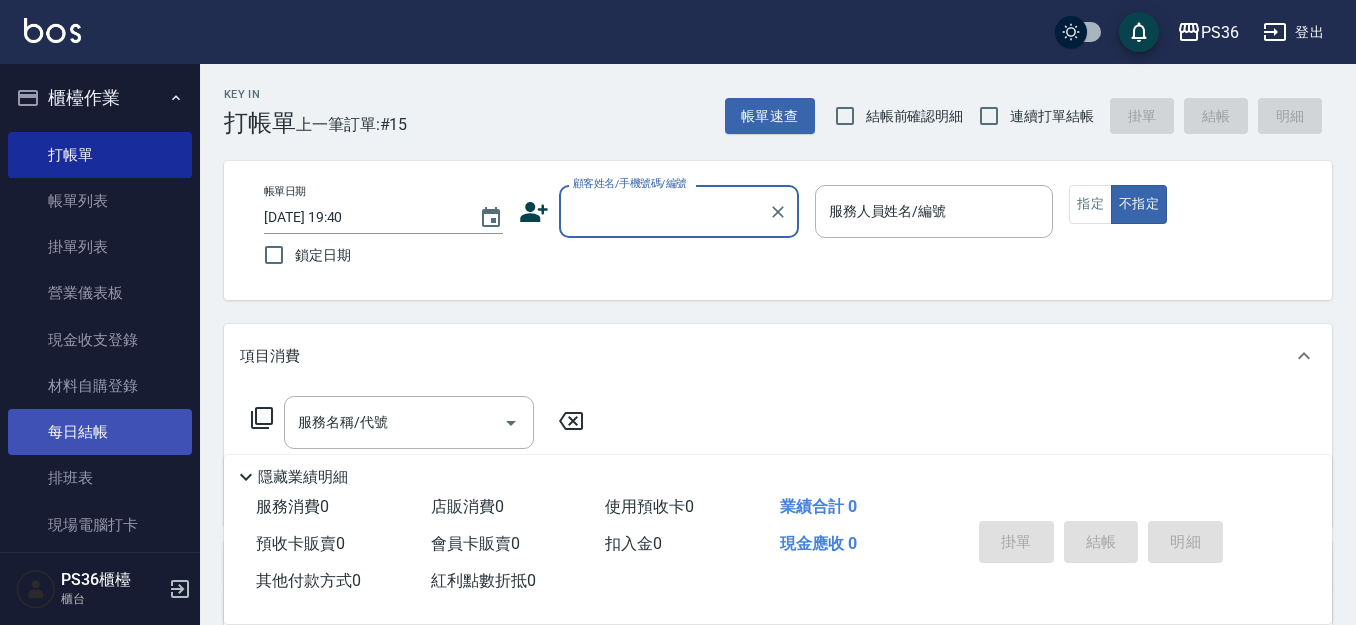scroll, scrollTop: 300, scrollLeft: 0, axis: vertical 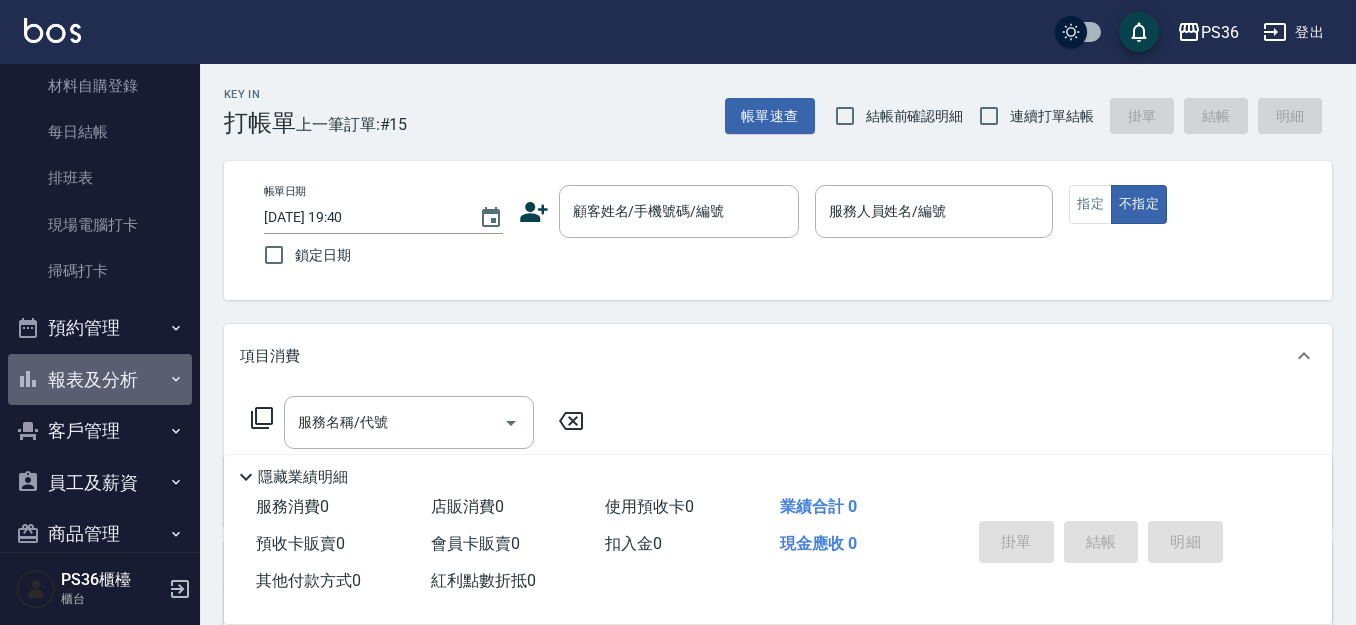 click on "報表及分析" at bounding box center (100, 380) 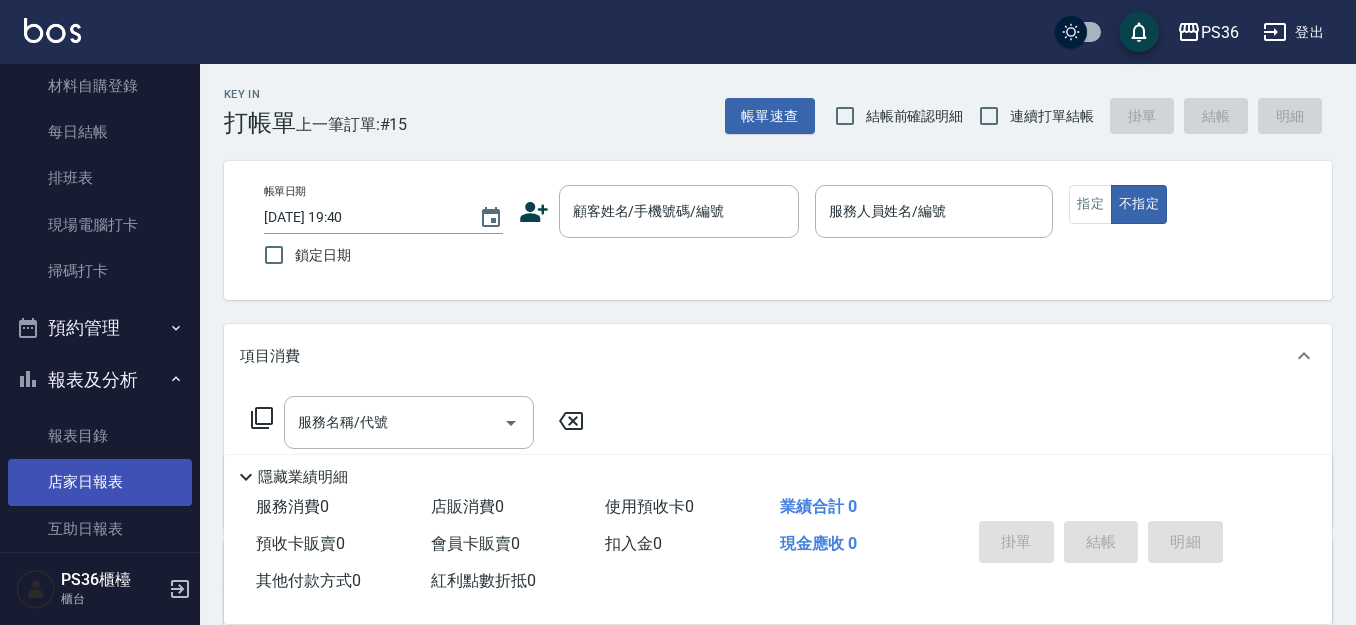 click on "店家日報表" at bounding box center (100, 482) 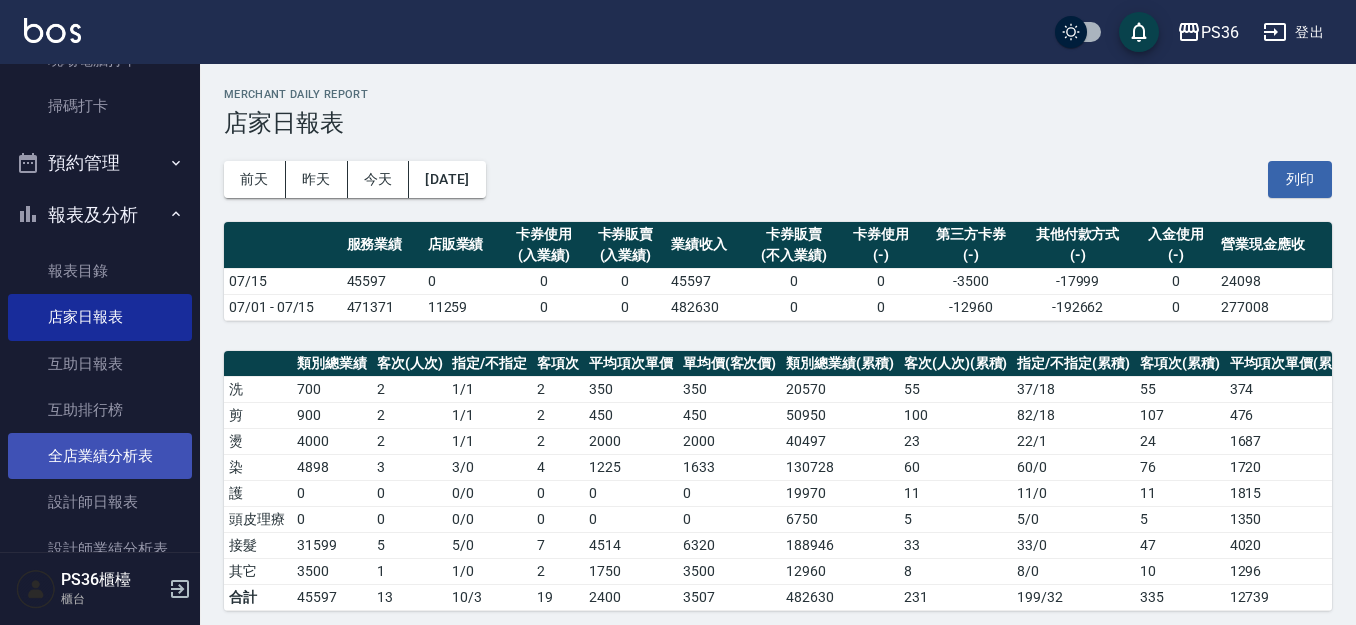 scroll, scrollTop: 500, scrollLeft: 0, axis: vertical 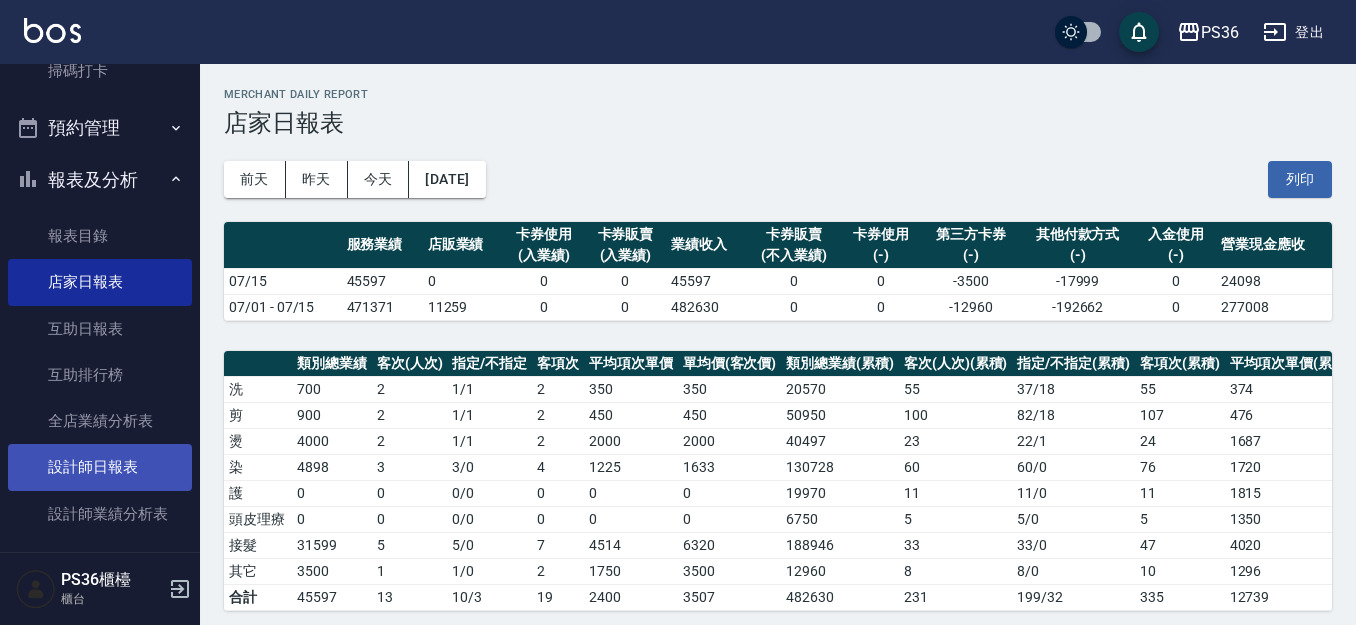 click on "設計師日報表" at bounding box center [100, 467] 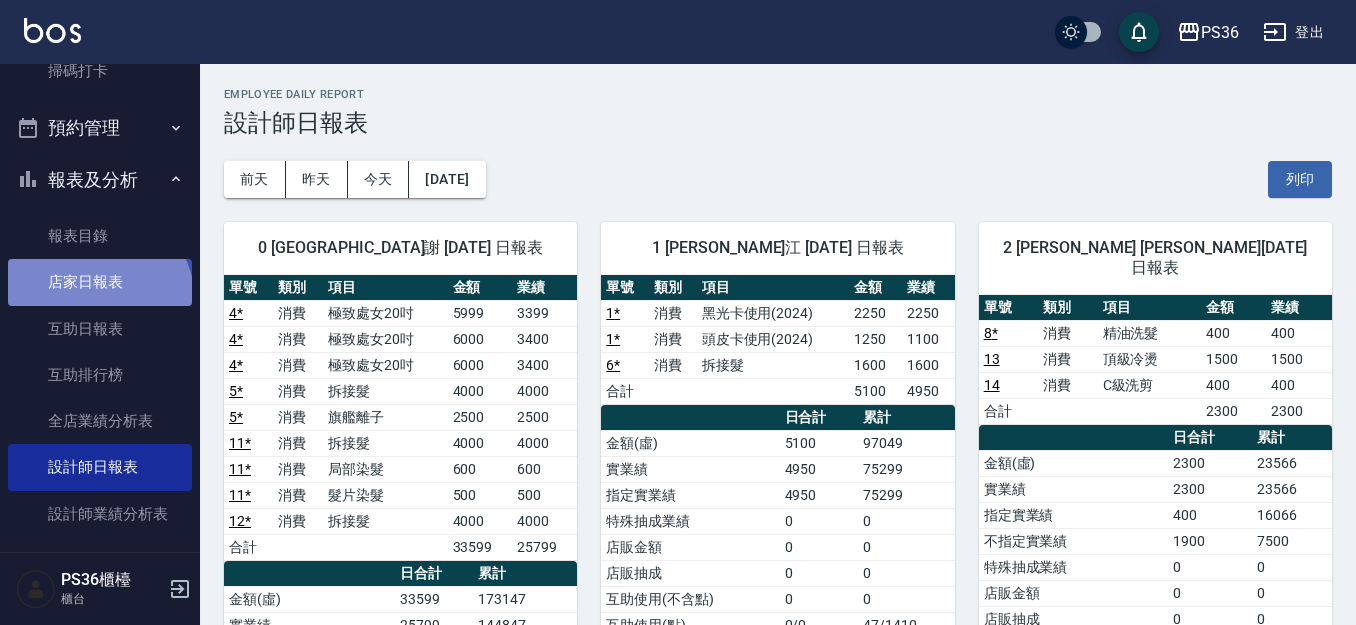 click on "店家日報表" at bounding box center (100, 282) 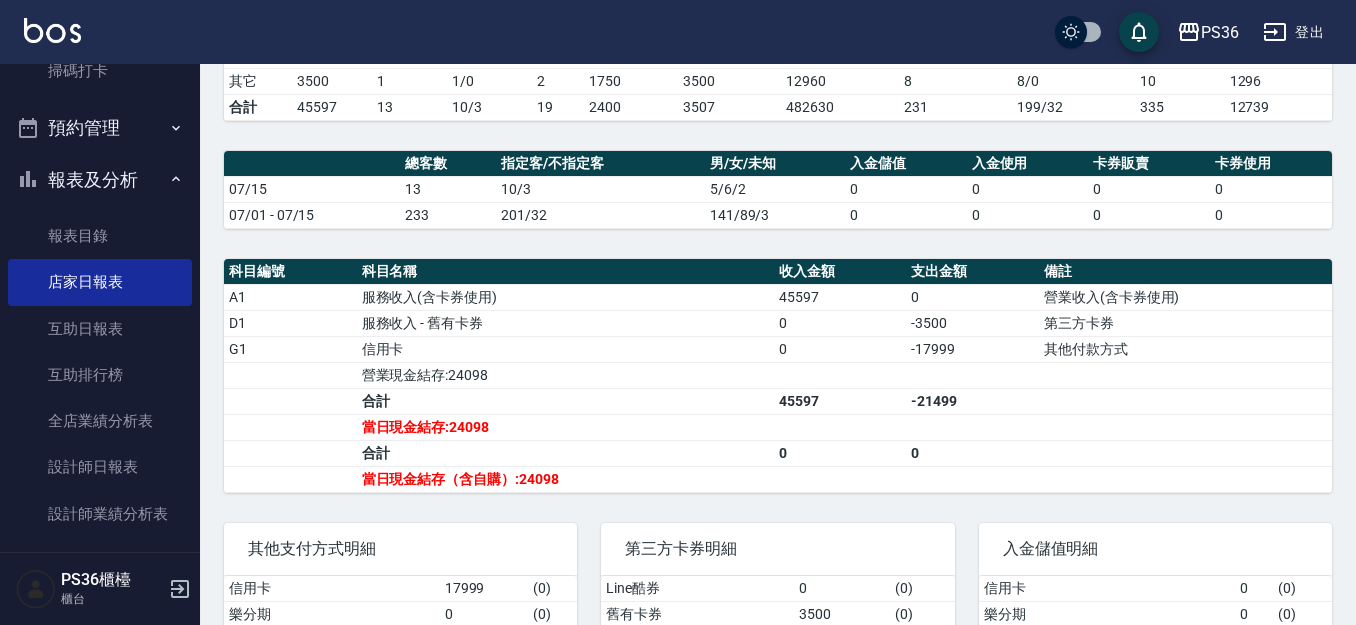 scroll, scrollTop: 600, scrollLeft: 0, axis: vertical 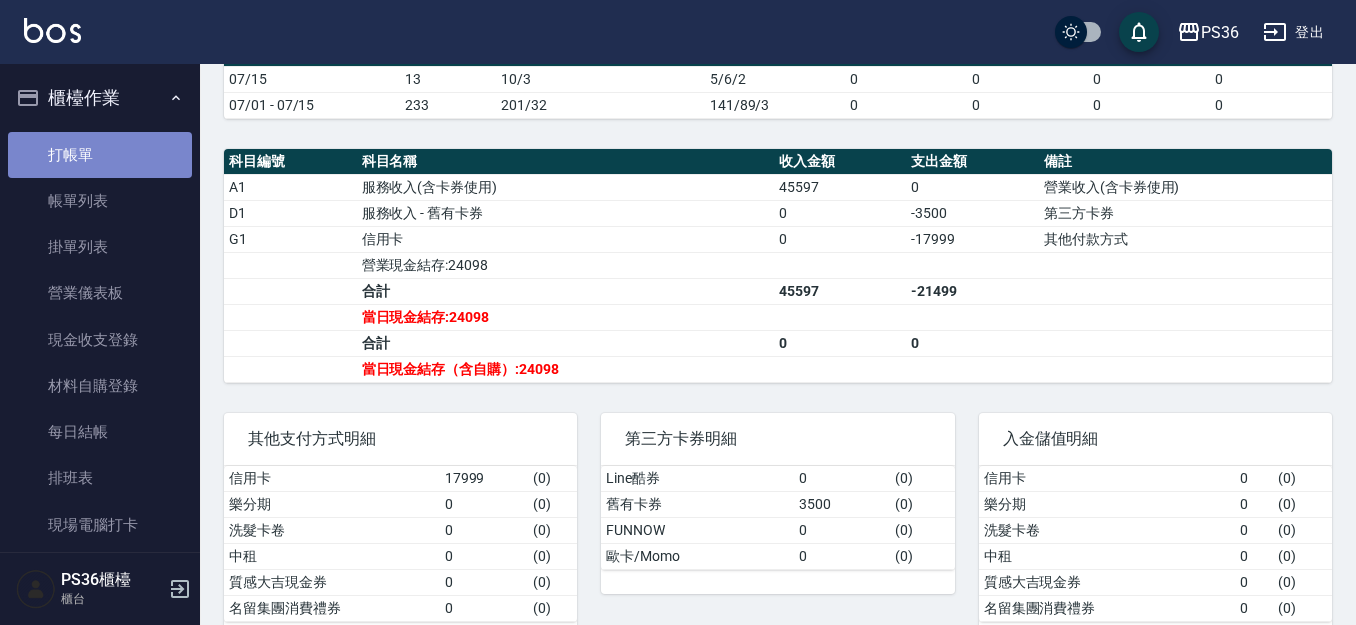 click on "打帳單" at bounding box center [100, 155] 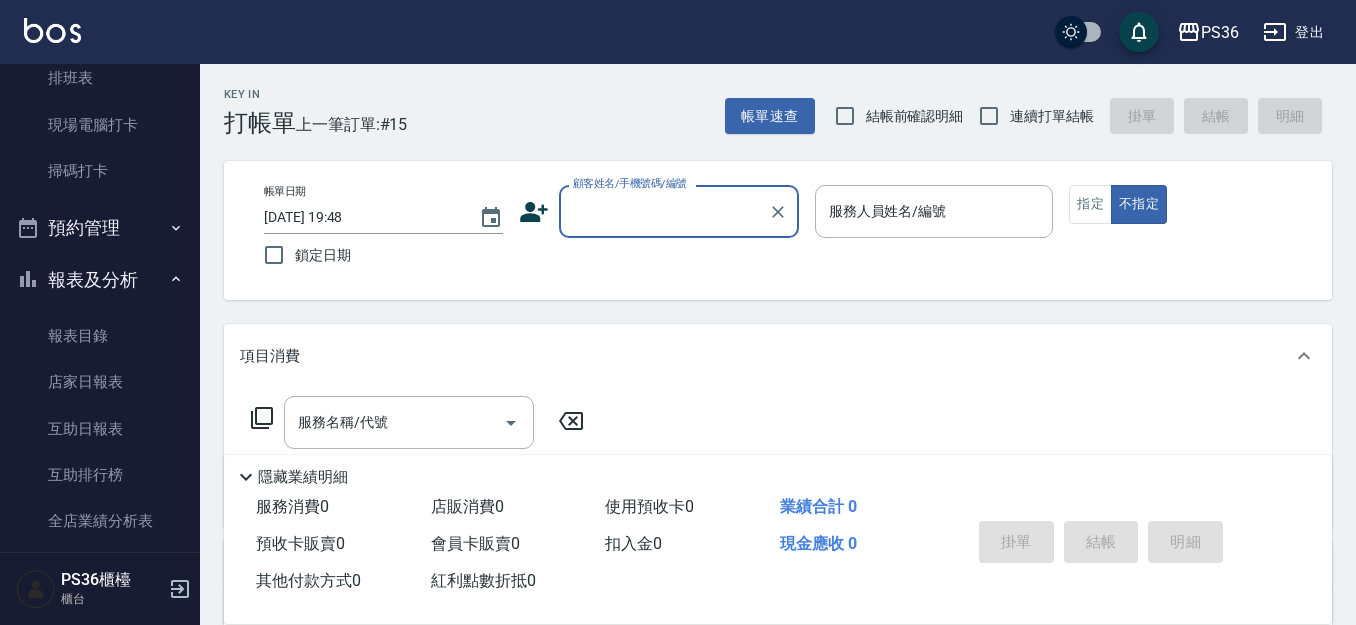 scroll, scrollTop: 500, scrollLeft: 0, axis: vertical 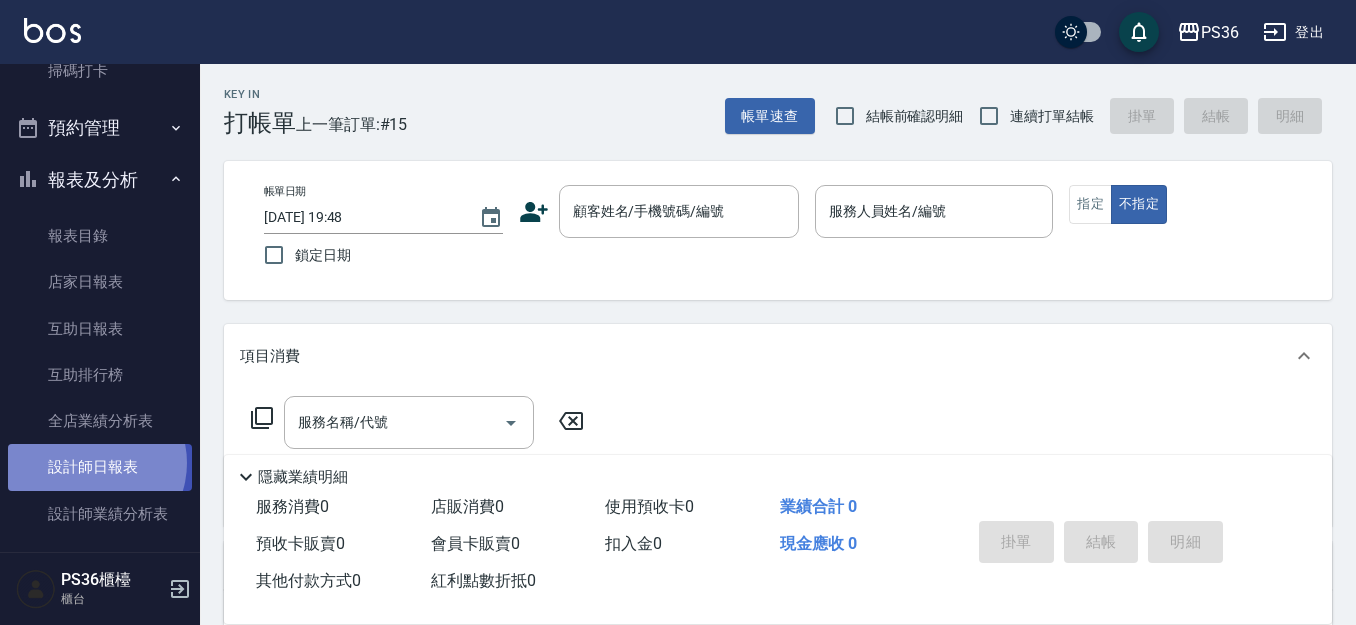 click on "設計師日報表" at bounding box center [100, 467] 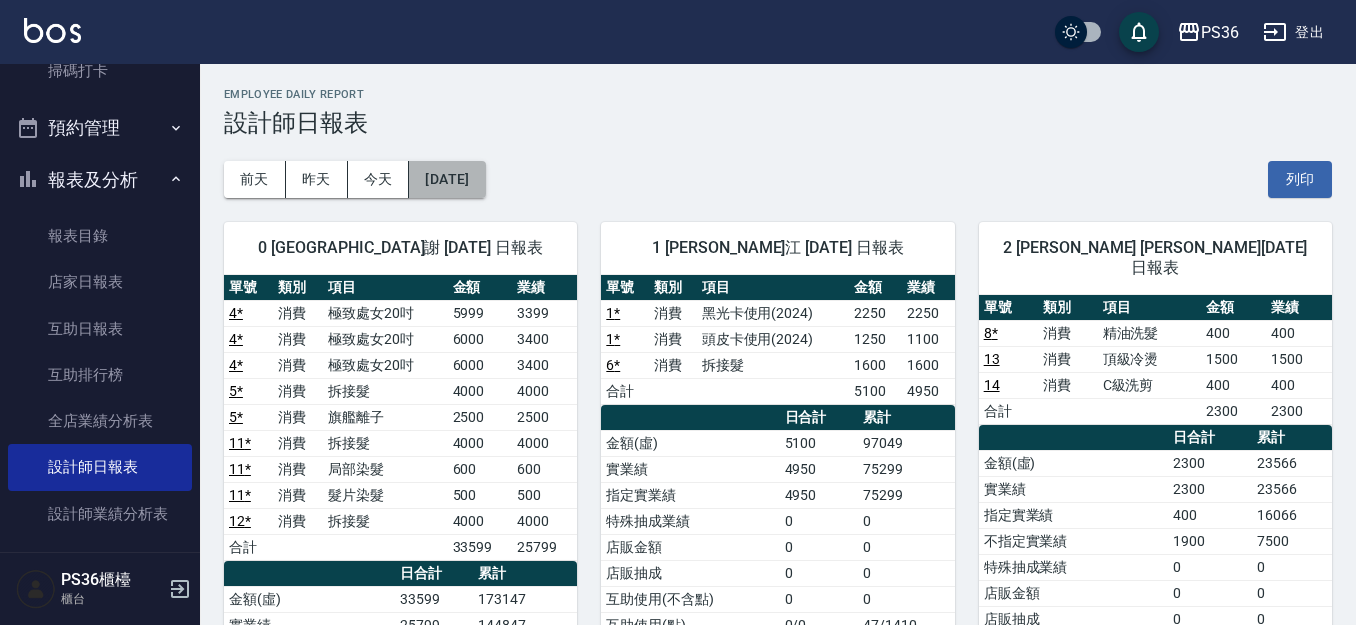 click on "[DATE]" at bounding box center [447, 179] 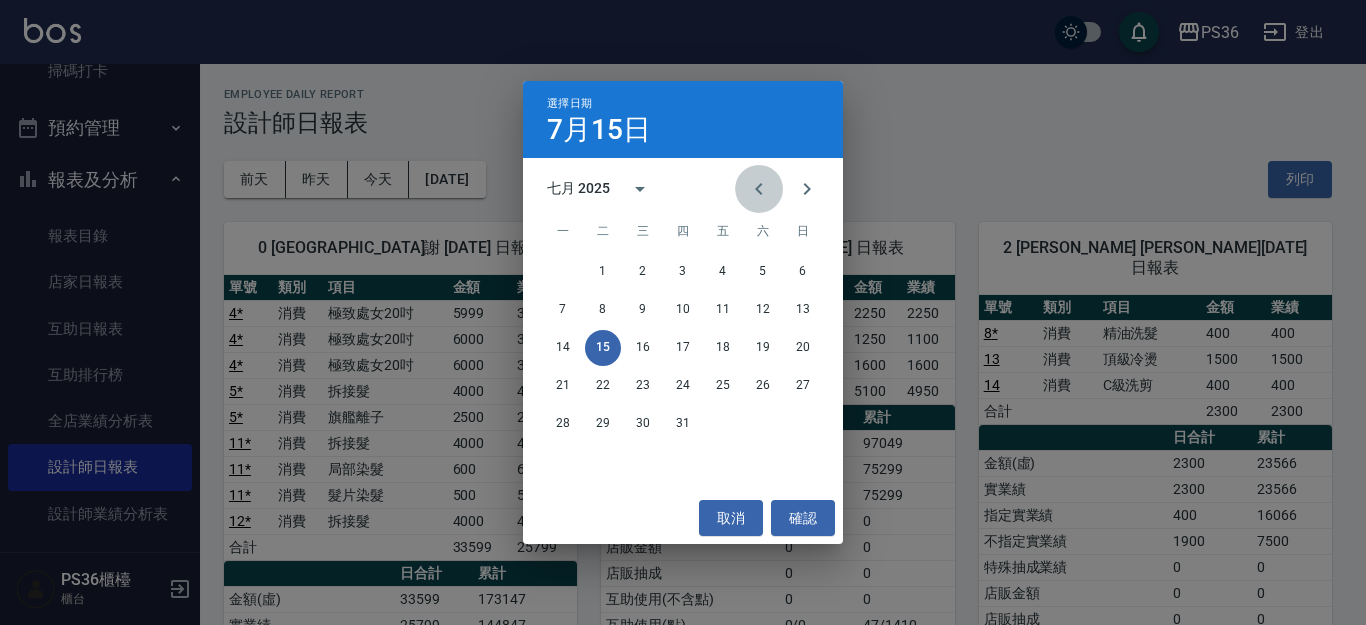 click at bounding box center [759, 189] 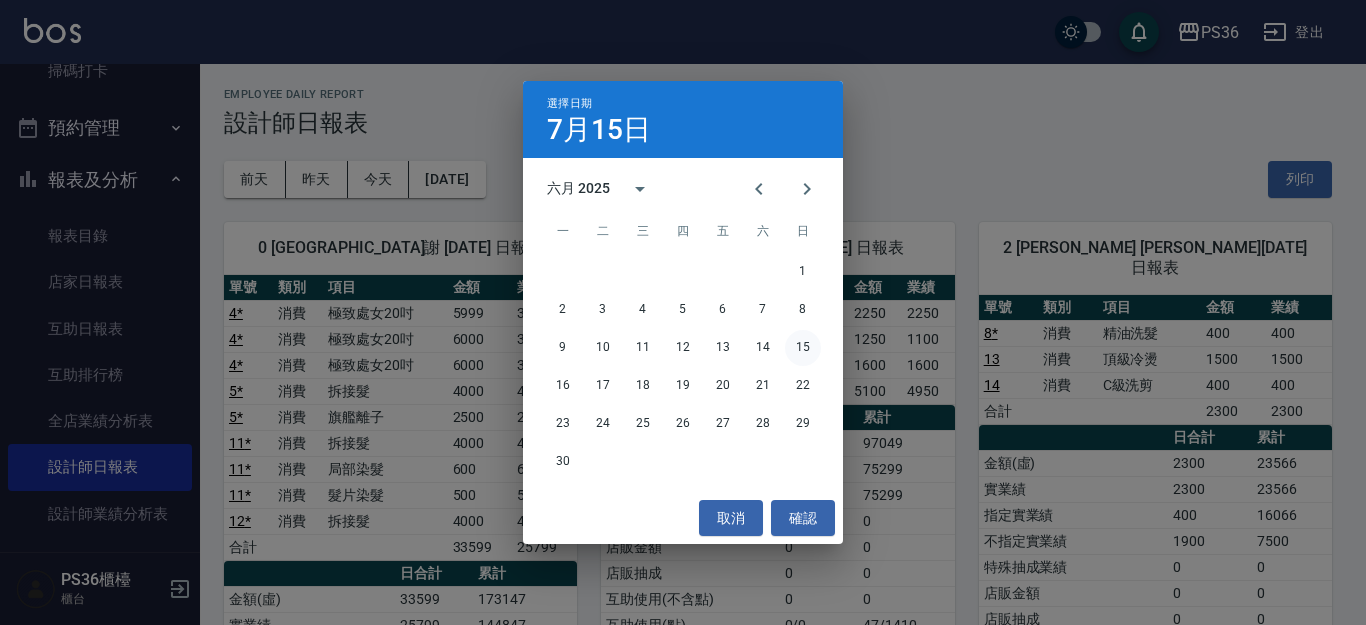 click on "15" at bounding box center (803, 348) 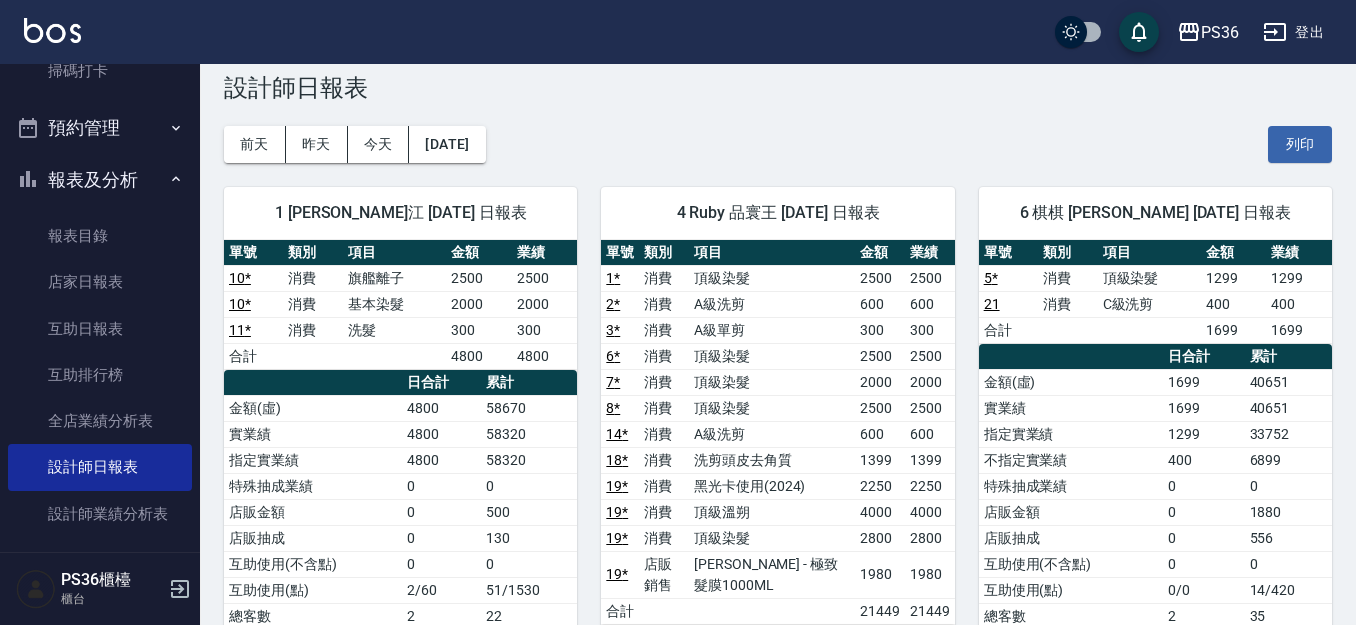 scroll, scrollTop: 0, scrollLeft: 0, axis: both 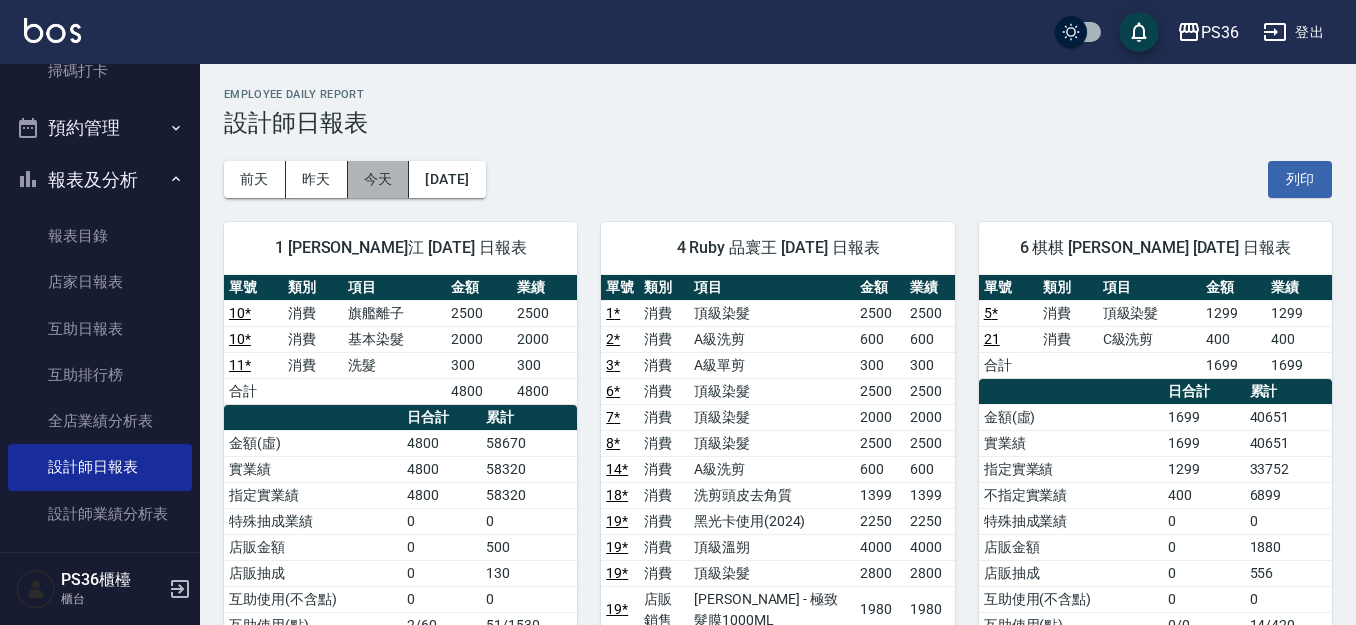 click on "今天" at bounding box center [379, 179] 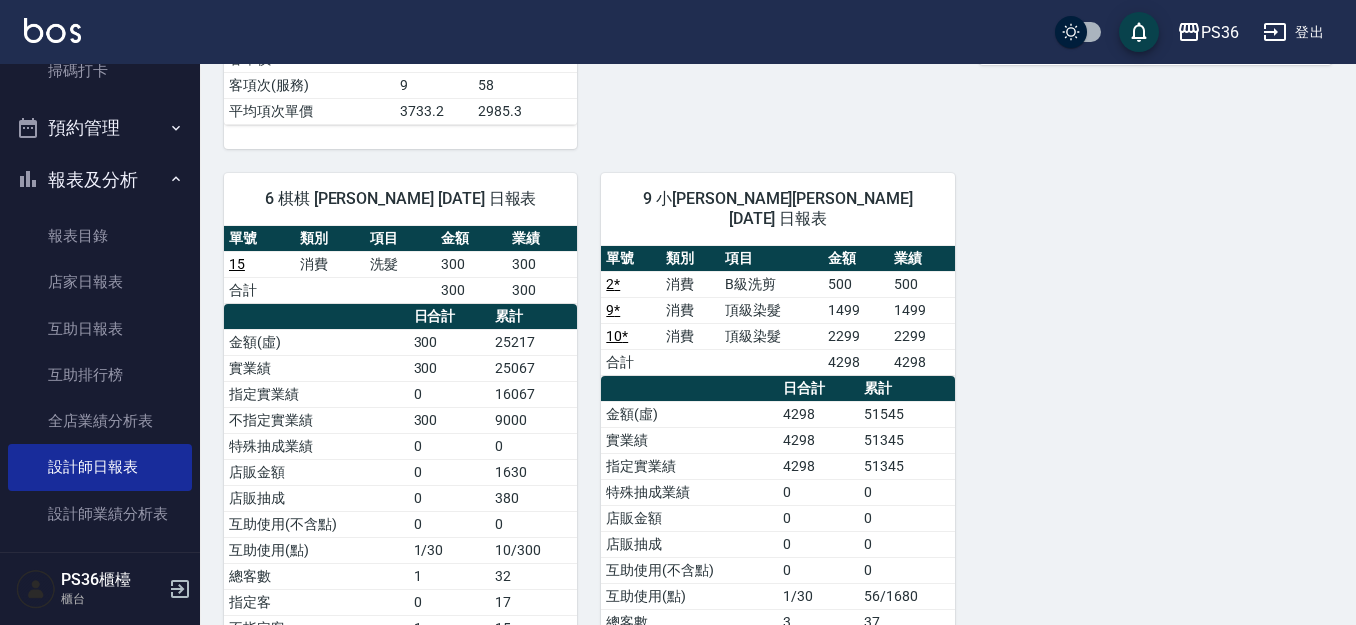 scroll, scrollTop: 600, scrollLeft: 0, axis: vertical 